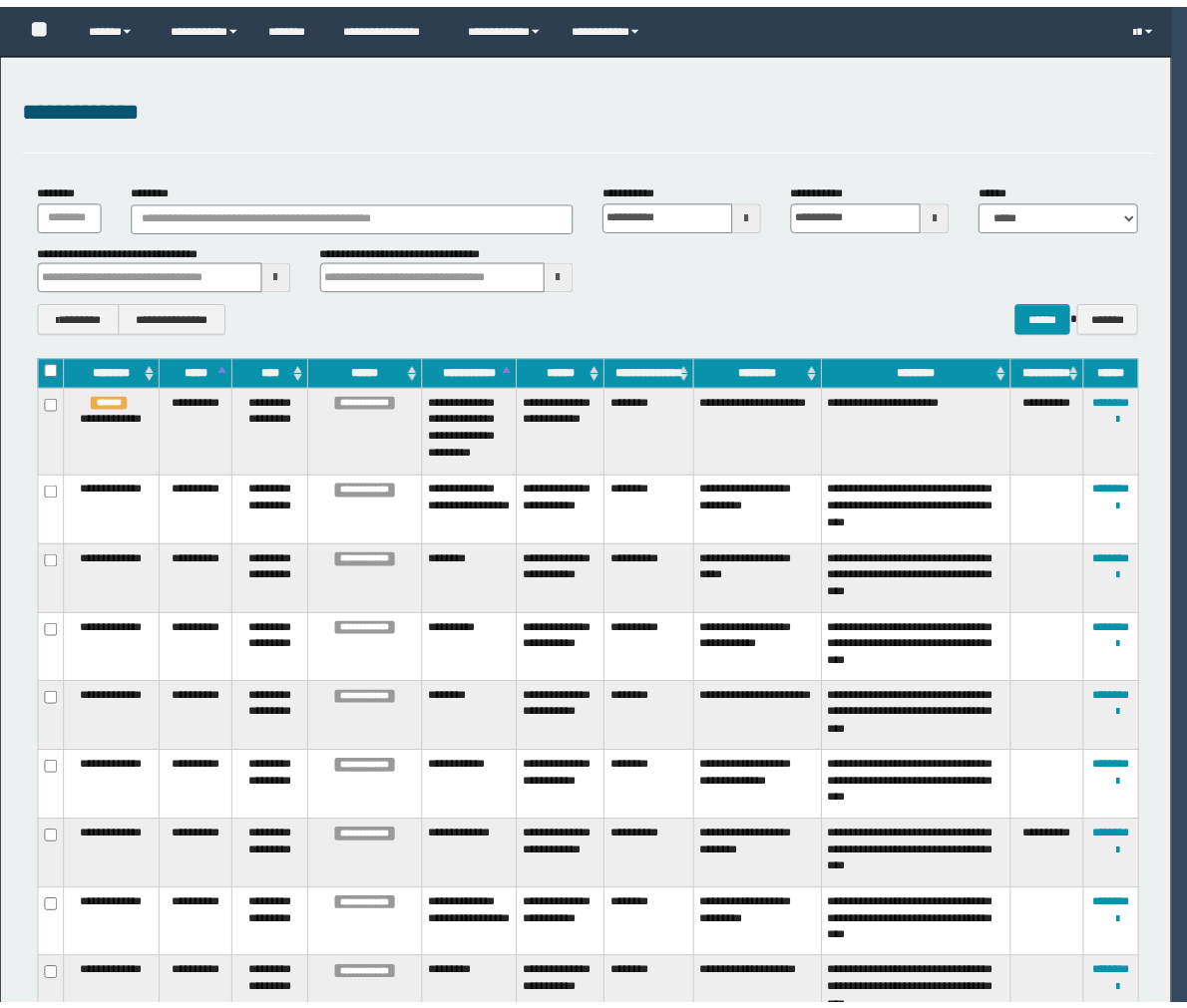 scroll, scrollTop: 0, scrollLeft: 0, axis: both 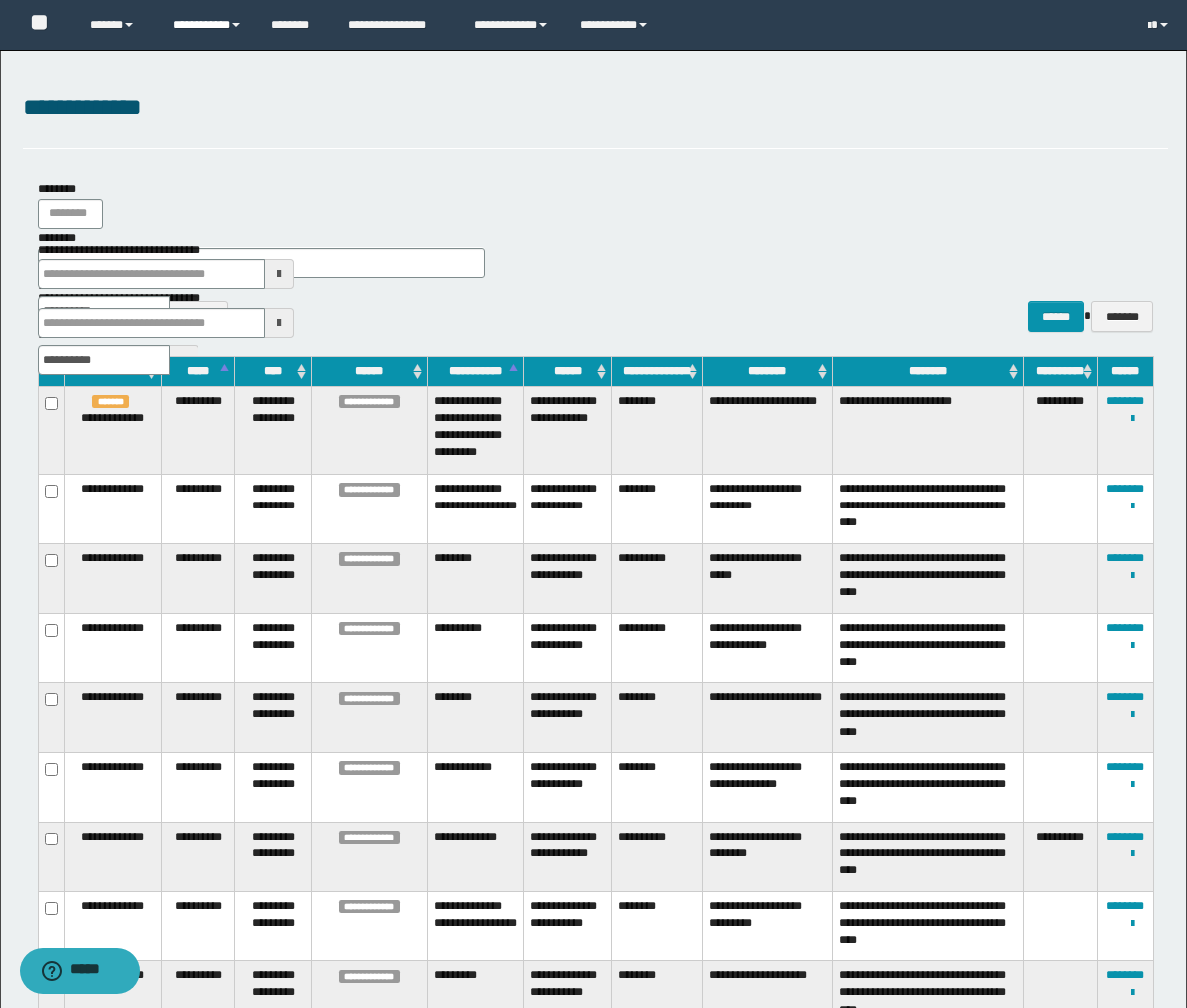 click on "**********" at bounding box center [206, 25] 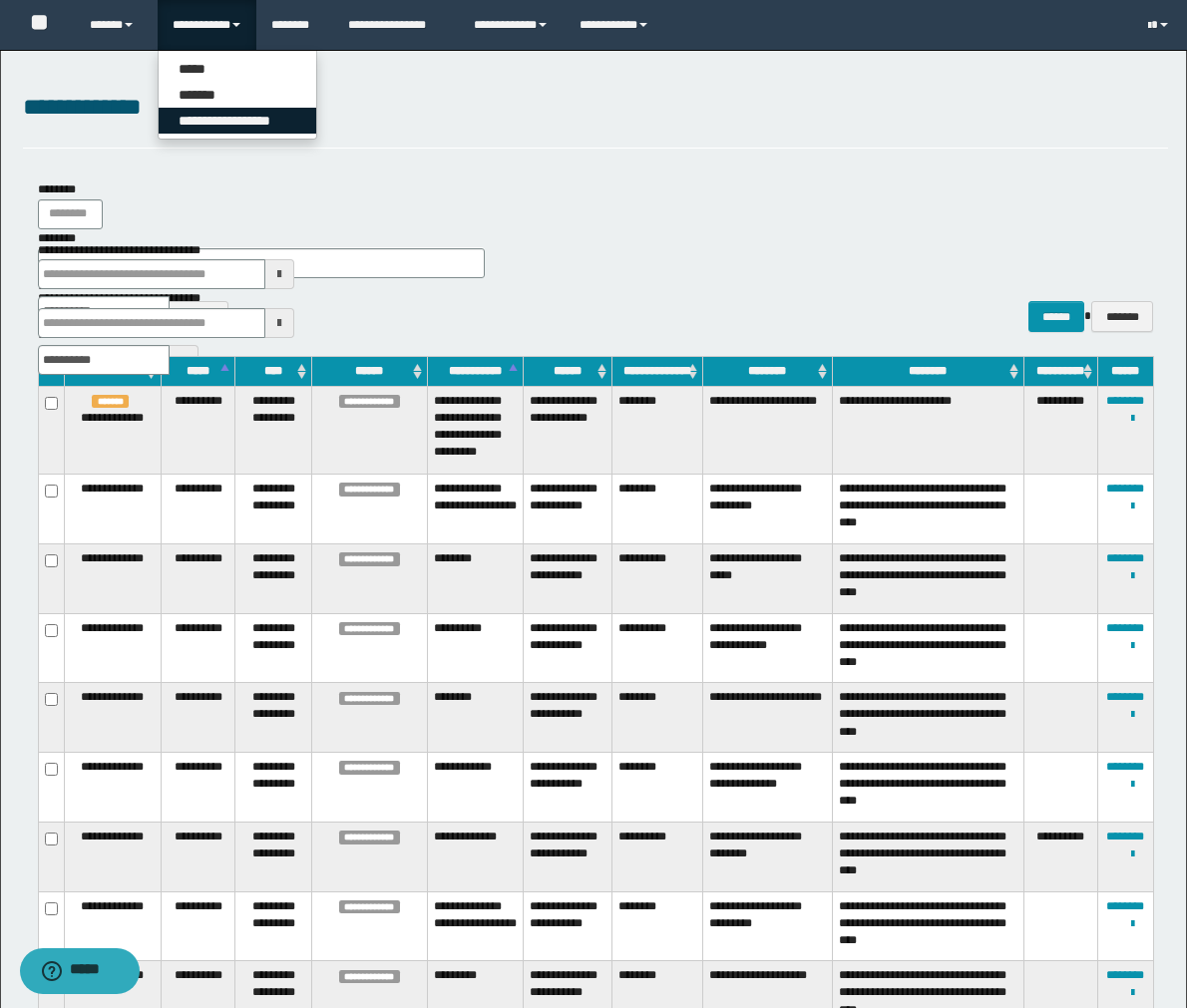 click on "**********" at bounding box center (237, 121) 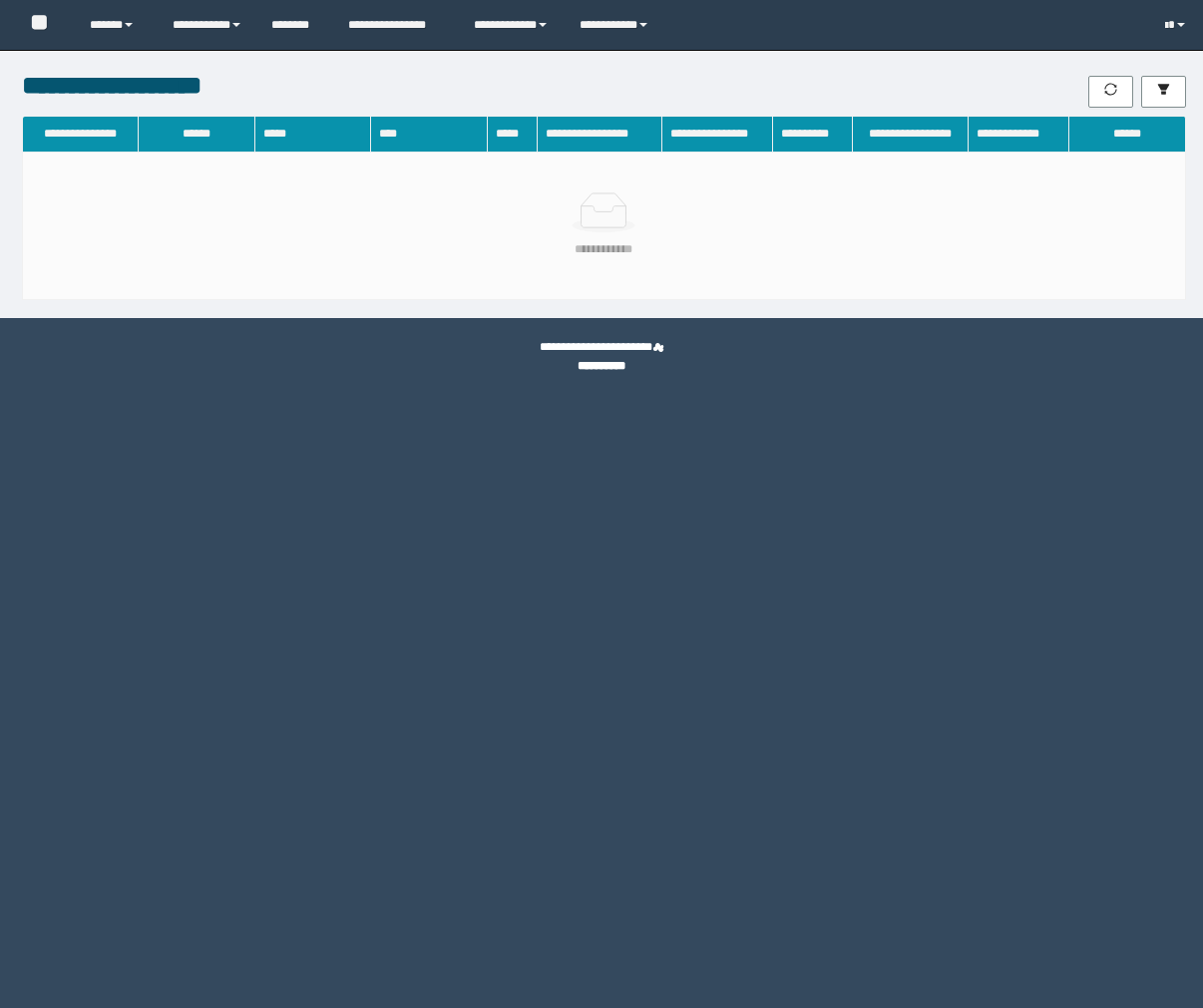 scroll, scrollTop: 0, scrollLeft: 0, axis: both 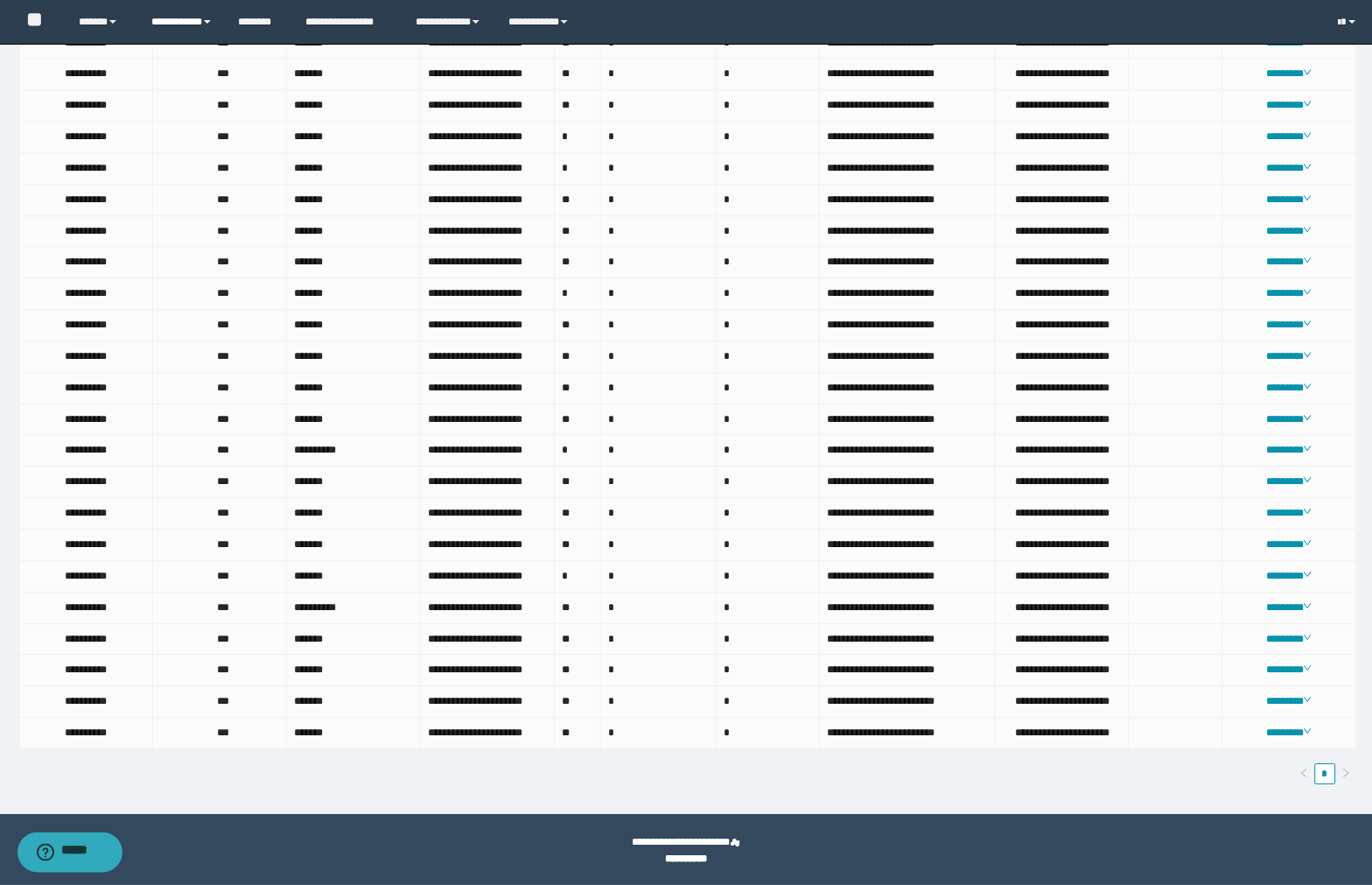 drag, startPoint x: 193, startPoint y: 25, endPoint x: 198, endPoint y: 39, distance: 14.866069 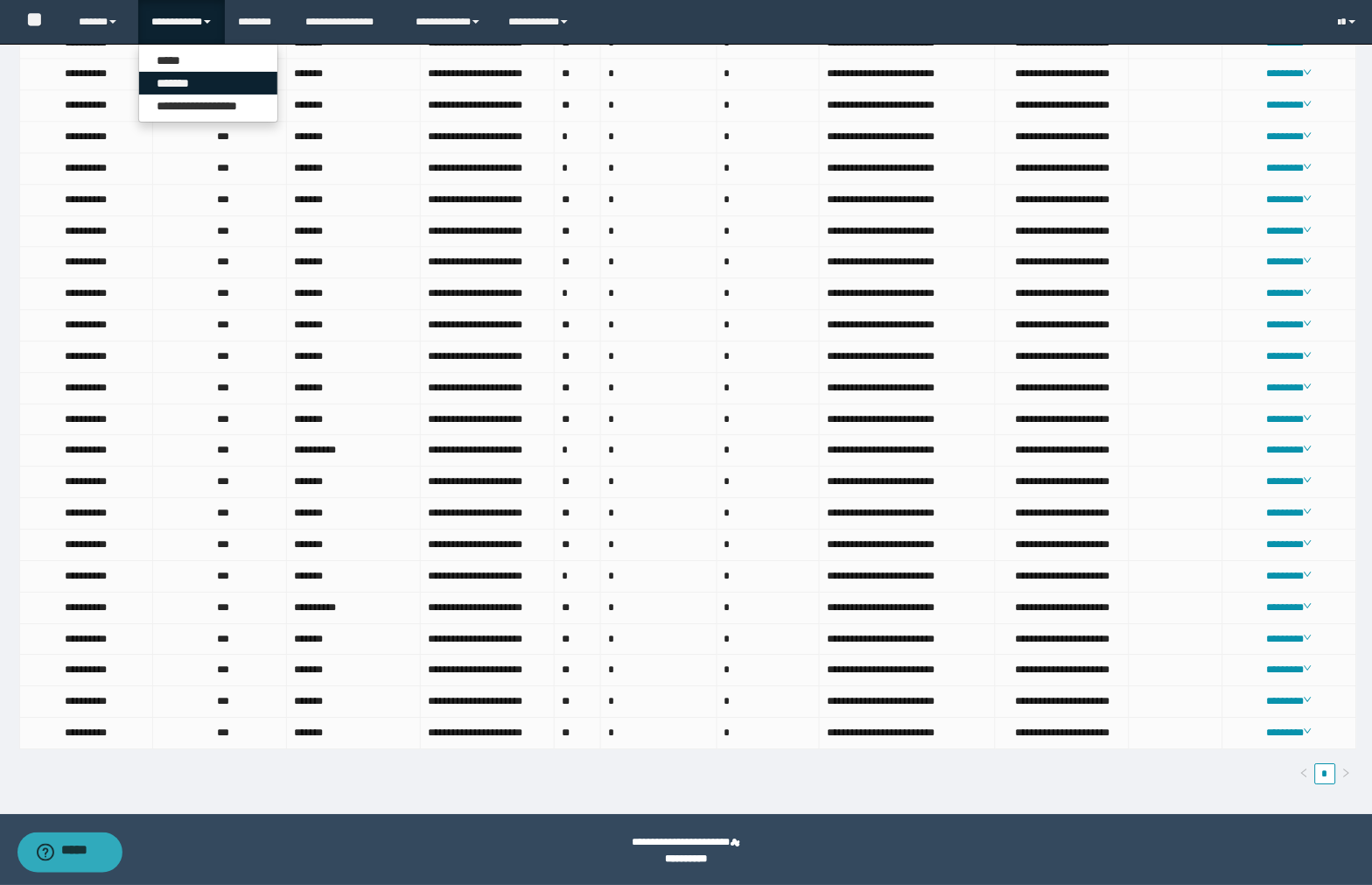 click on "*******" at bounding box center (208, 83) 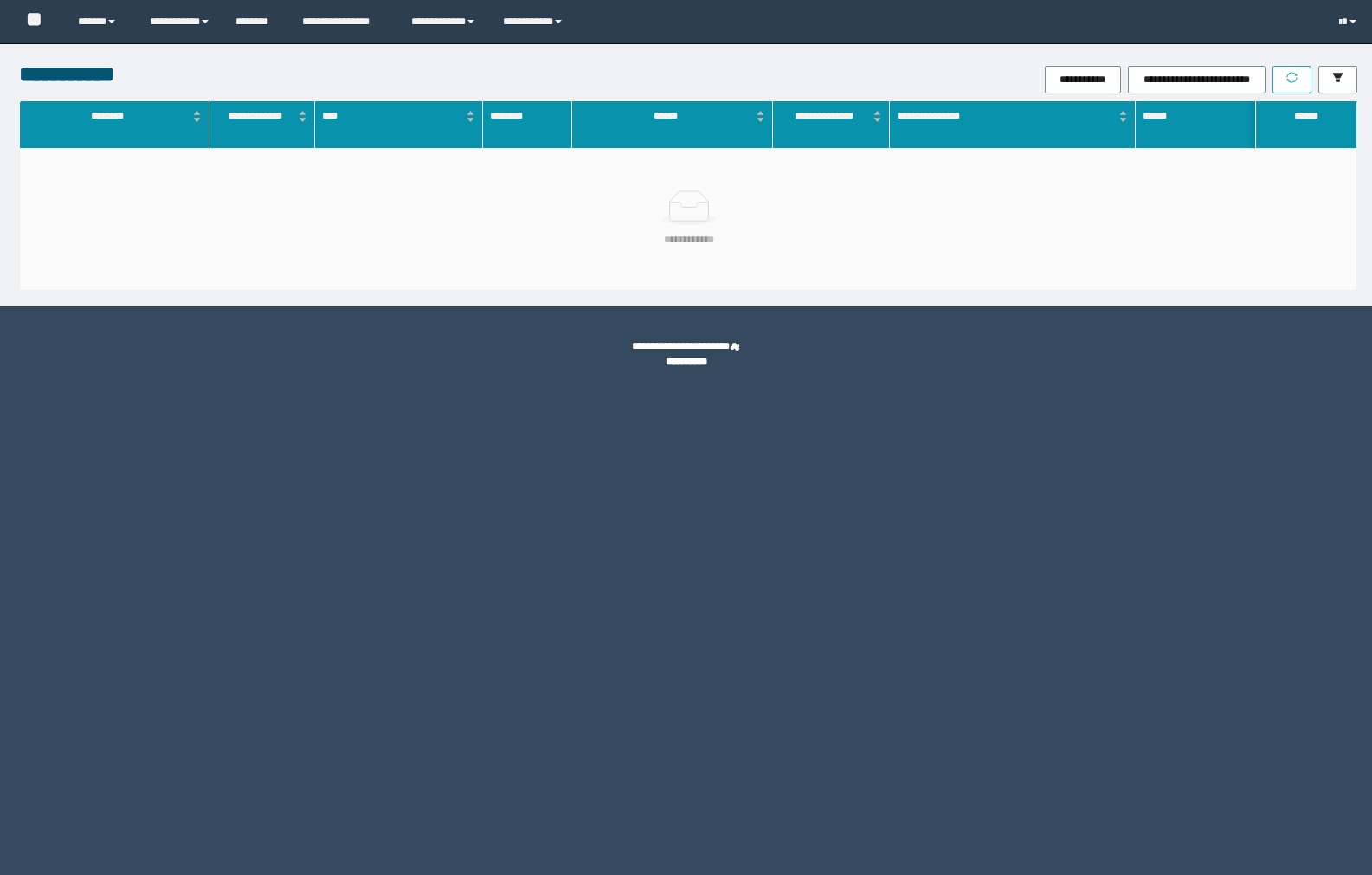 scroll, scrollTop: 0, scrollLeft: 0, axis: both 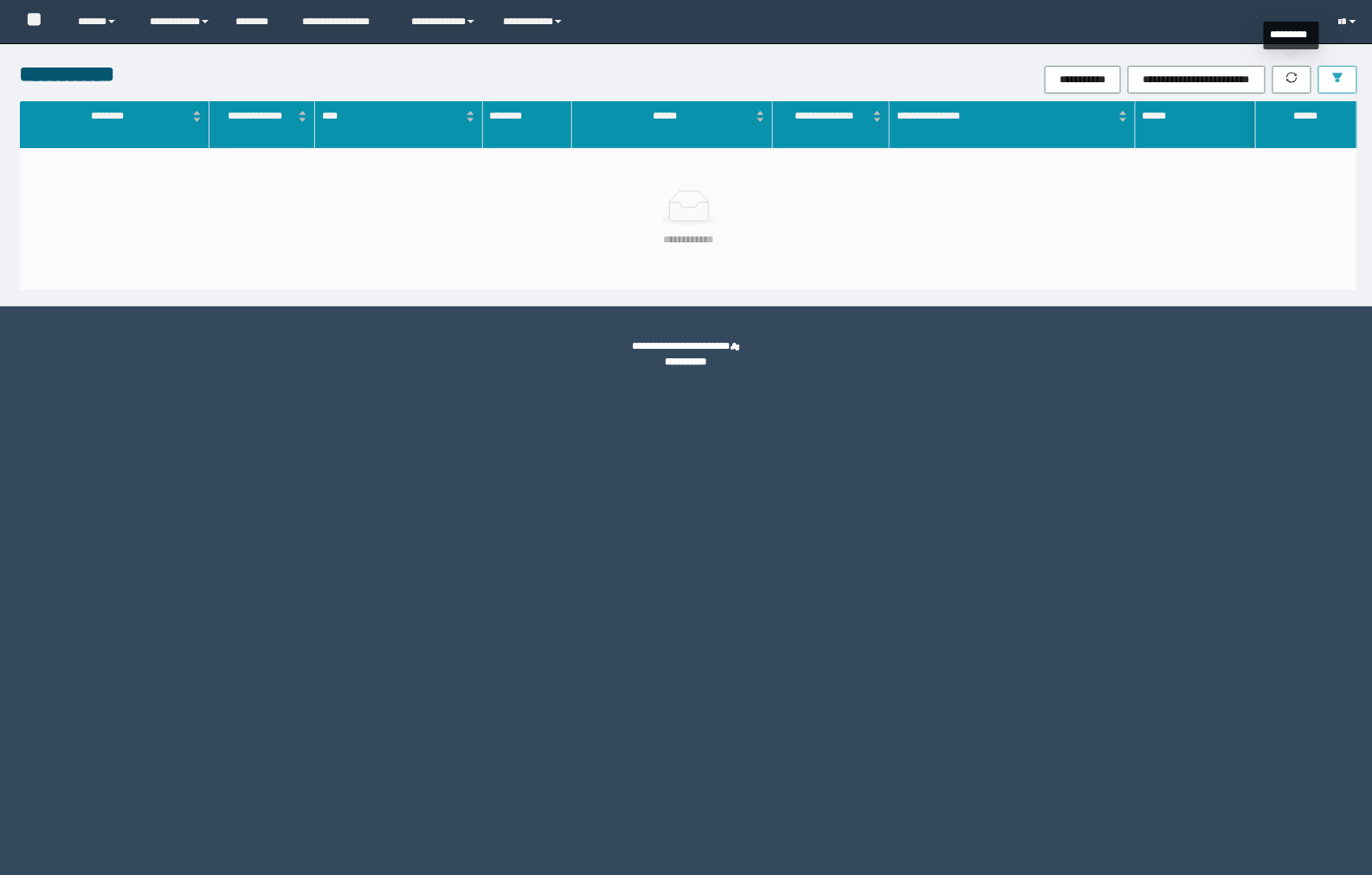 click at bounding box center [1337, 80] 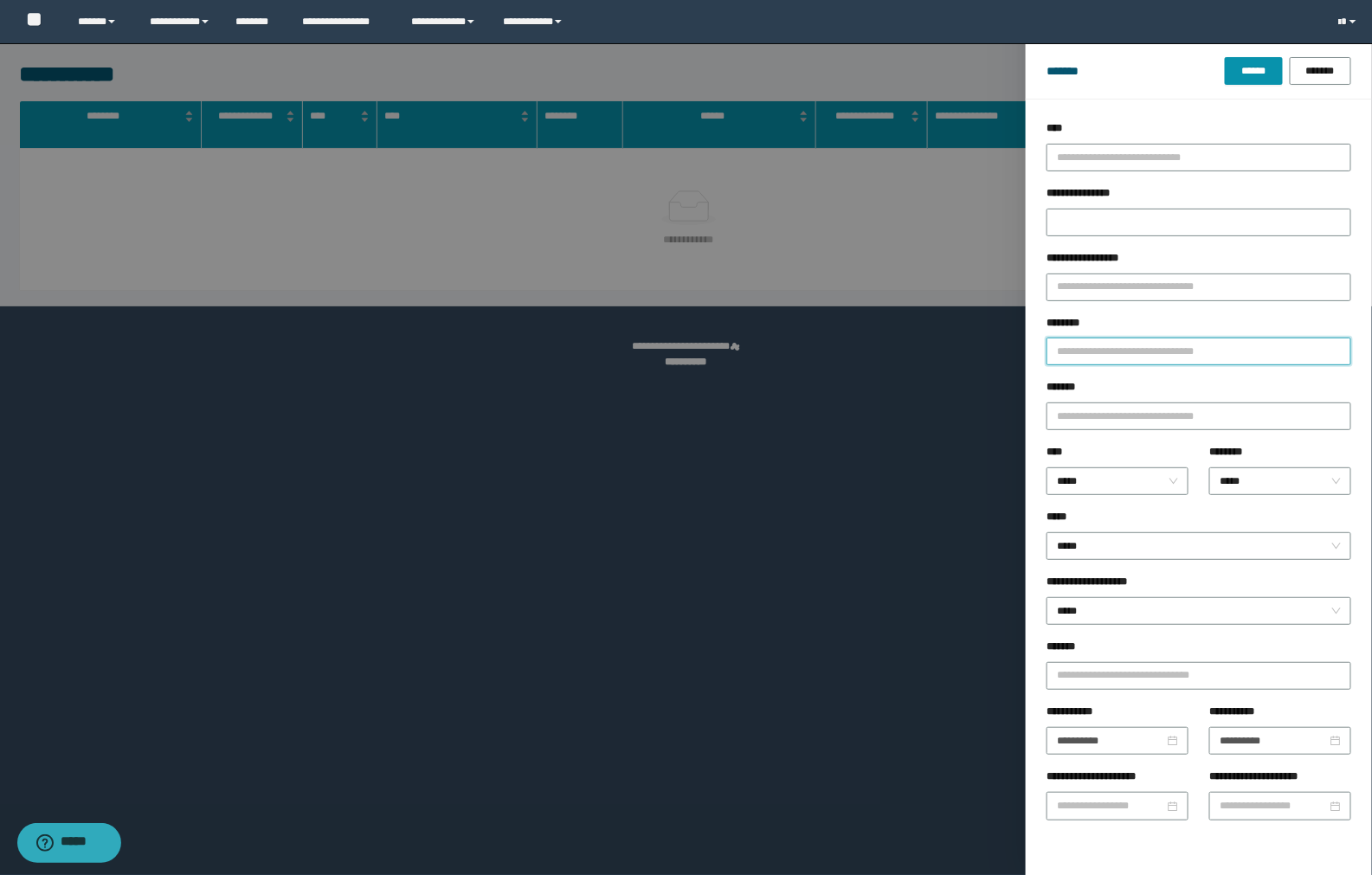 click on "********" at bounding box center (1199, 351) 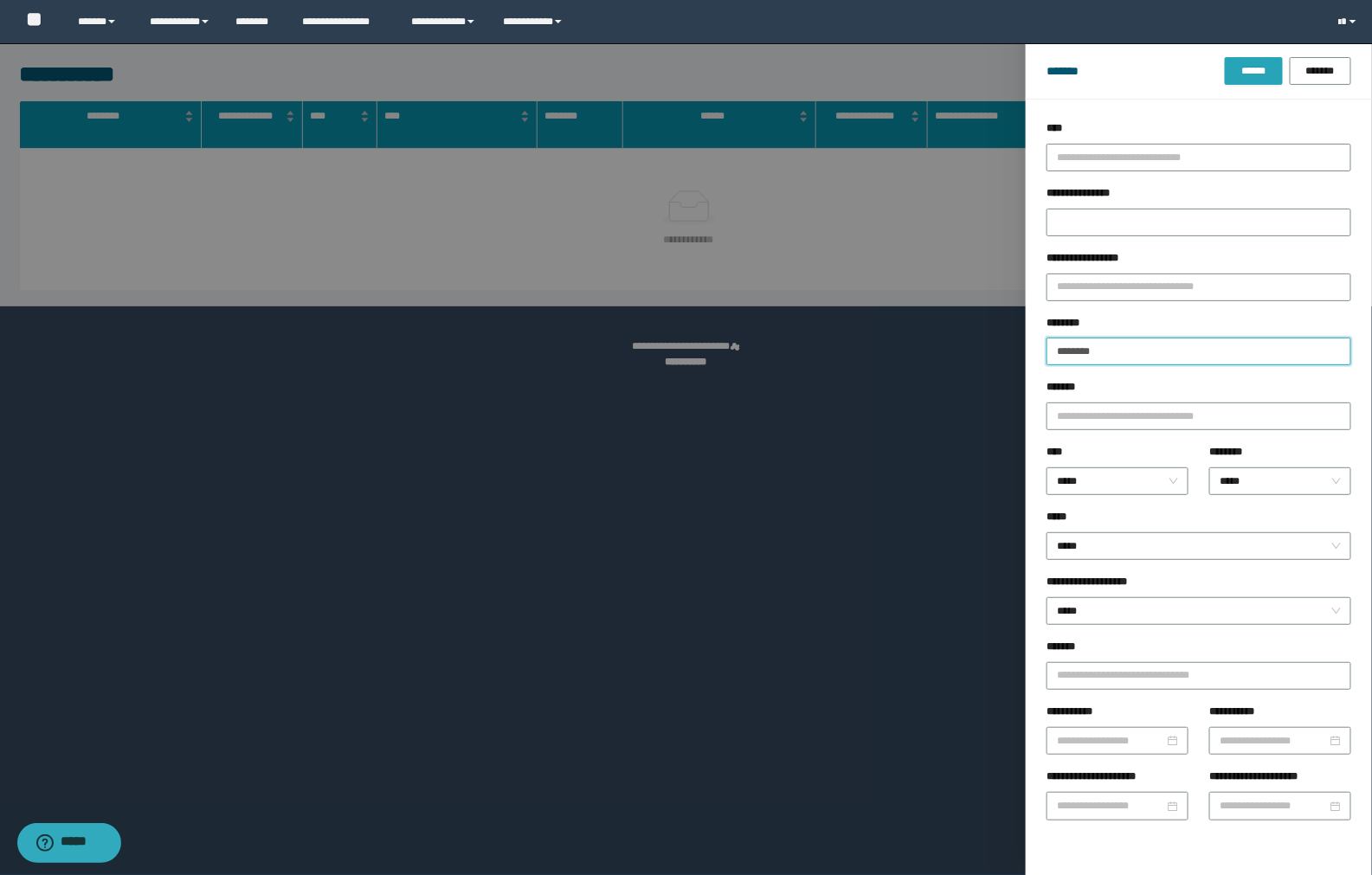 type on "********" 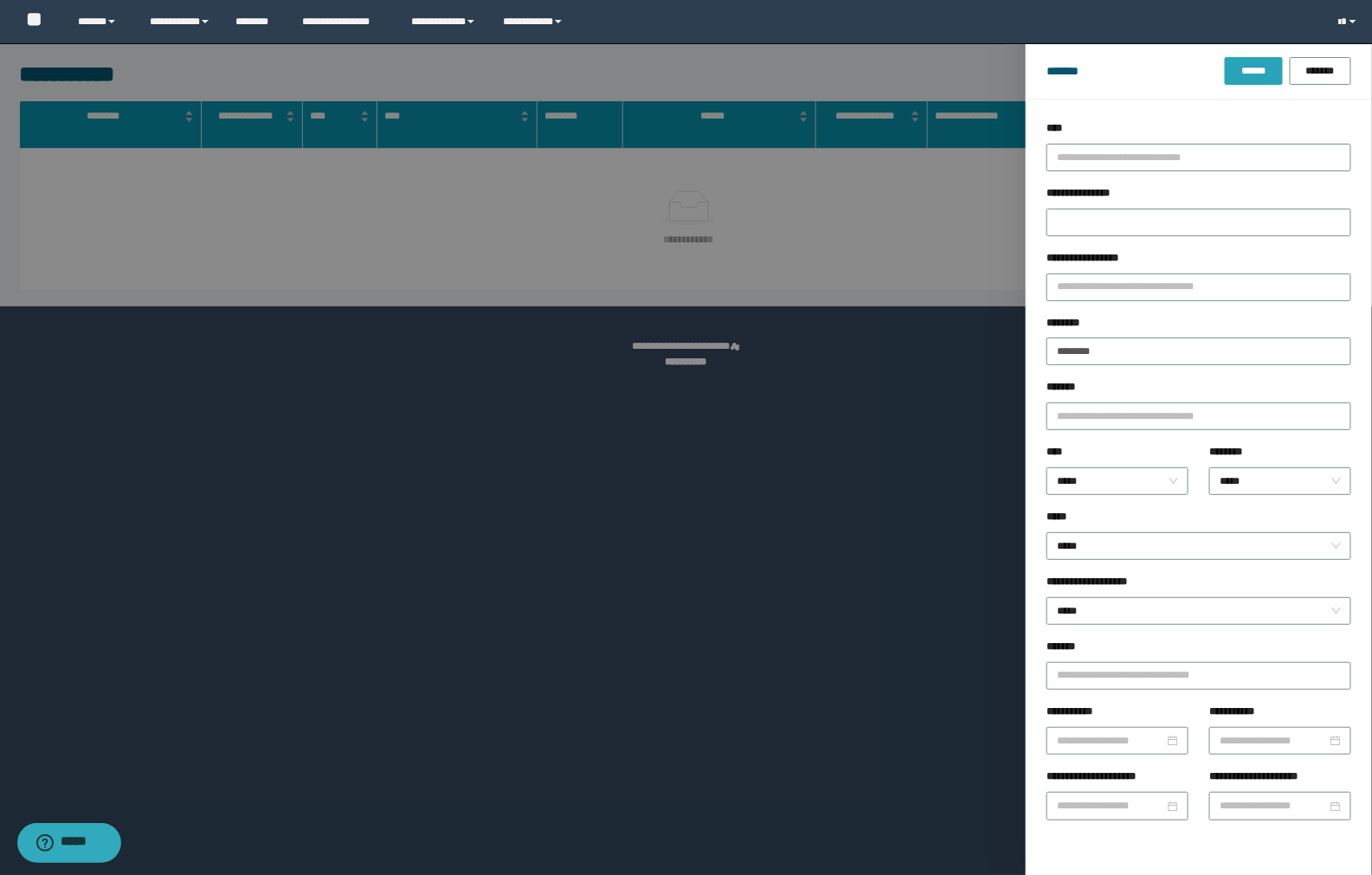 click on "******" at bounding box center (1253, 71) 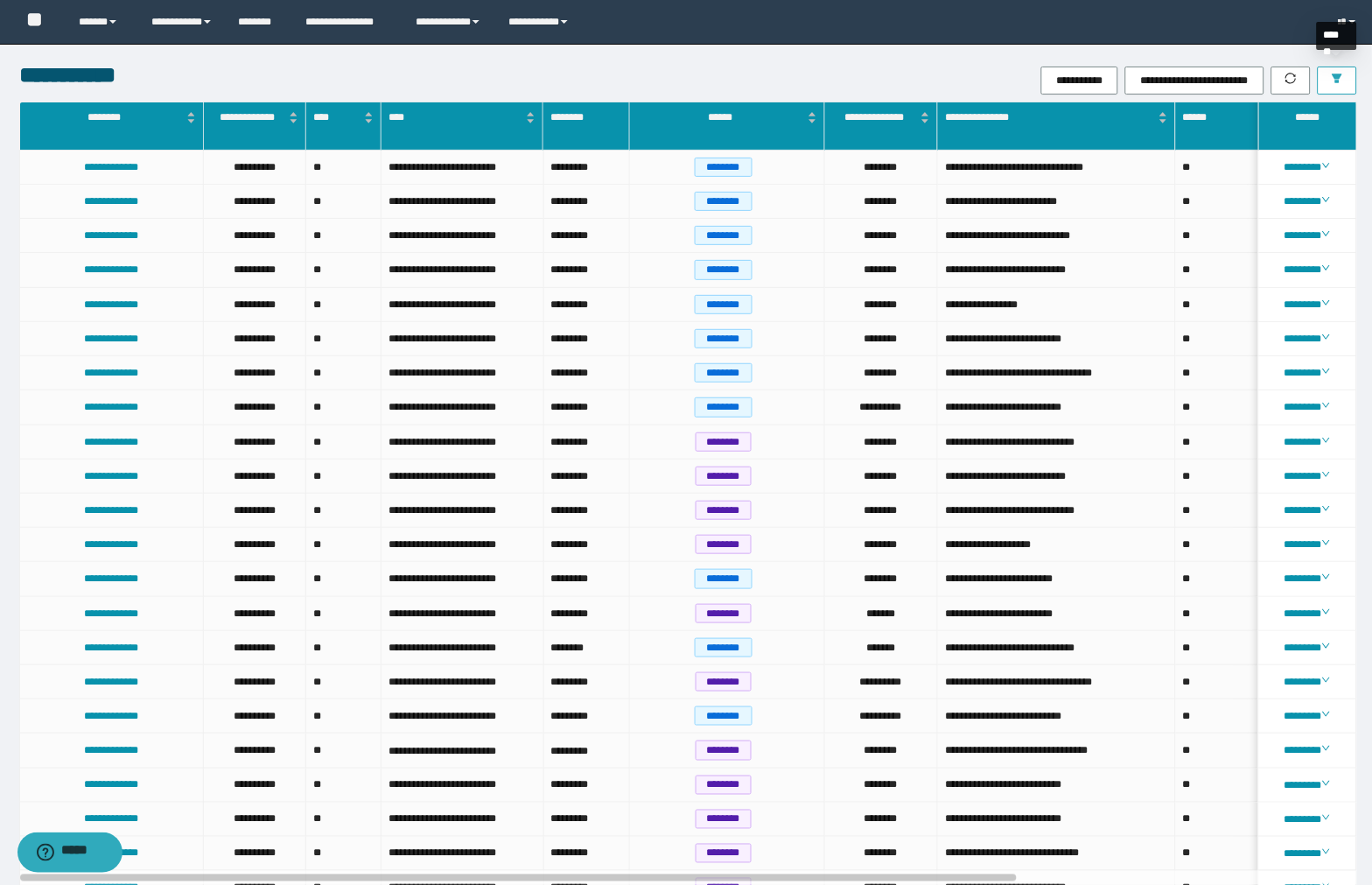 click at bounding box center (1337, 81) 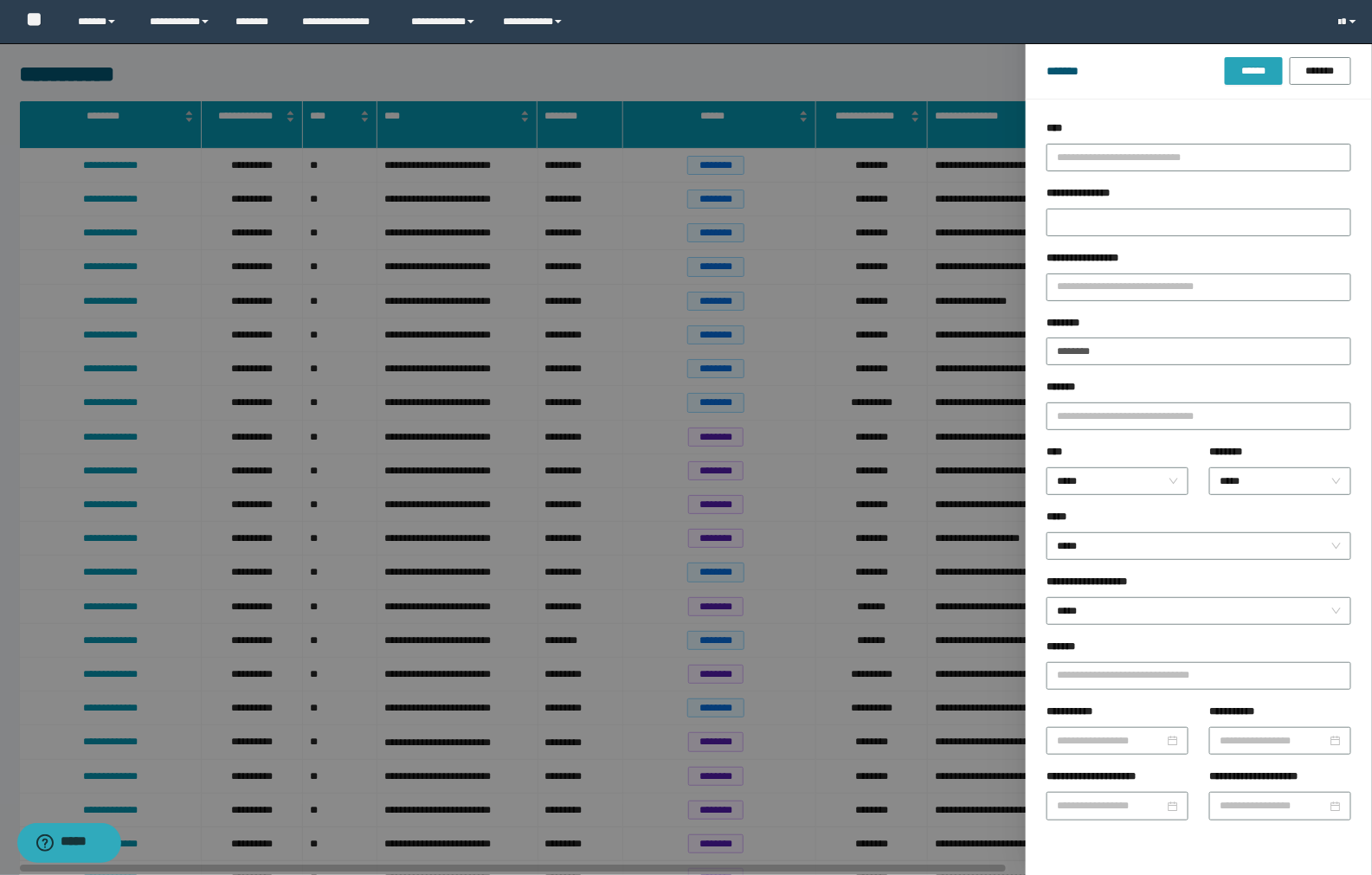 click on "******" at bounding box center (1253, 71) 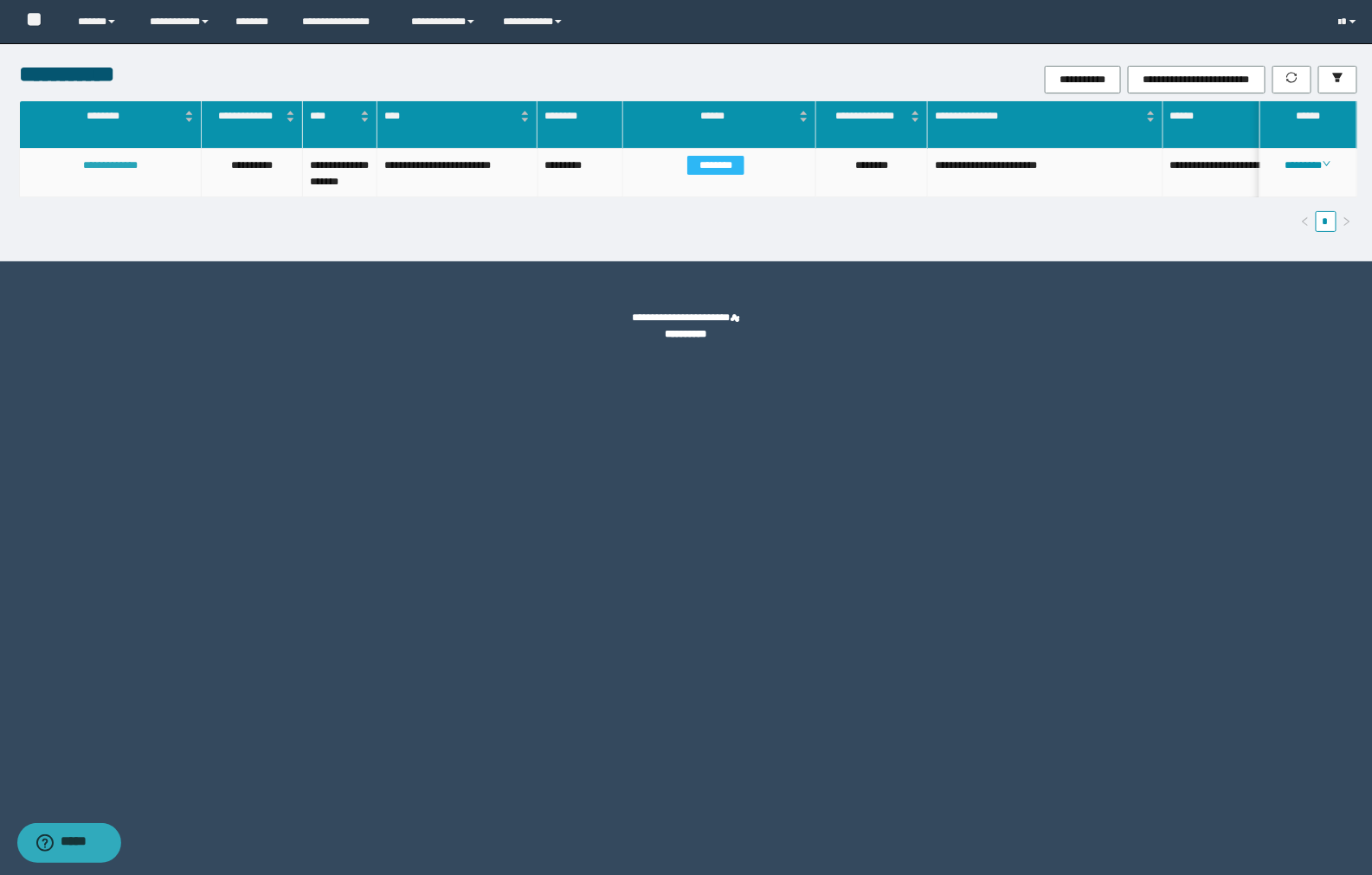 click on "**********" at bounding box center [110, 165] 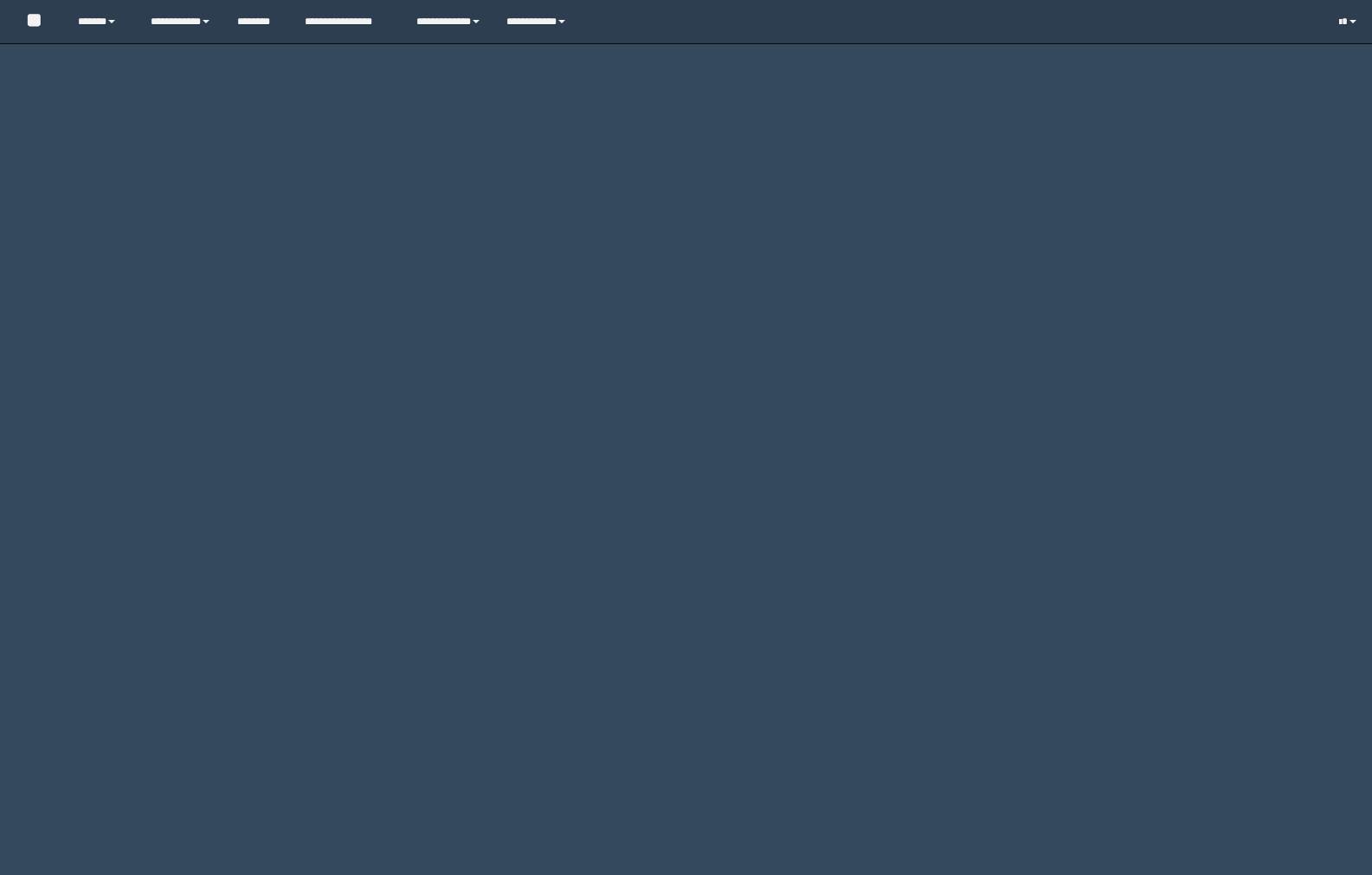scroll, scrollTop: 0, scrollLeft: 0, axis: both 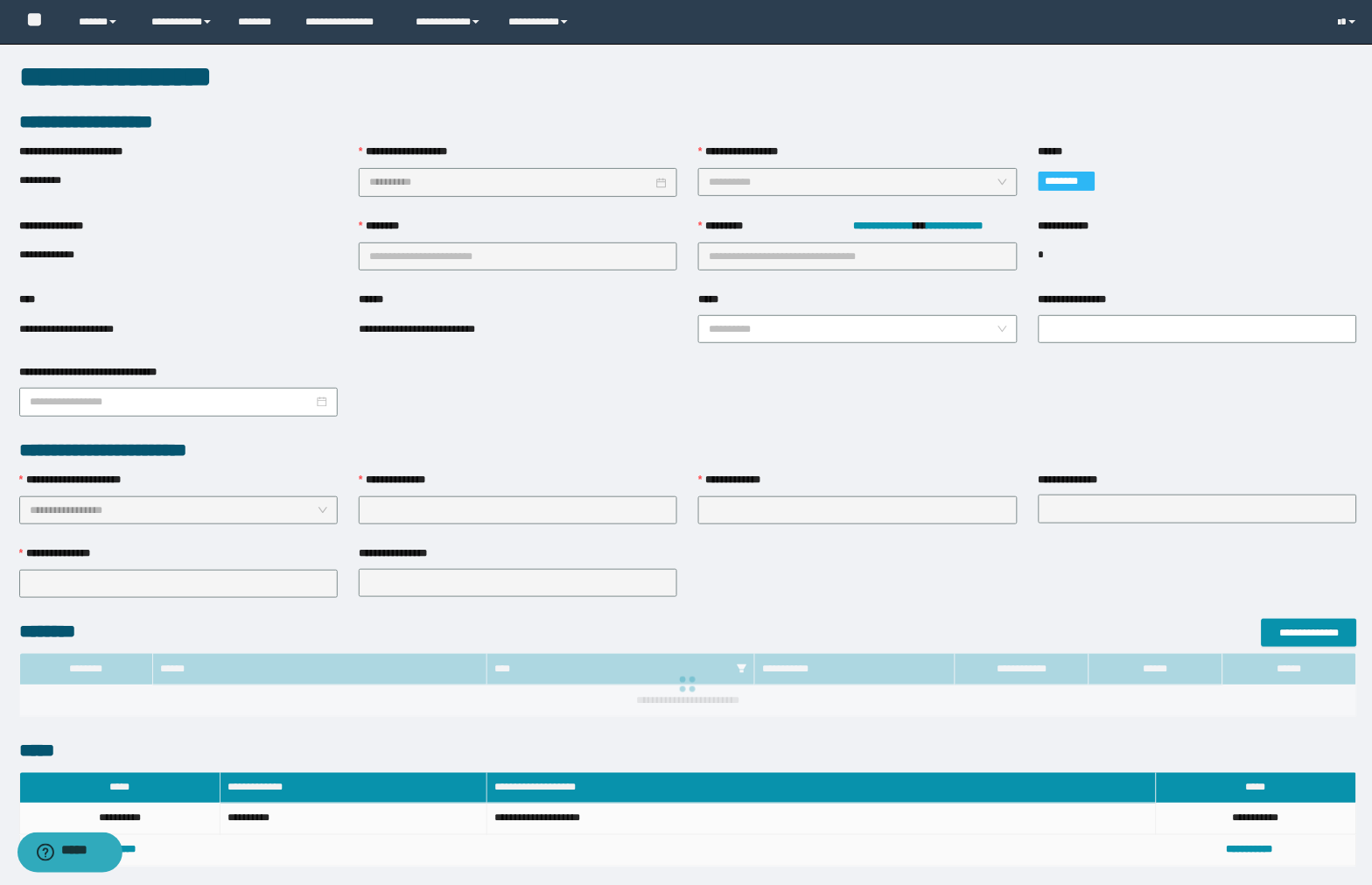 type on "**********" 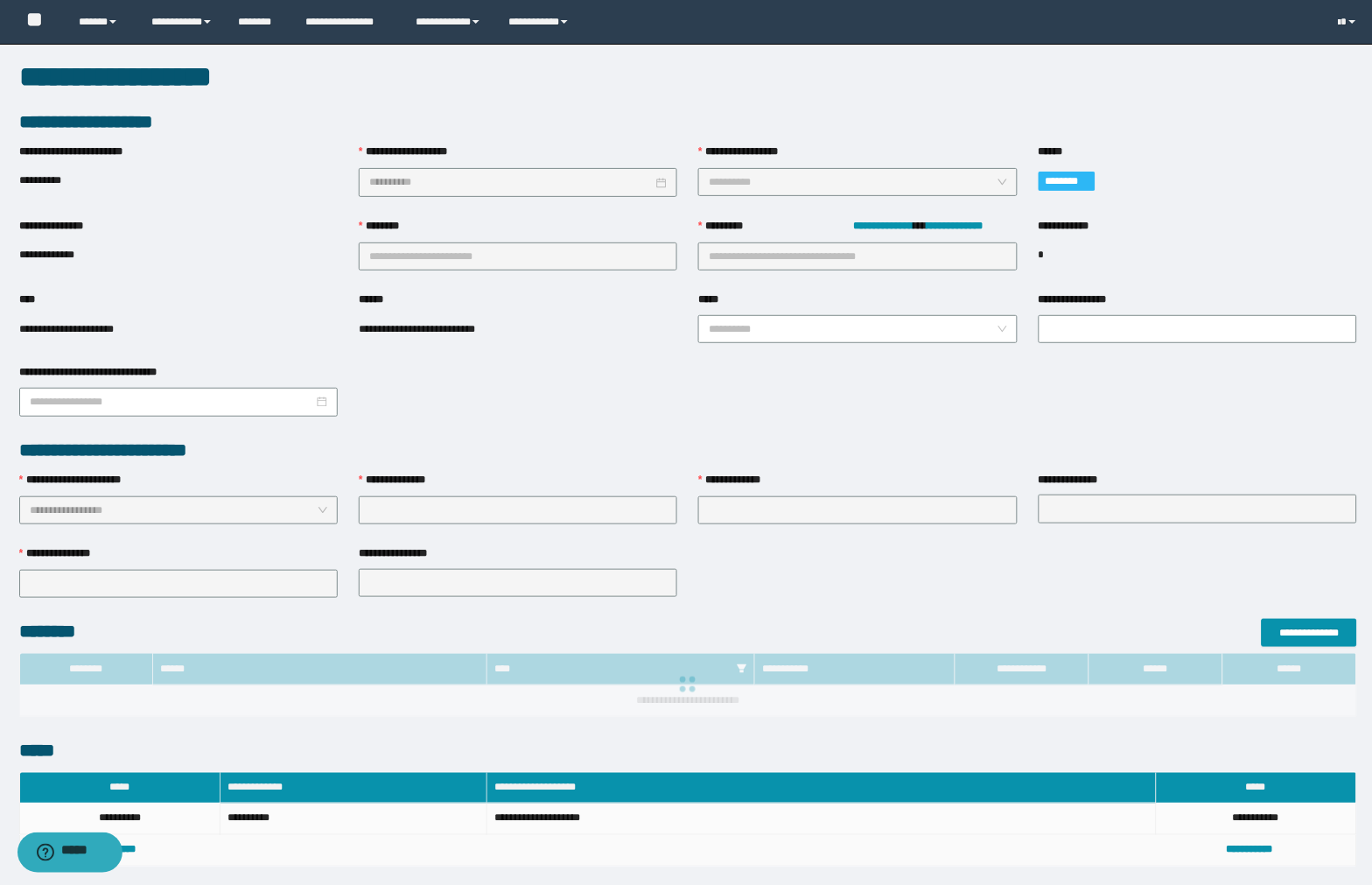 type on "**********" 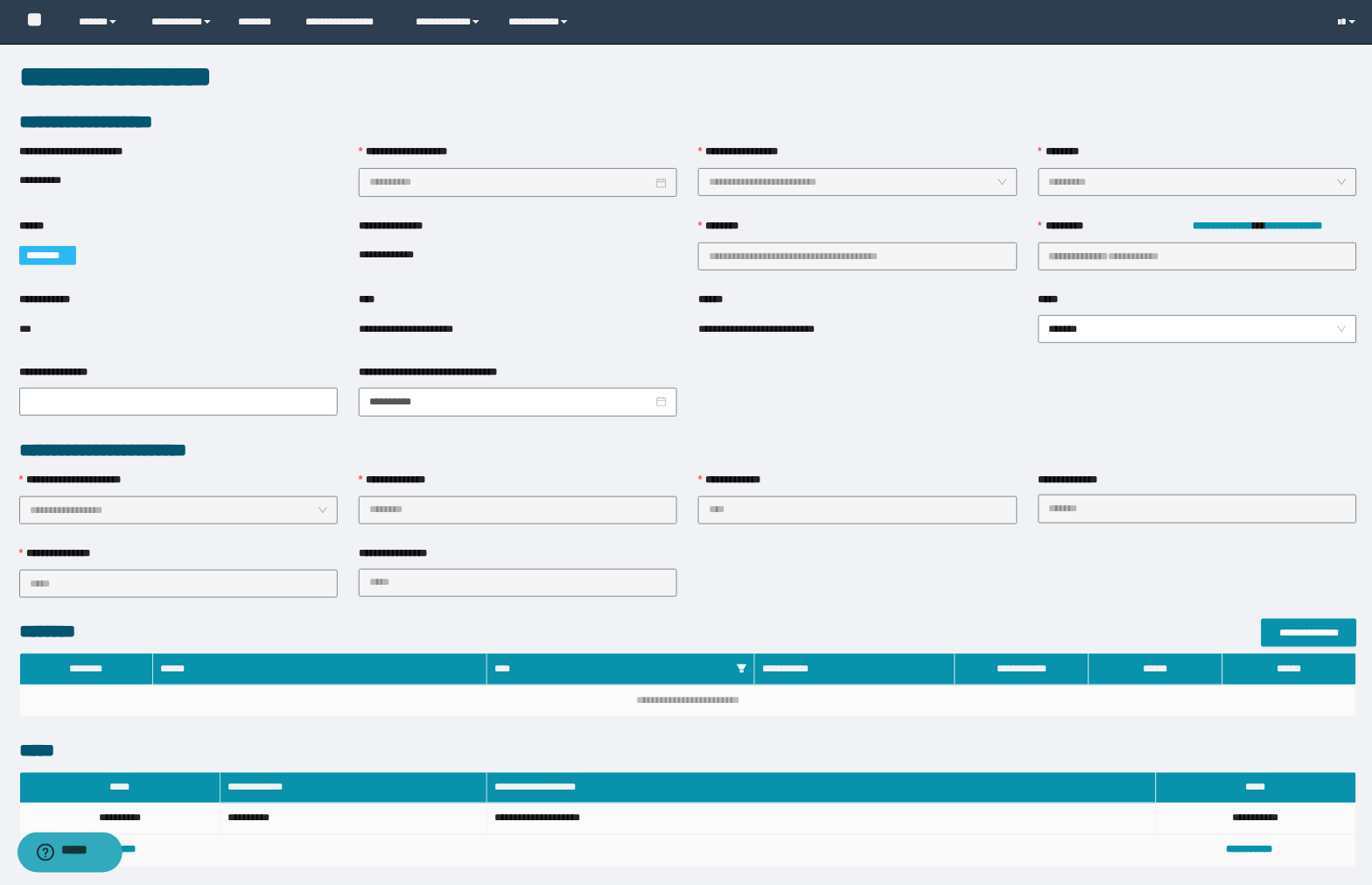 click on "**********" at bounding box center [178, 180] 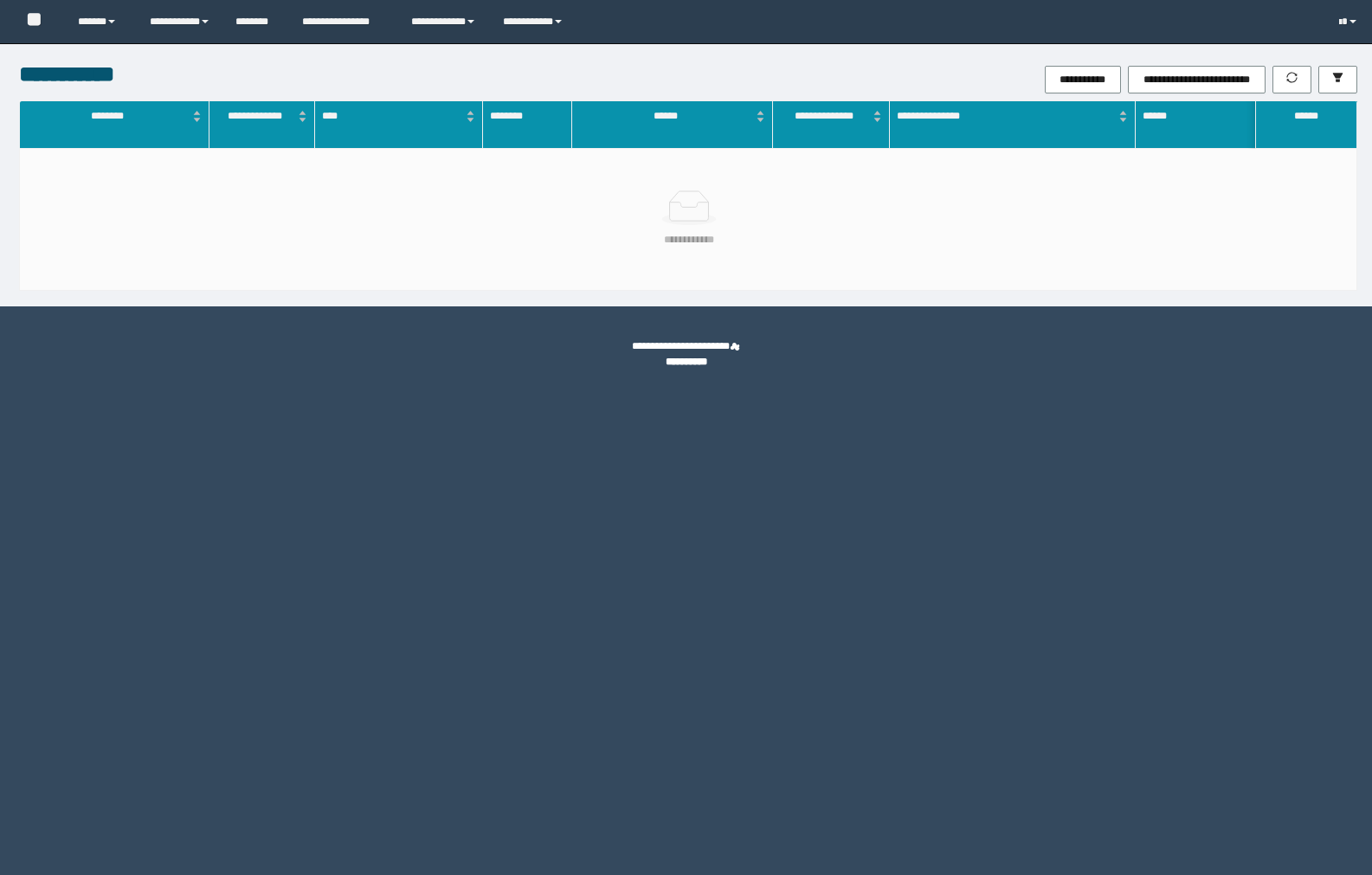scroll, scrollTop: 0, scrollLeft: 0, axis: both 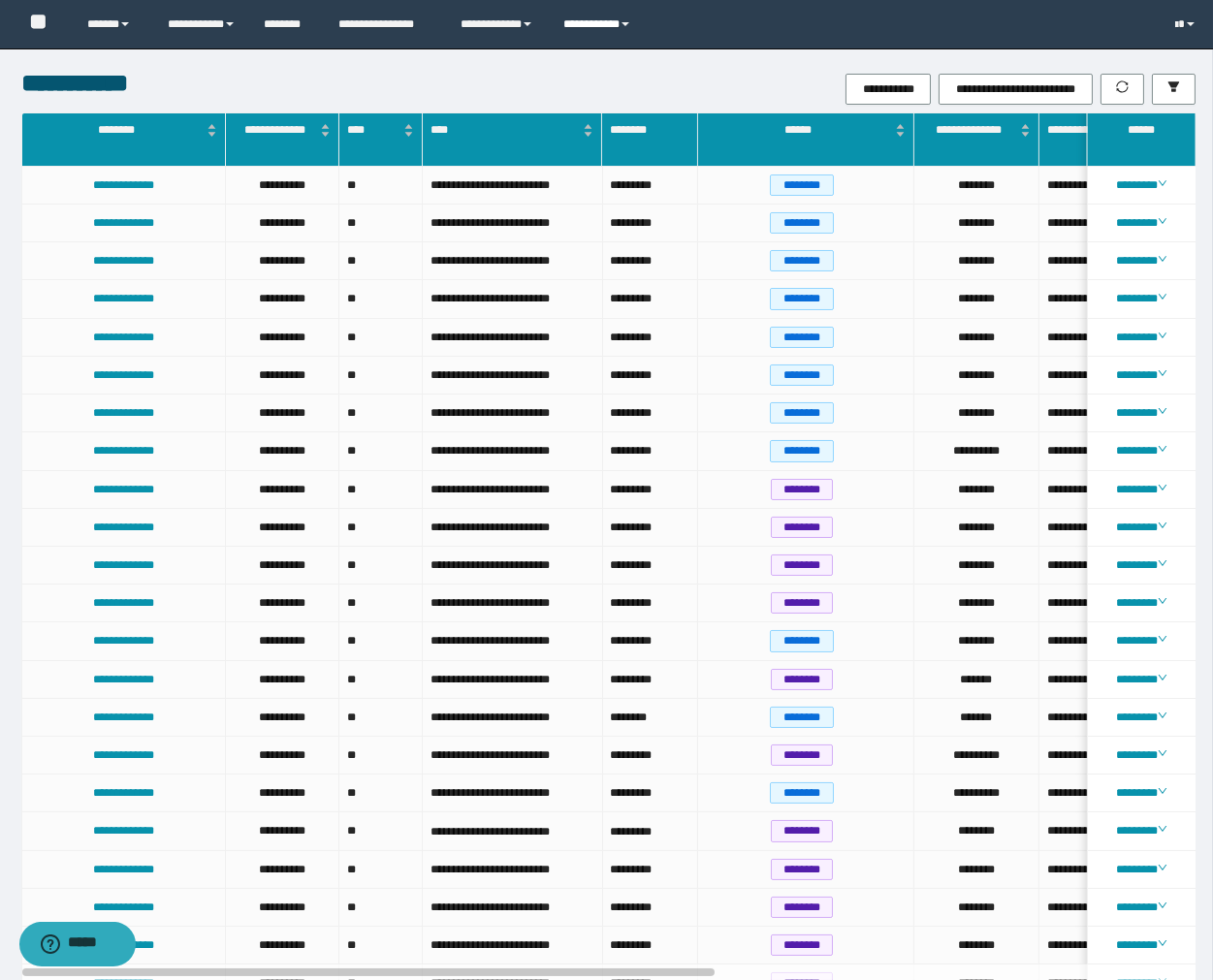 click on "**********" at bounding box center (598, 24) 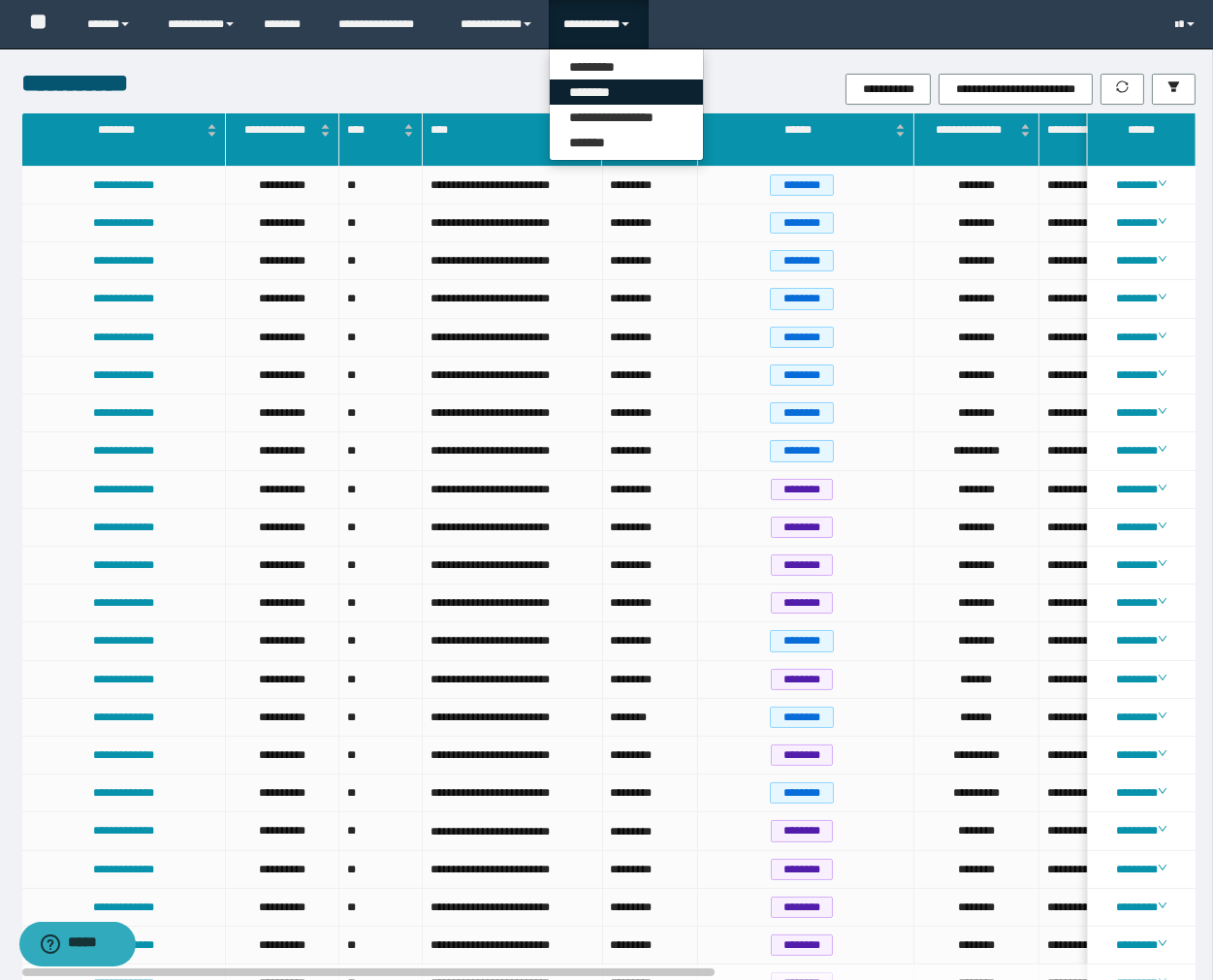 click on "********" at bounding box center (626, 92) 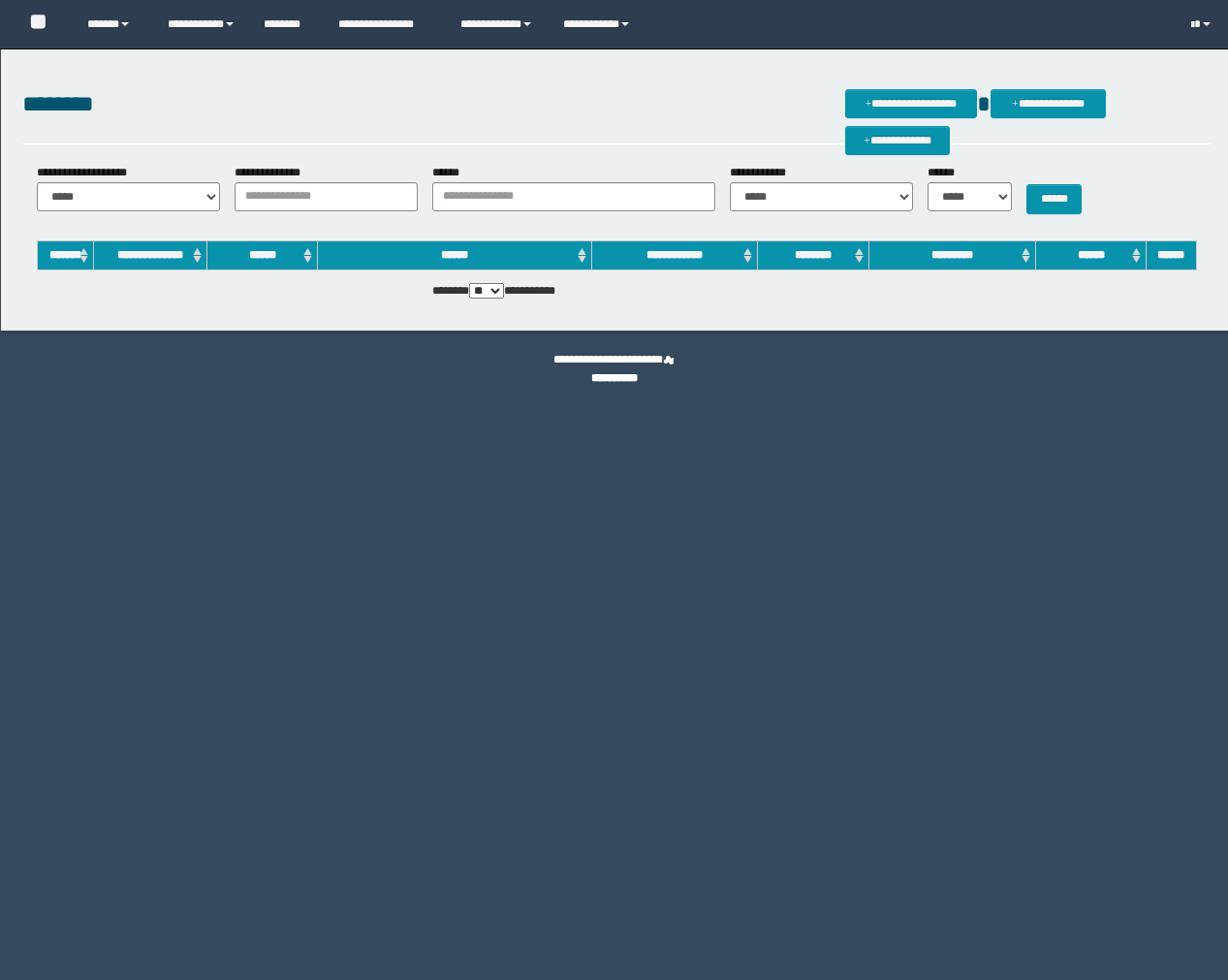 scroll, scrollTop: 0, scrollLeft: 0, axis: both 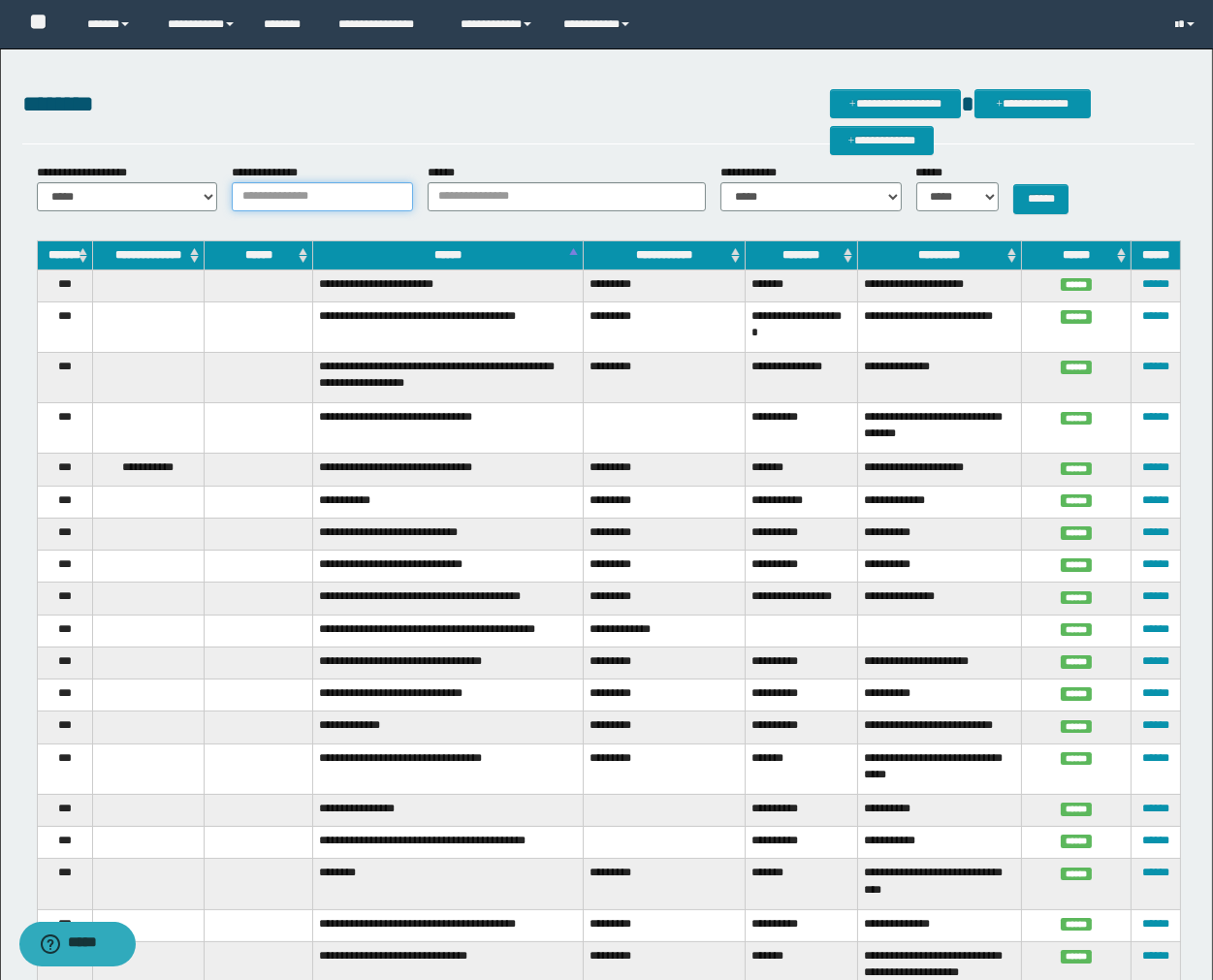click on "**********" at bounding box center (322, 197) 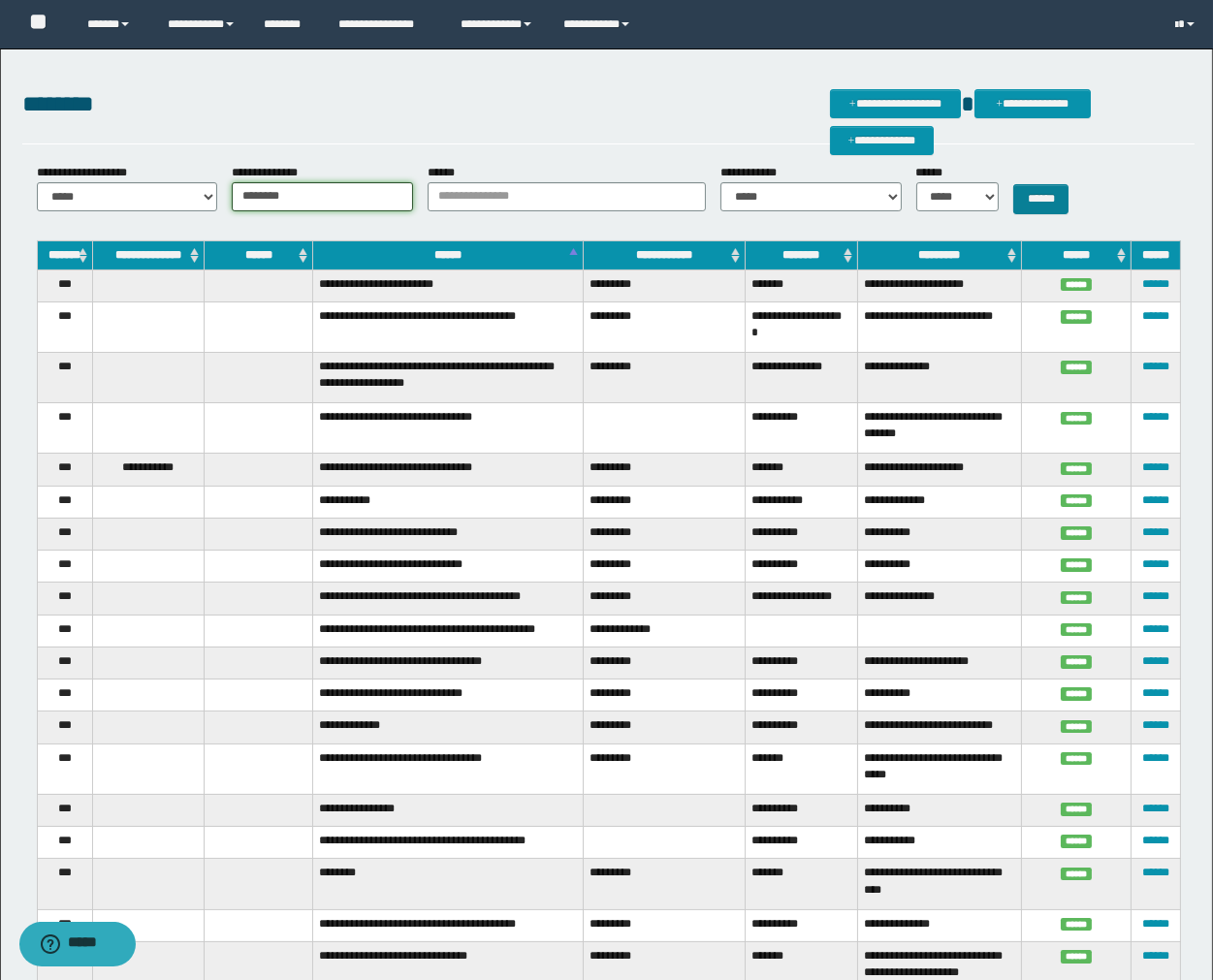 type on "********" 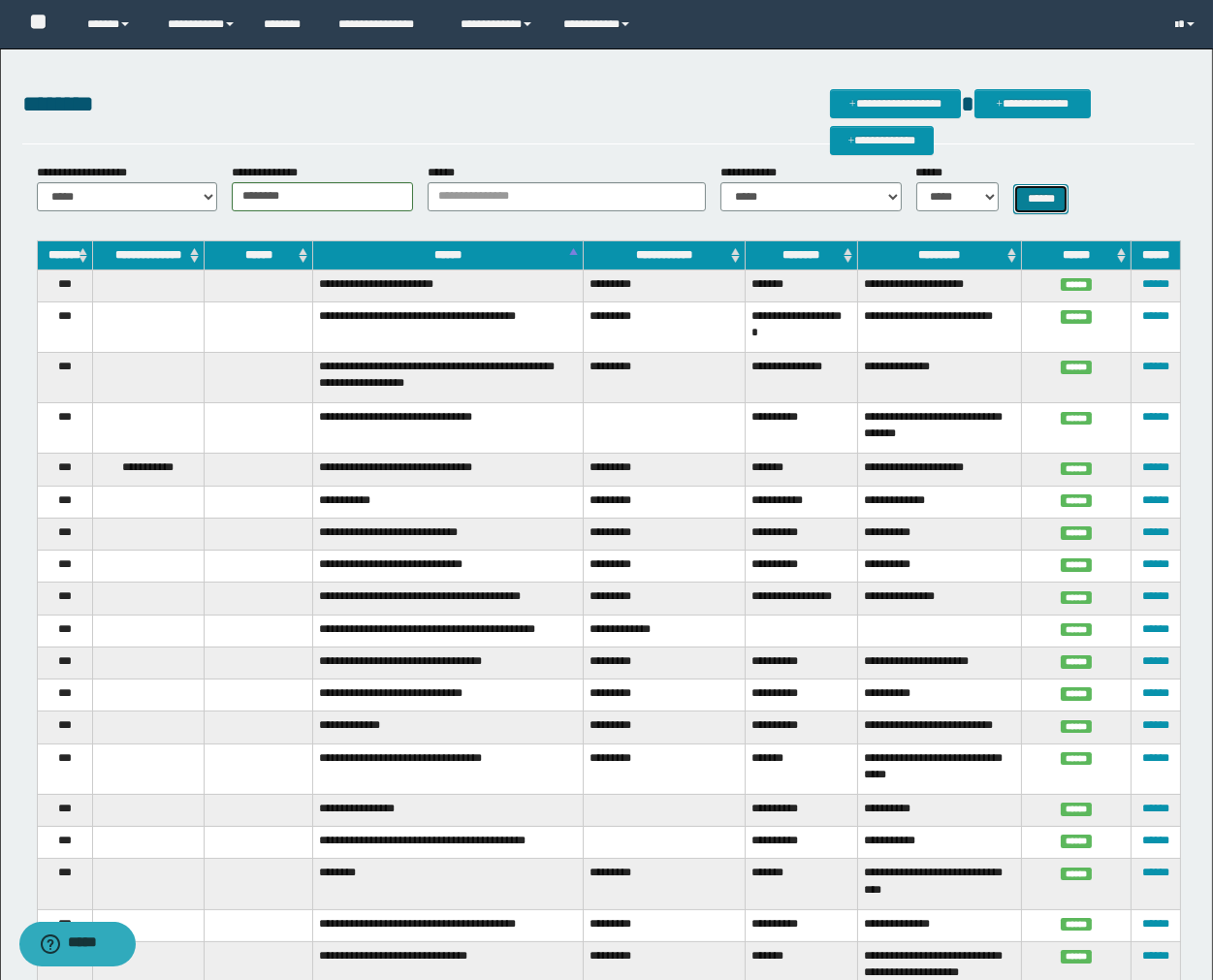 click on "******" at bounding box center (1040, 199) 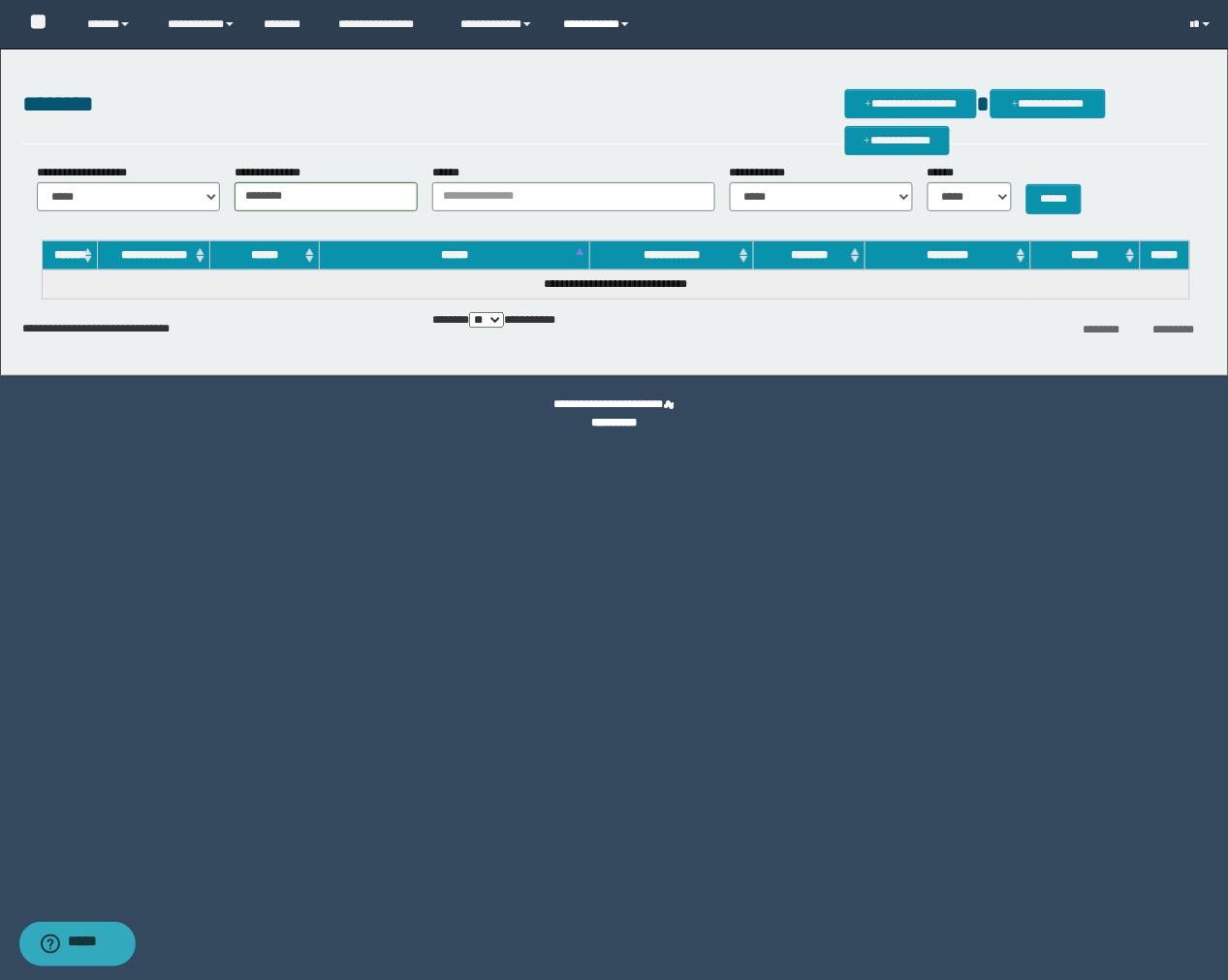 click on "**********" at bounding box center (598, 24) 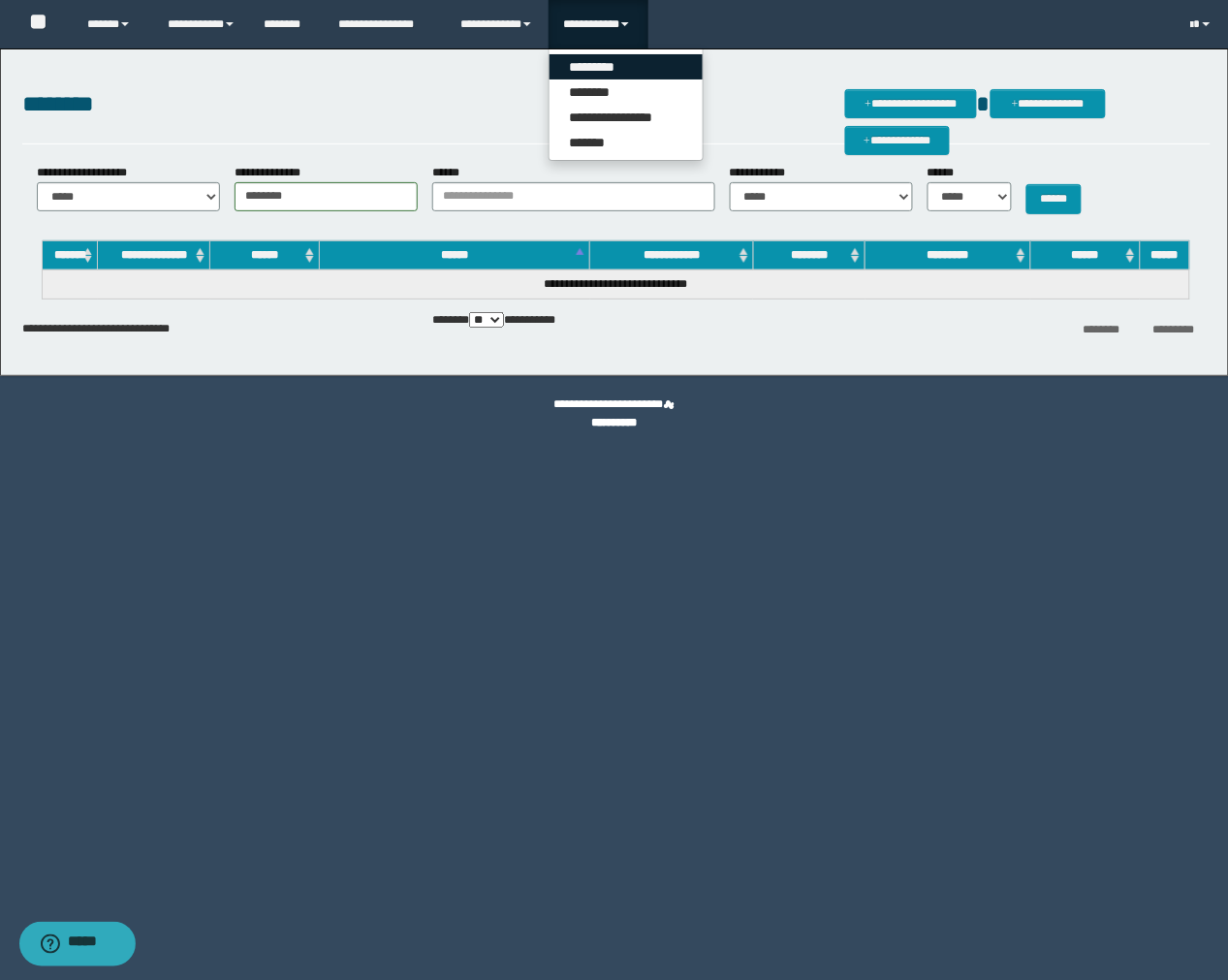 click on "*********" at bounding box center [626, 67] 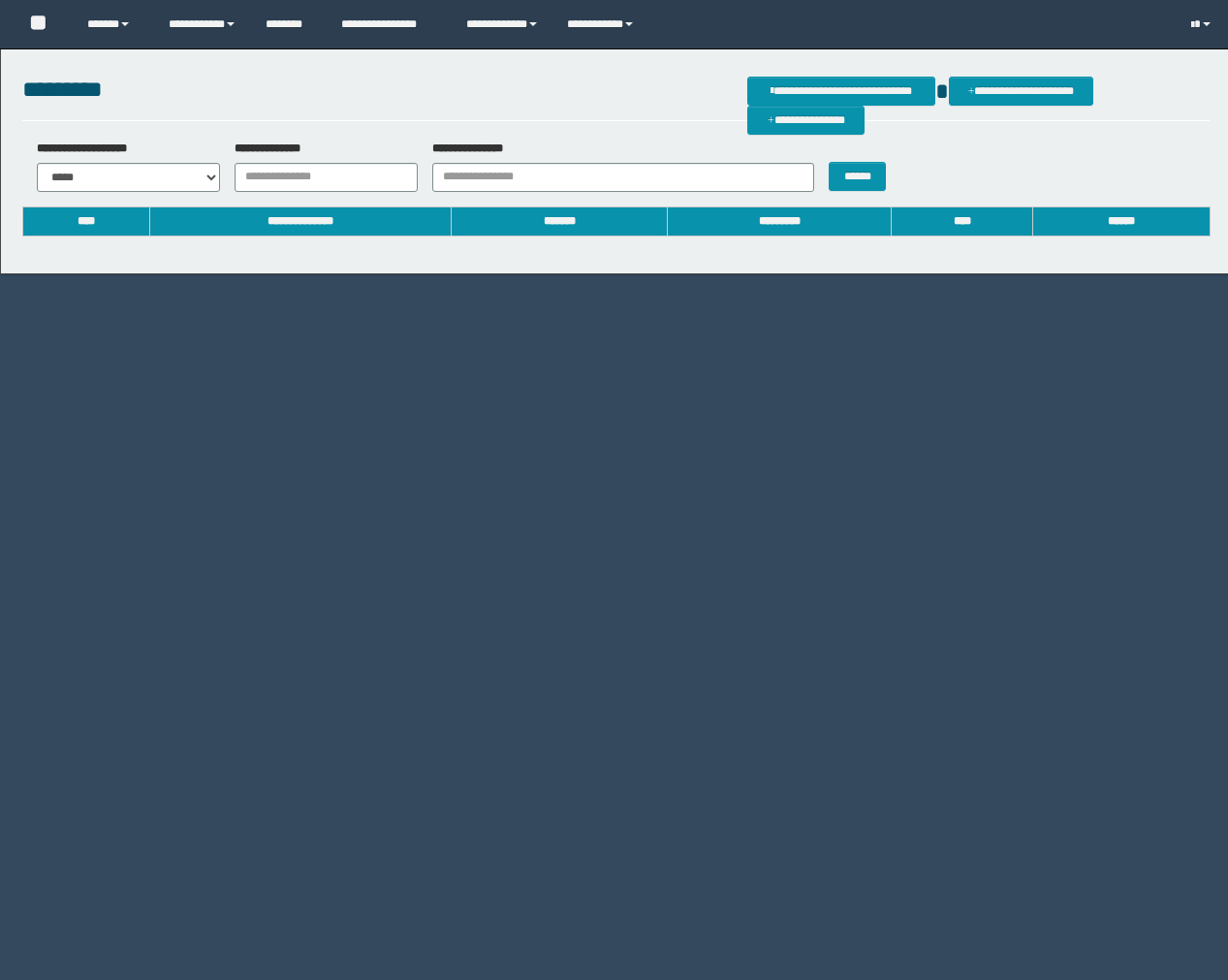 scroll, scrollTop: 0, scrollLeft: 0, axis: both 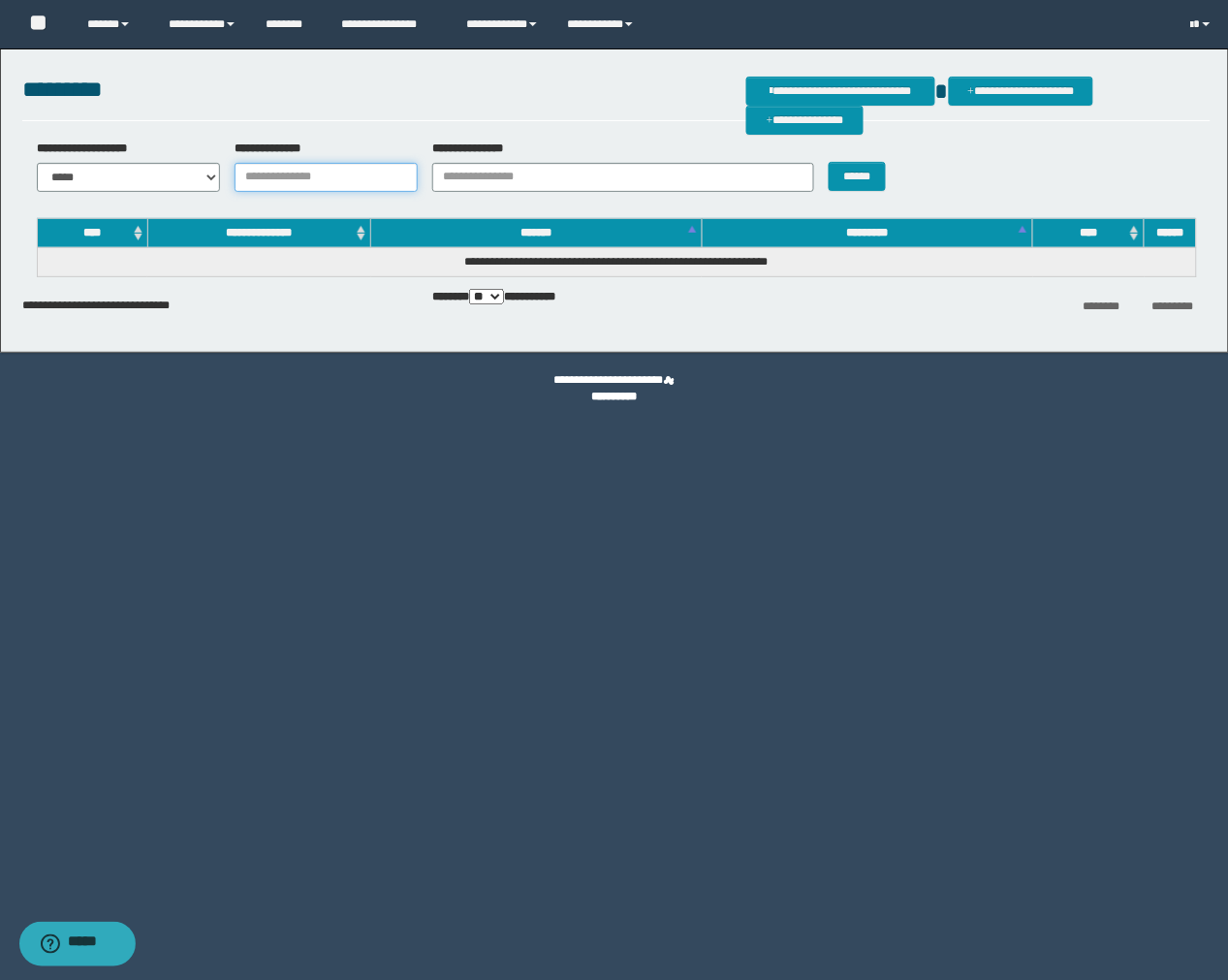 click on "**********" at bounding box center [326, 177] 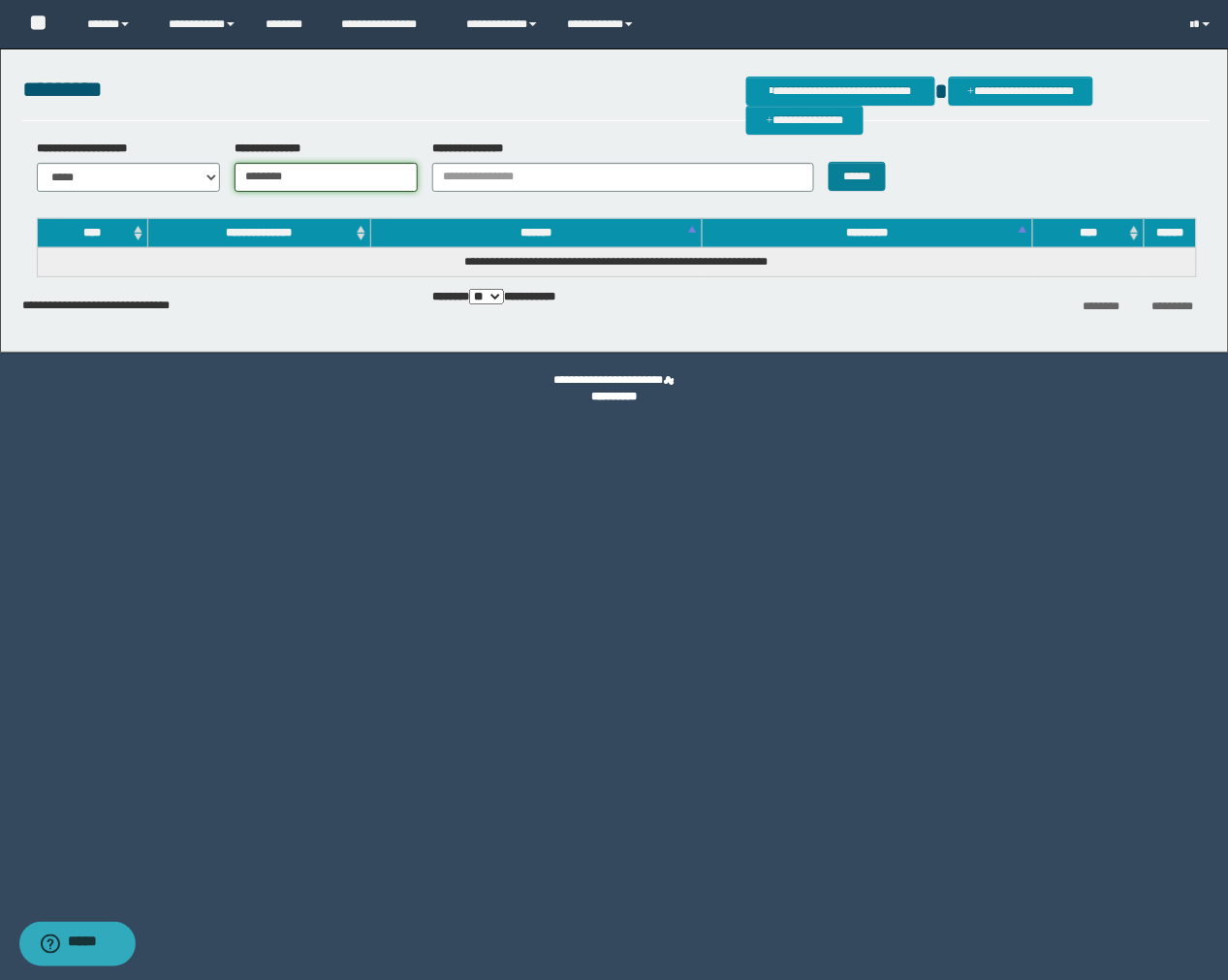 type on "********" 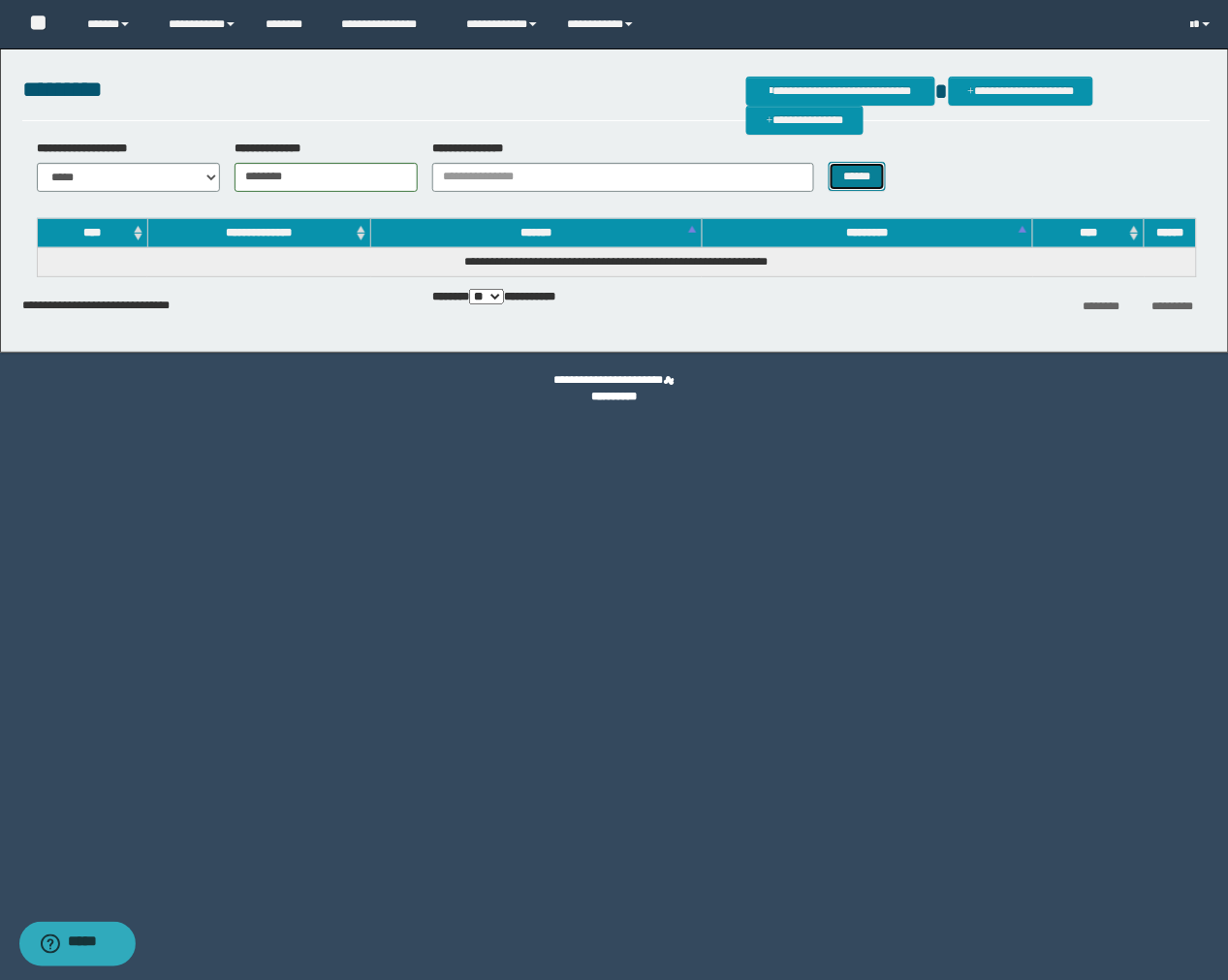 click on "******" at bounding box center (858, 176) 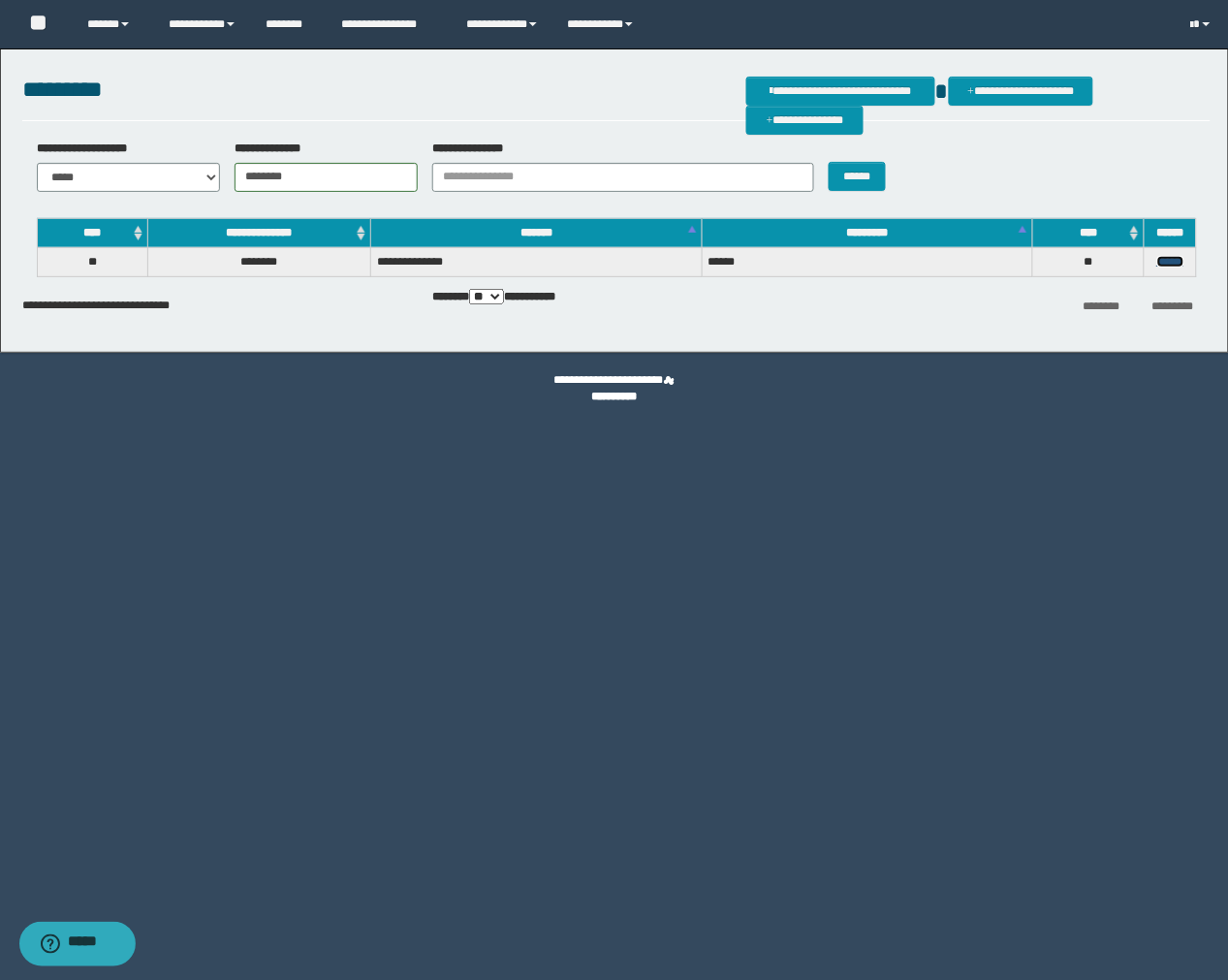 click on "******" at bounding box center [1171, 262] 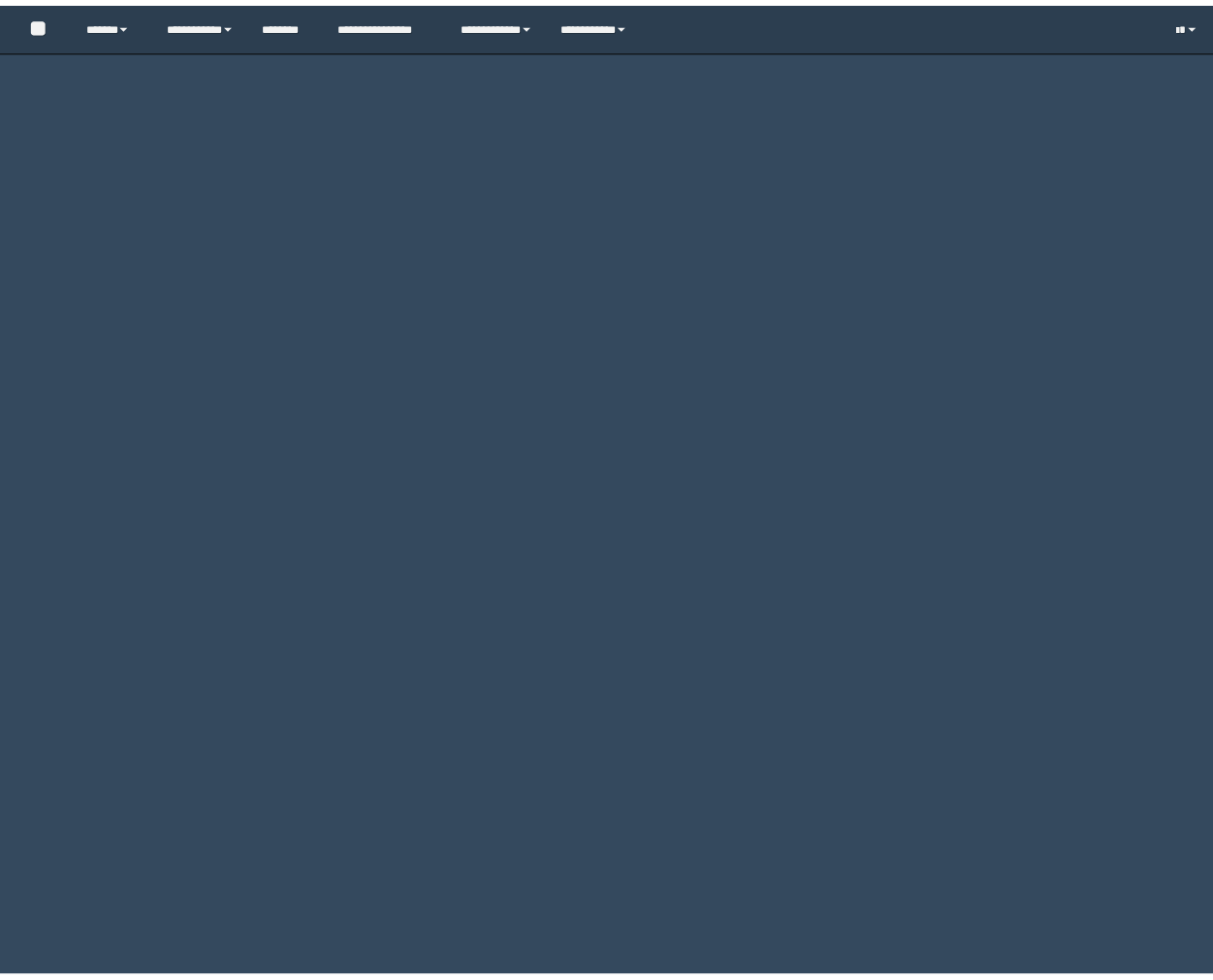 scroll, scrollTop: 0, scrollLeft: 0, axis: both 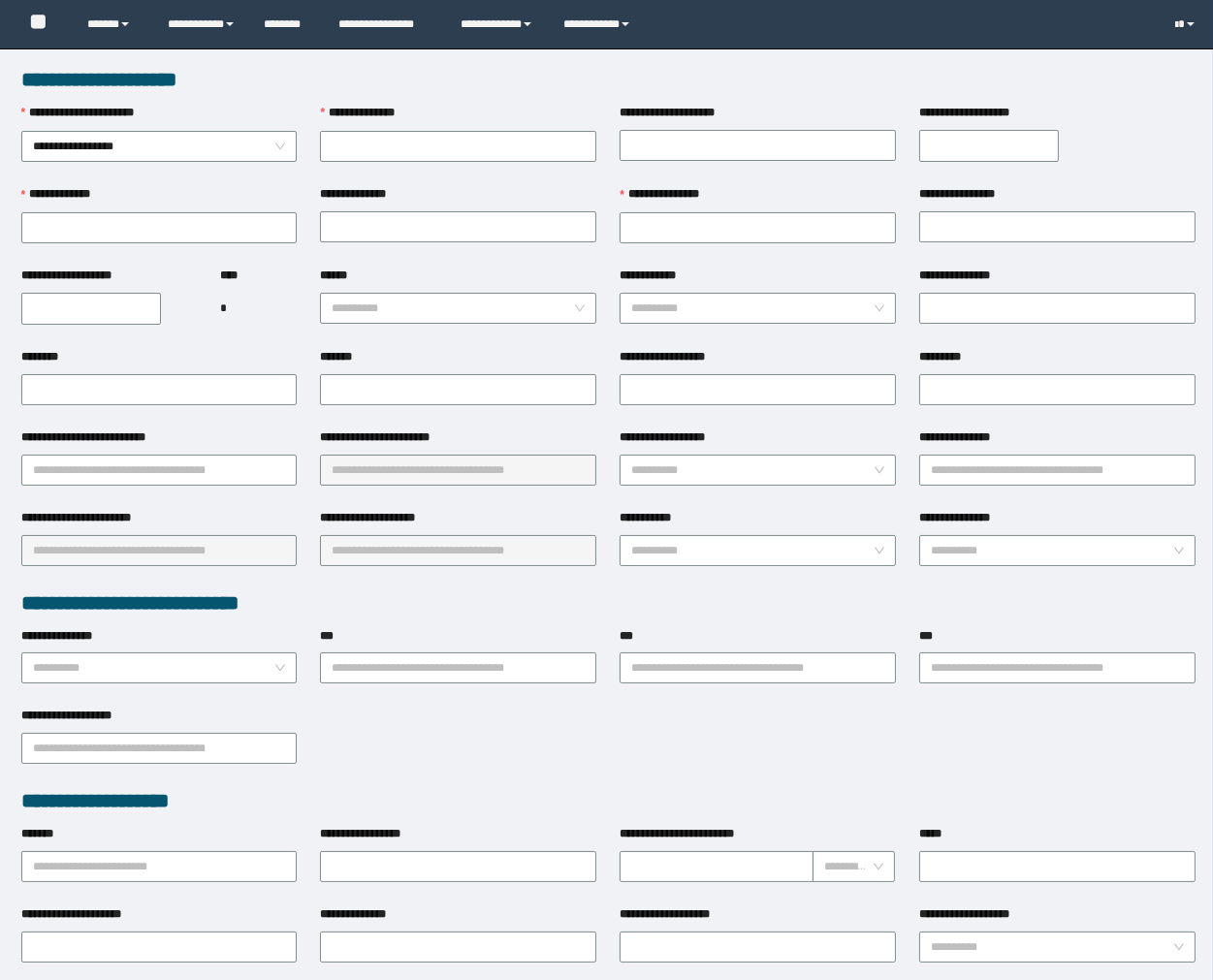 type on "********" 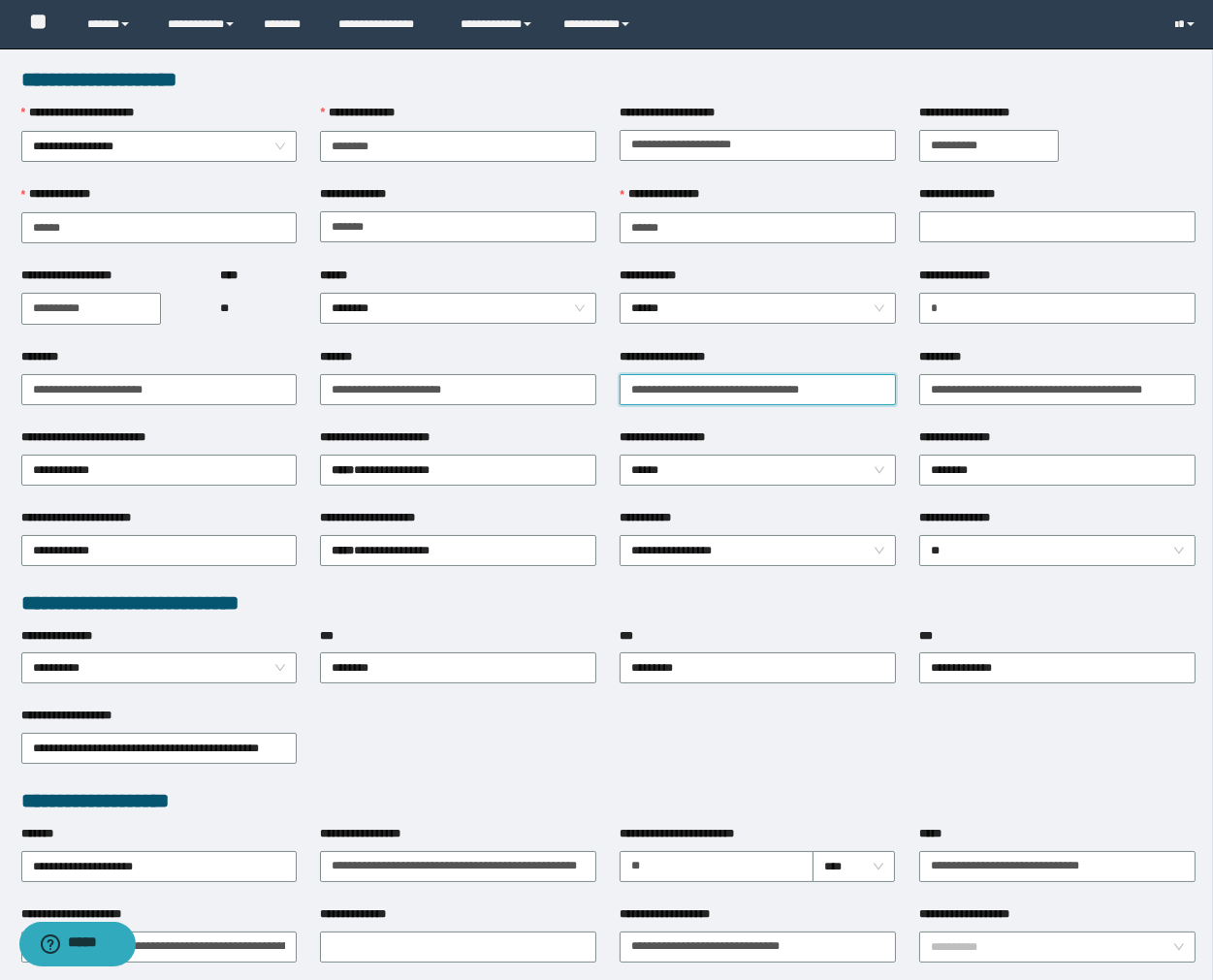 click on "**********" at bounding box center (757, 390) 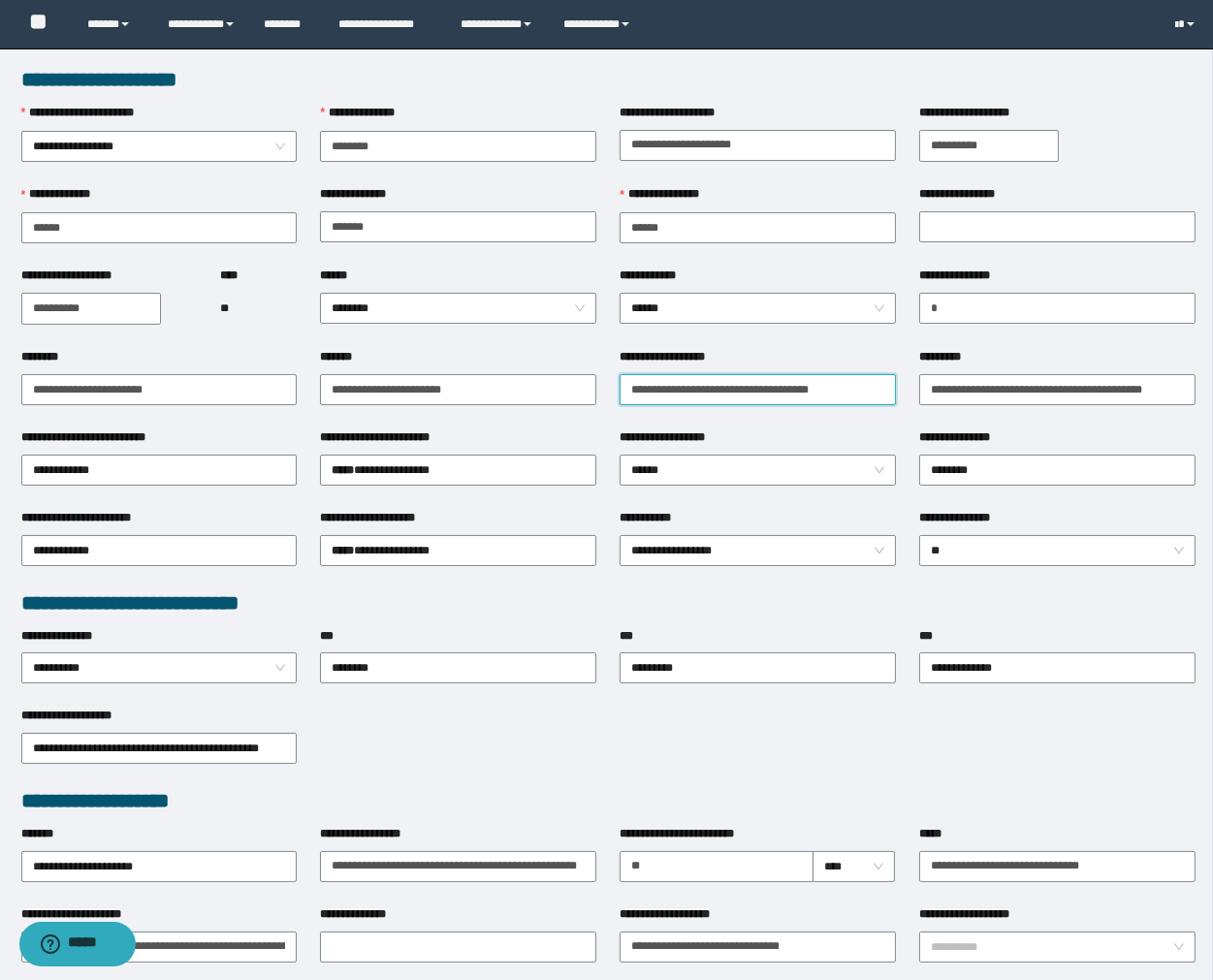 paste on "**********" 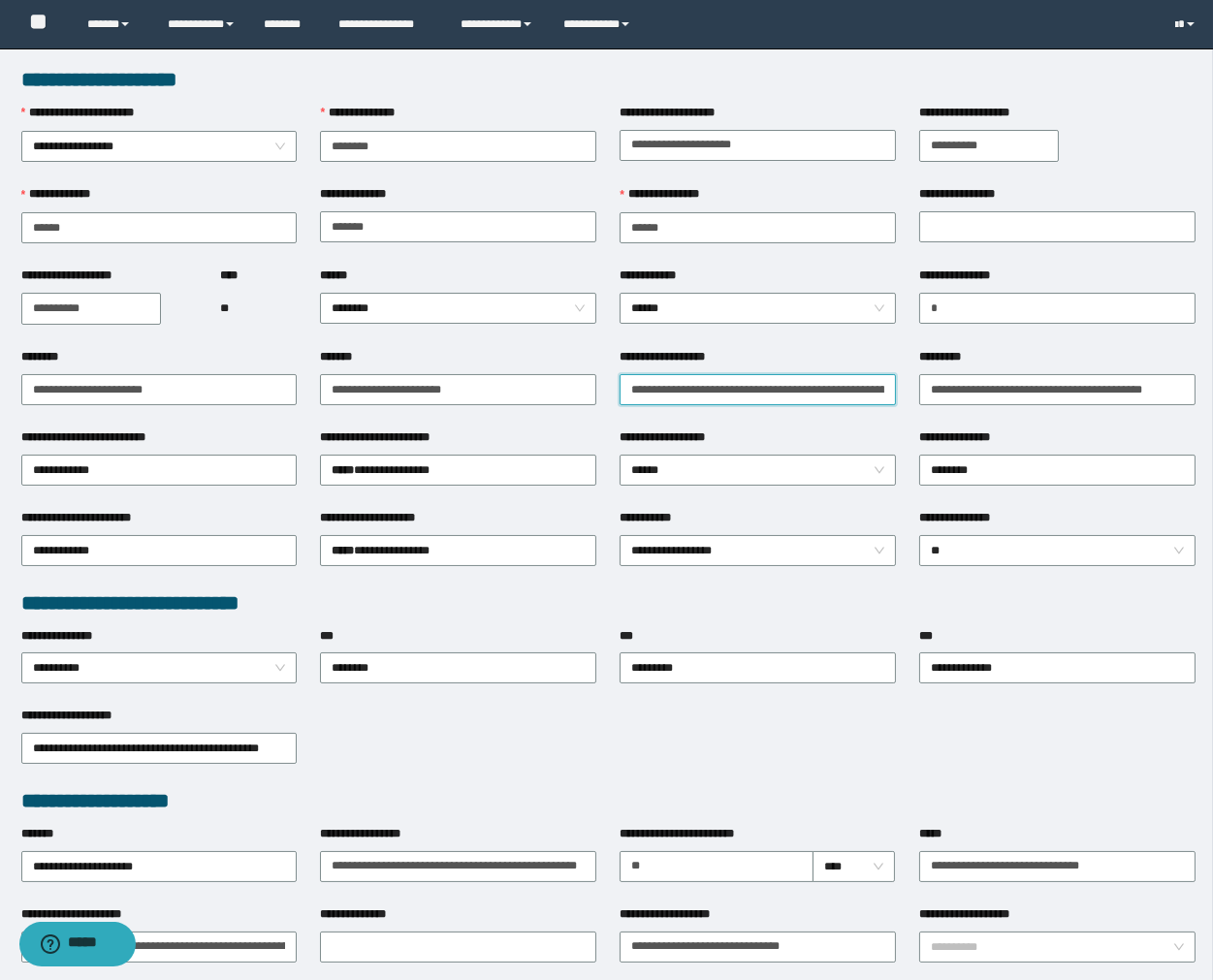 scroll, scrollTop: 0, scrollLeft: 172, axis: horizontal 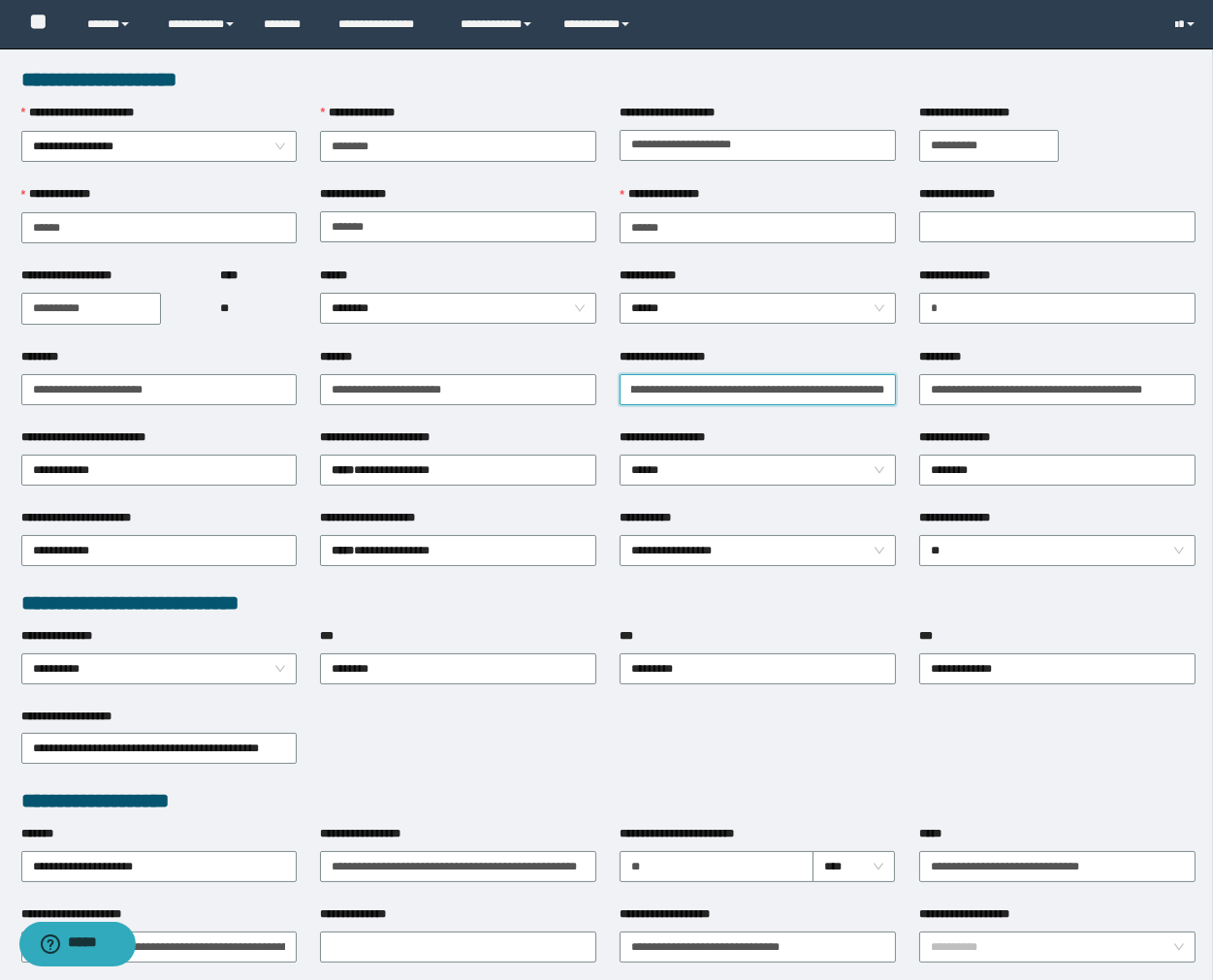 drag, startPoint x: 694, startPoint y: 390, endPoint x: 667, endPoint y: 393, distance: 27.166155 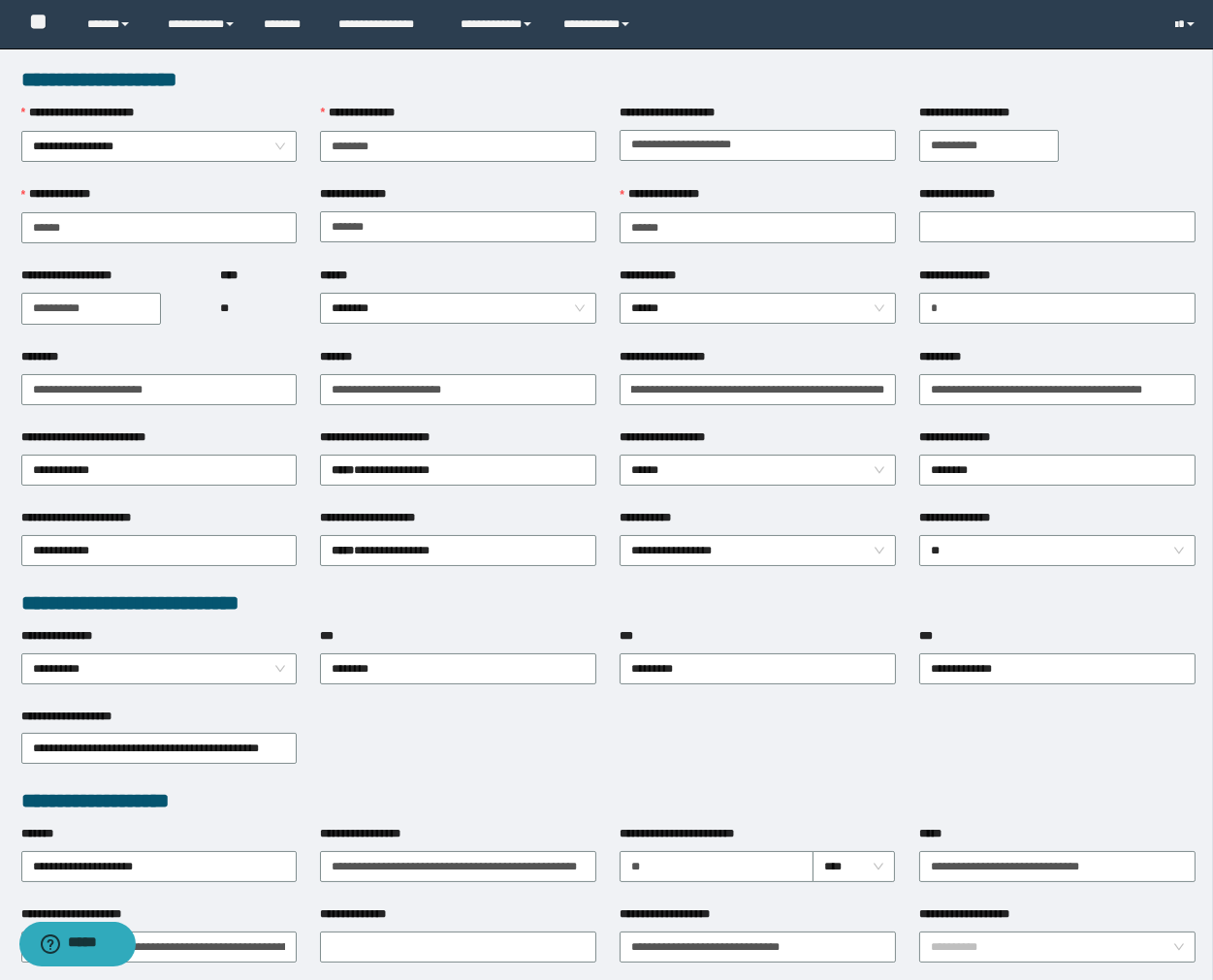 scroll, scrollTop: 0, scrollLeft: 0, axis: both 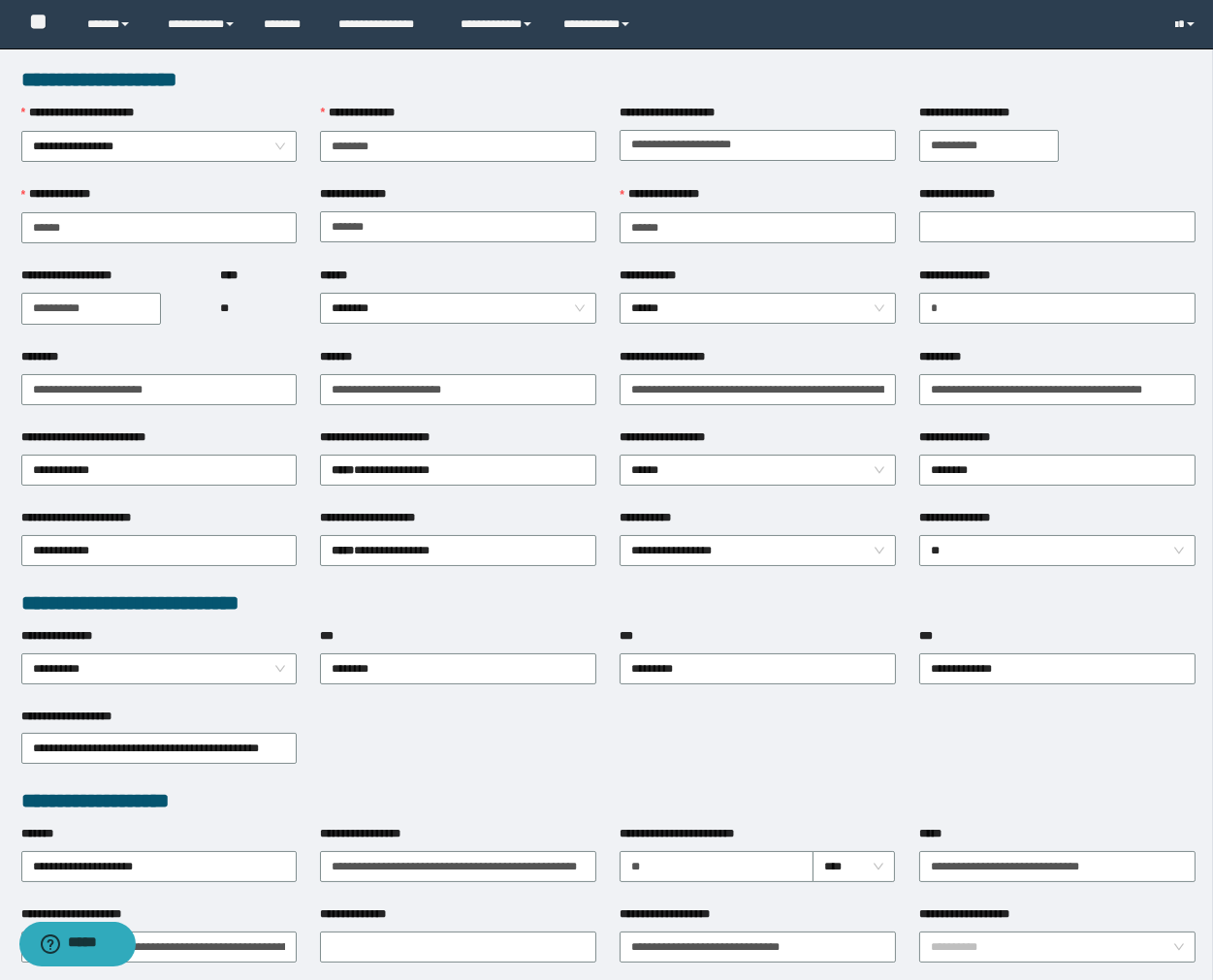 click on "**********" at bounding box center [757, 307] 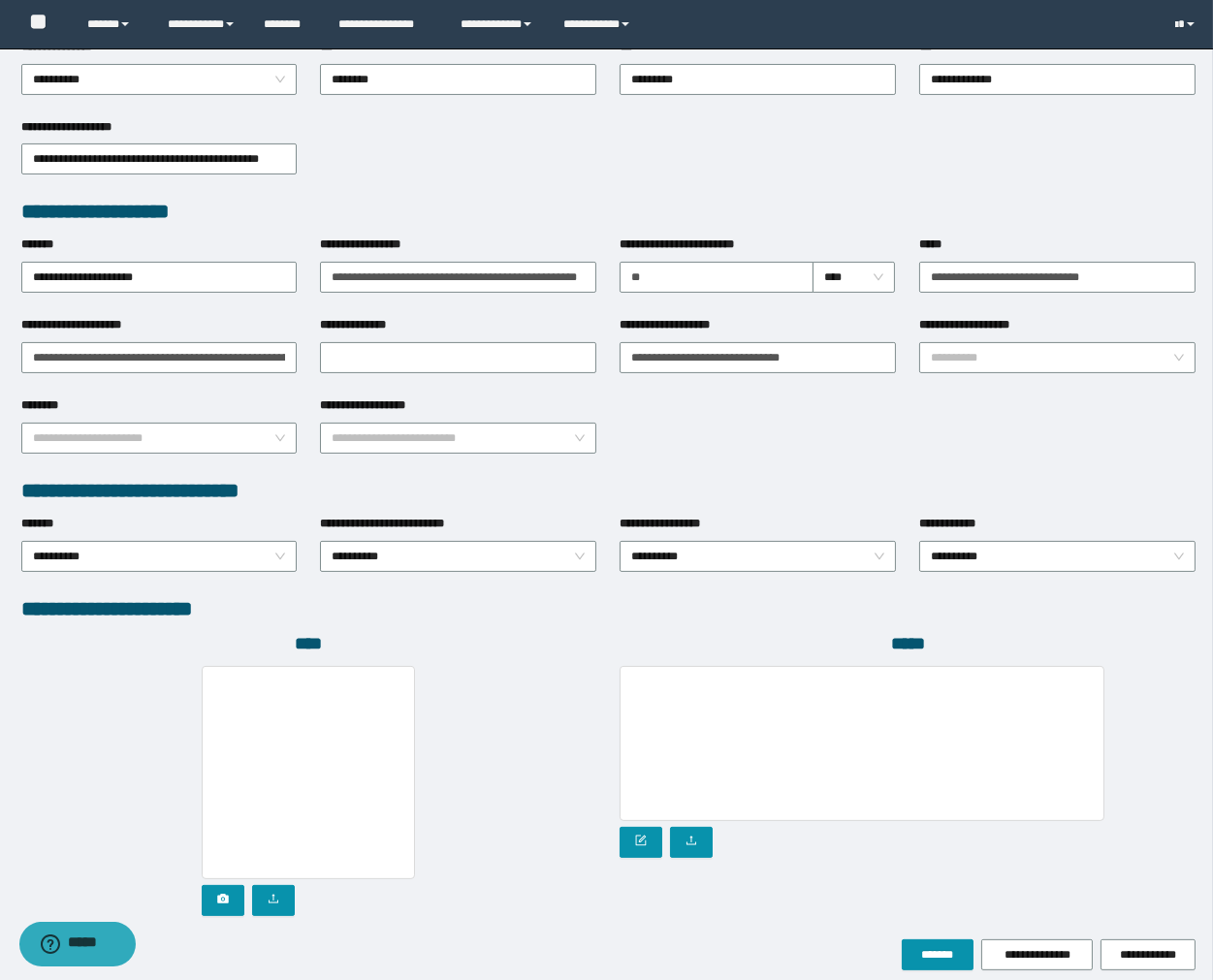 scroll, scrollTop: 673, scrollLeft: 0, axis: vertical 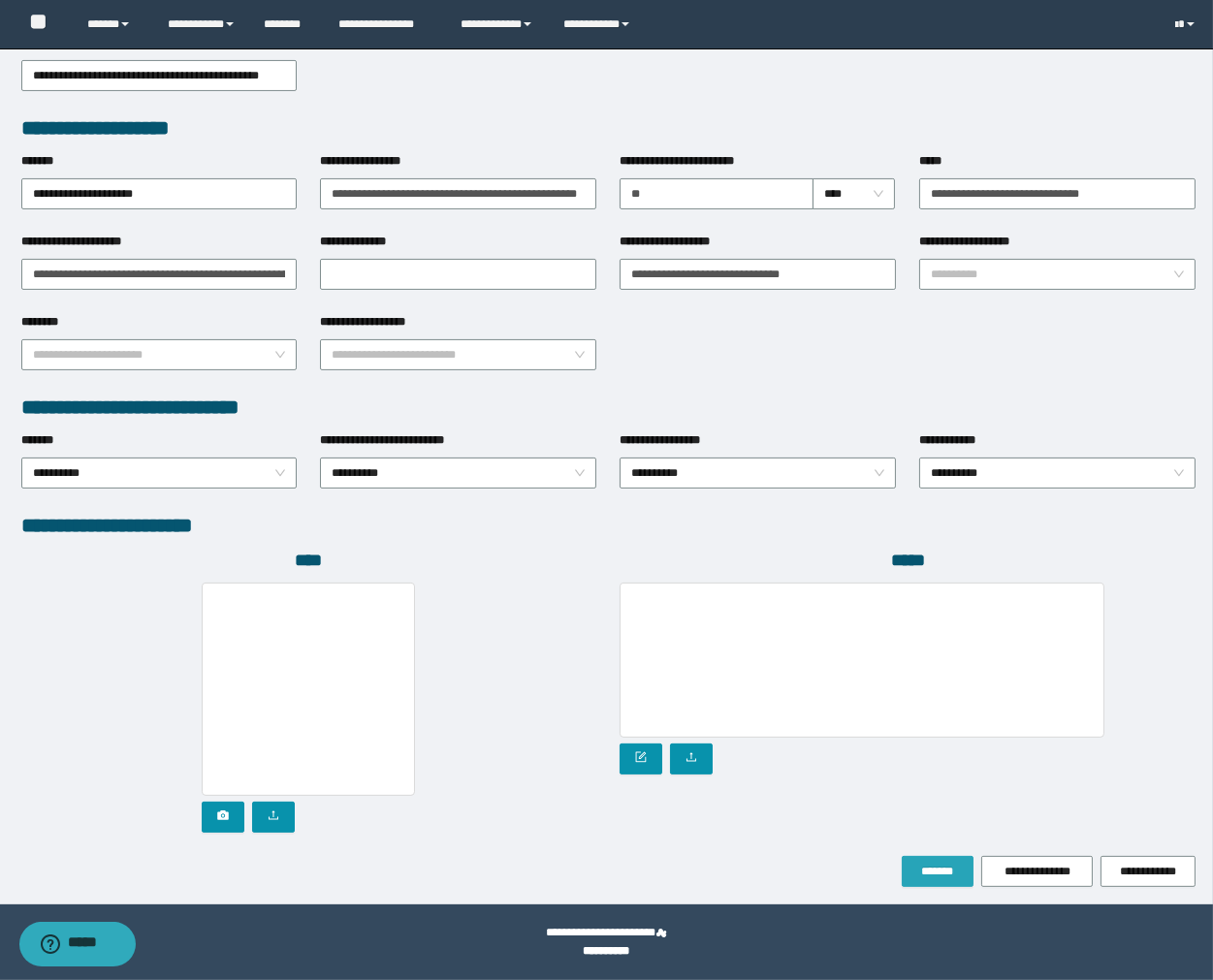 click on "*******" at bounding box center [938, 871] 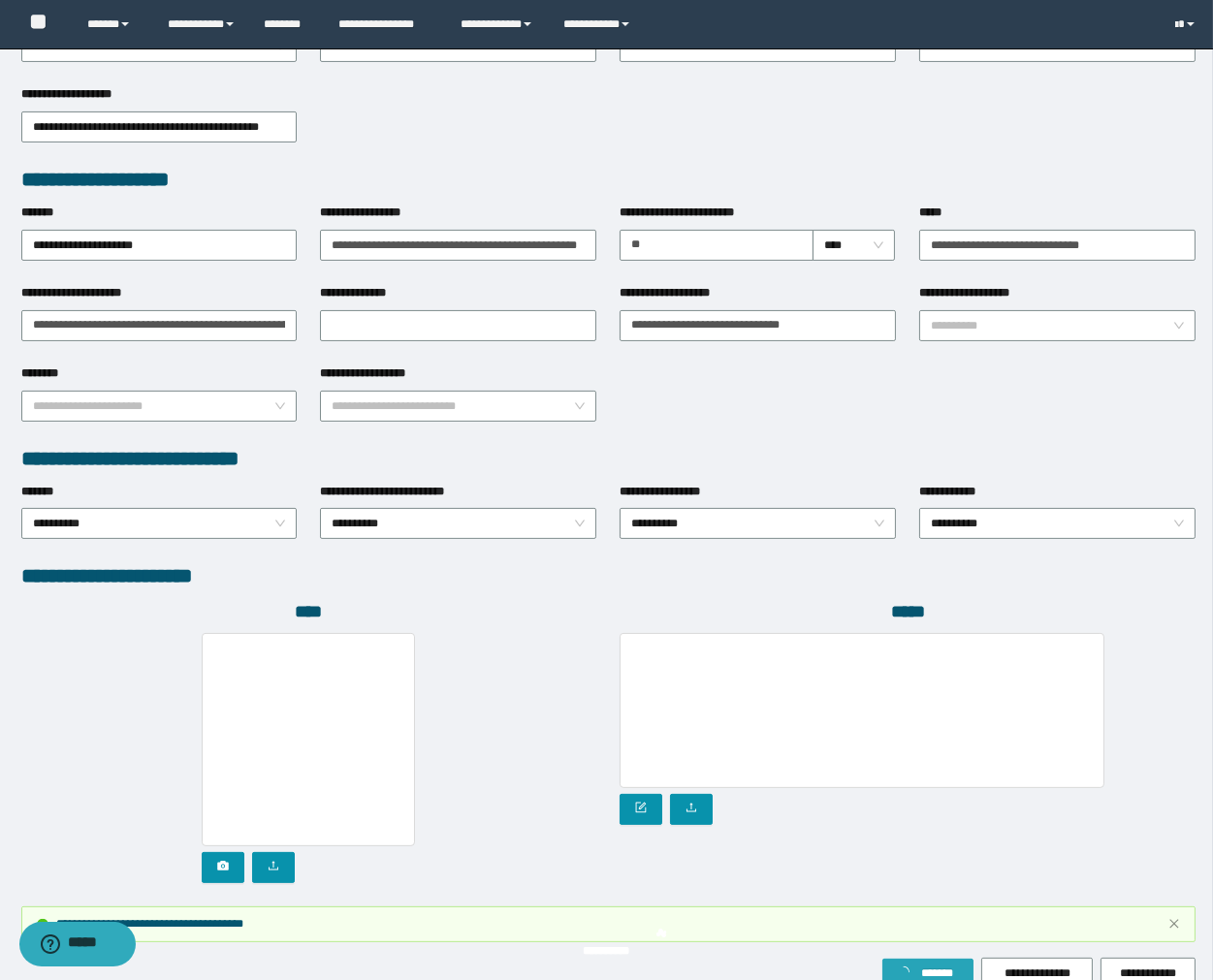 scroll, scrollTop: 724, scrollLeft: 0, axis: vertical 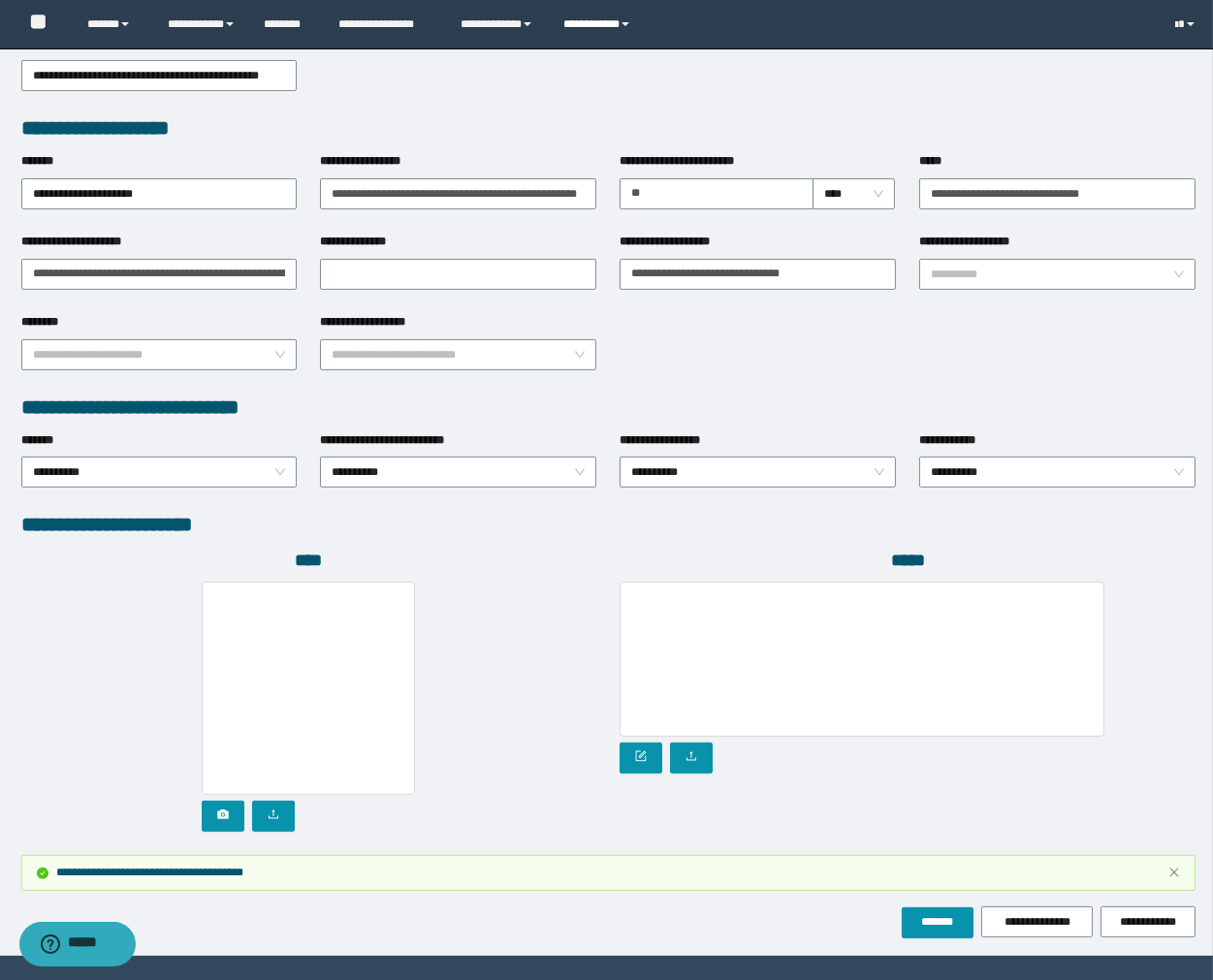 drag, startPoint x: 611, startPoint y: 22, endPoint x: 622, endPoint y: 36, distance: 17.804494 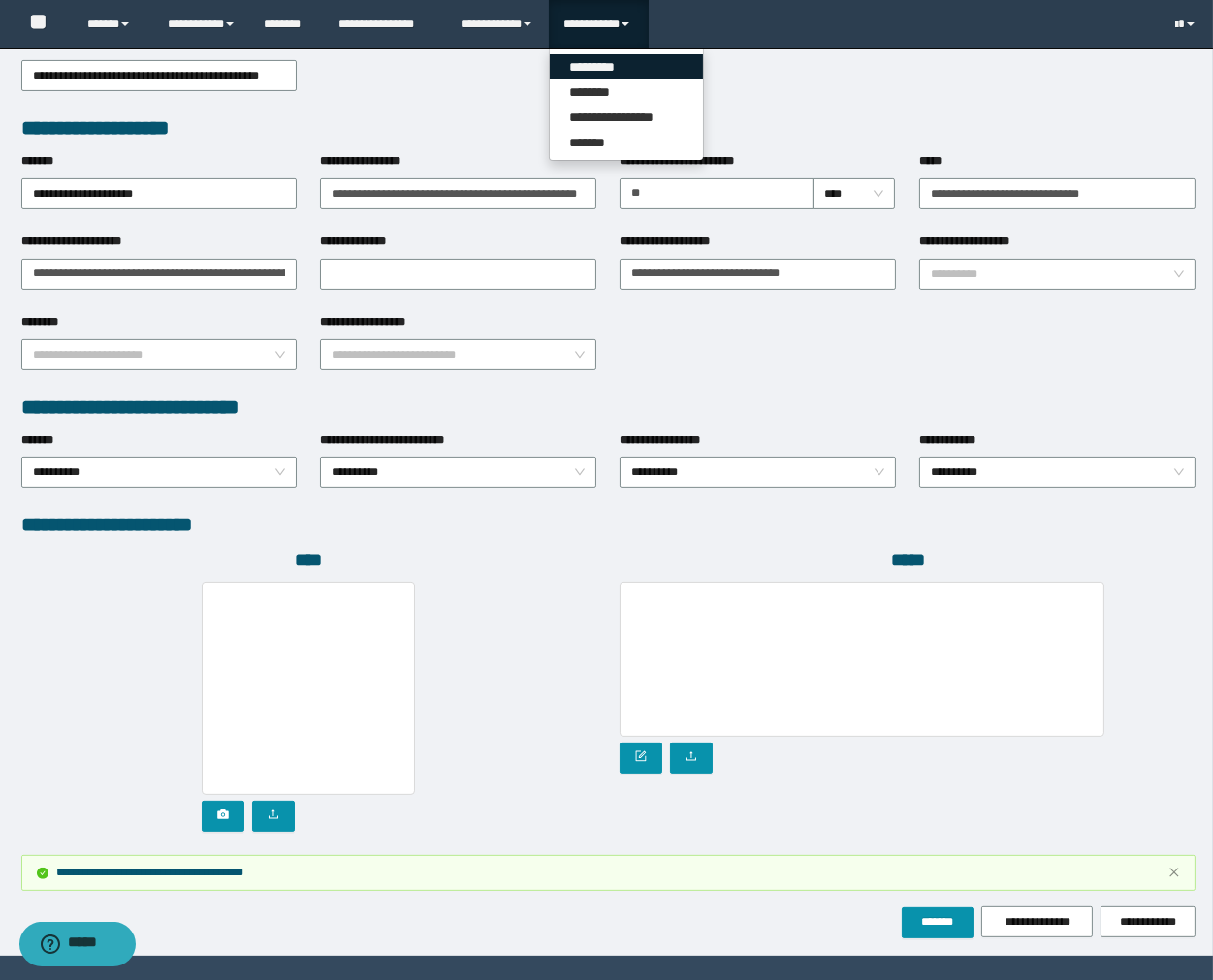 click on "*********" at bounding box center (626, 67) 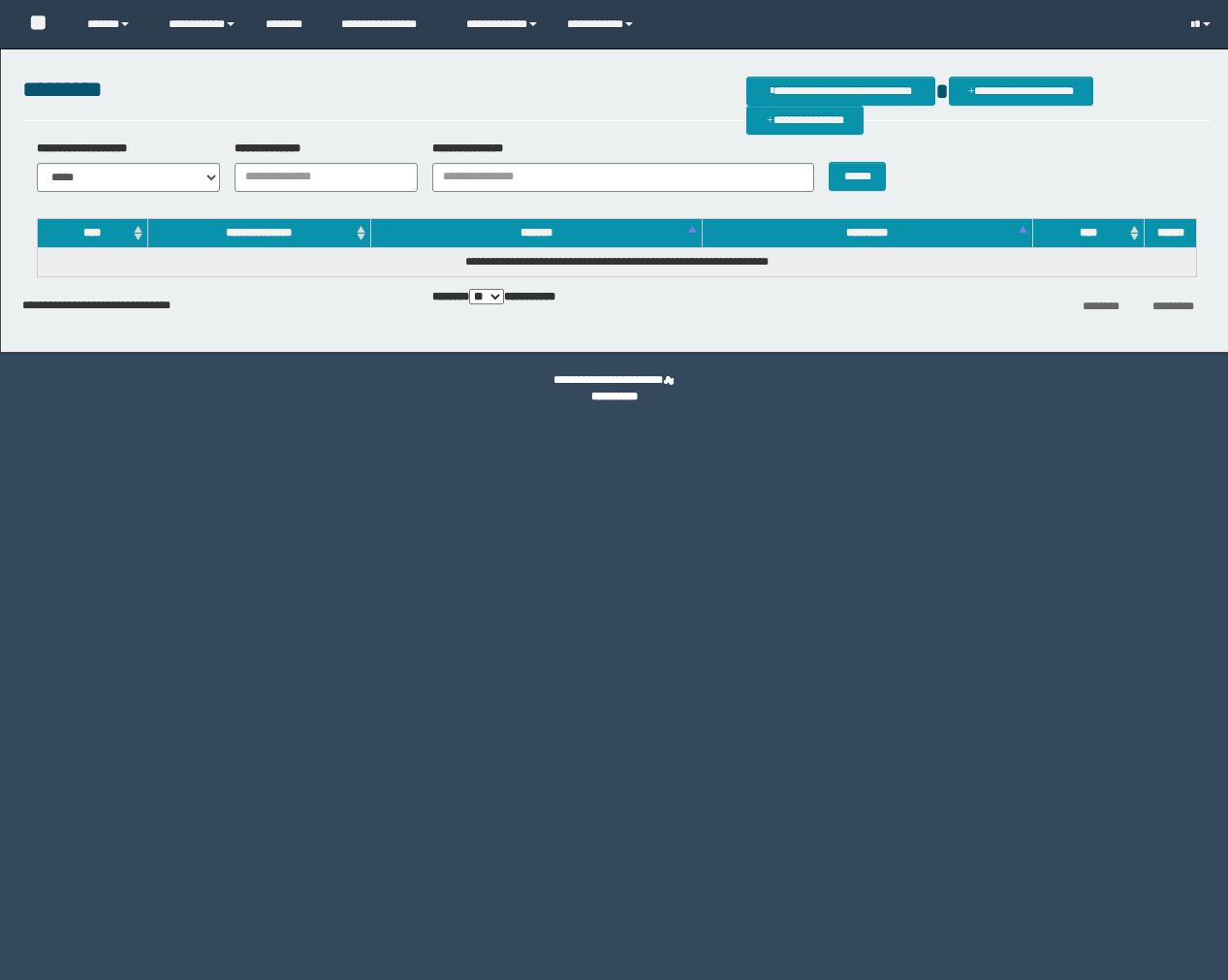 scroll, scrollTop: 0, scrollLeft: 0, axis: both 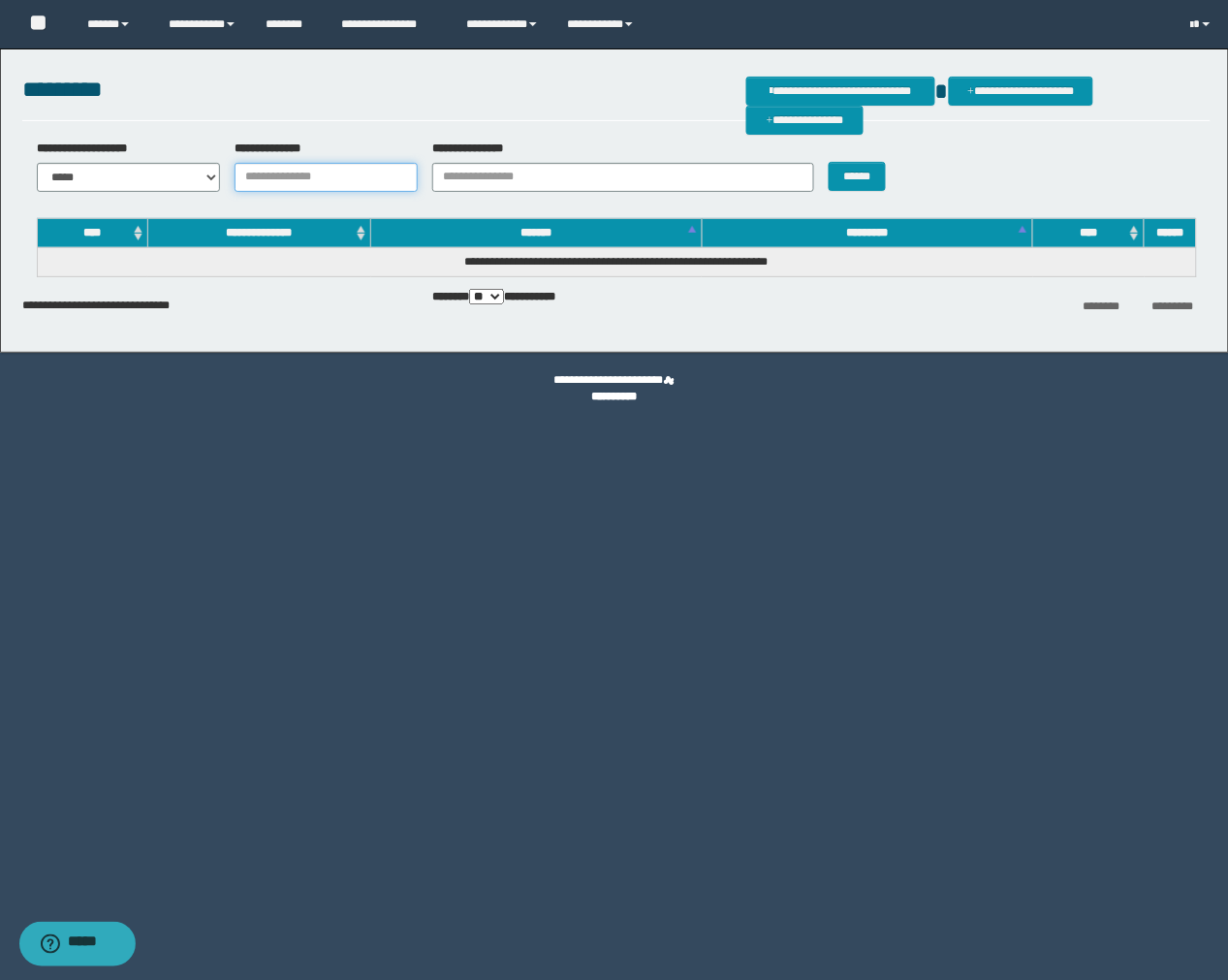 click on "**********" at bounding box center [326, 177] 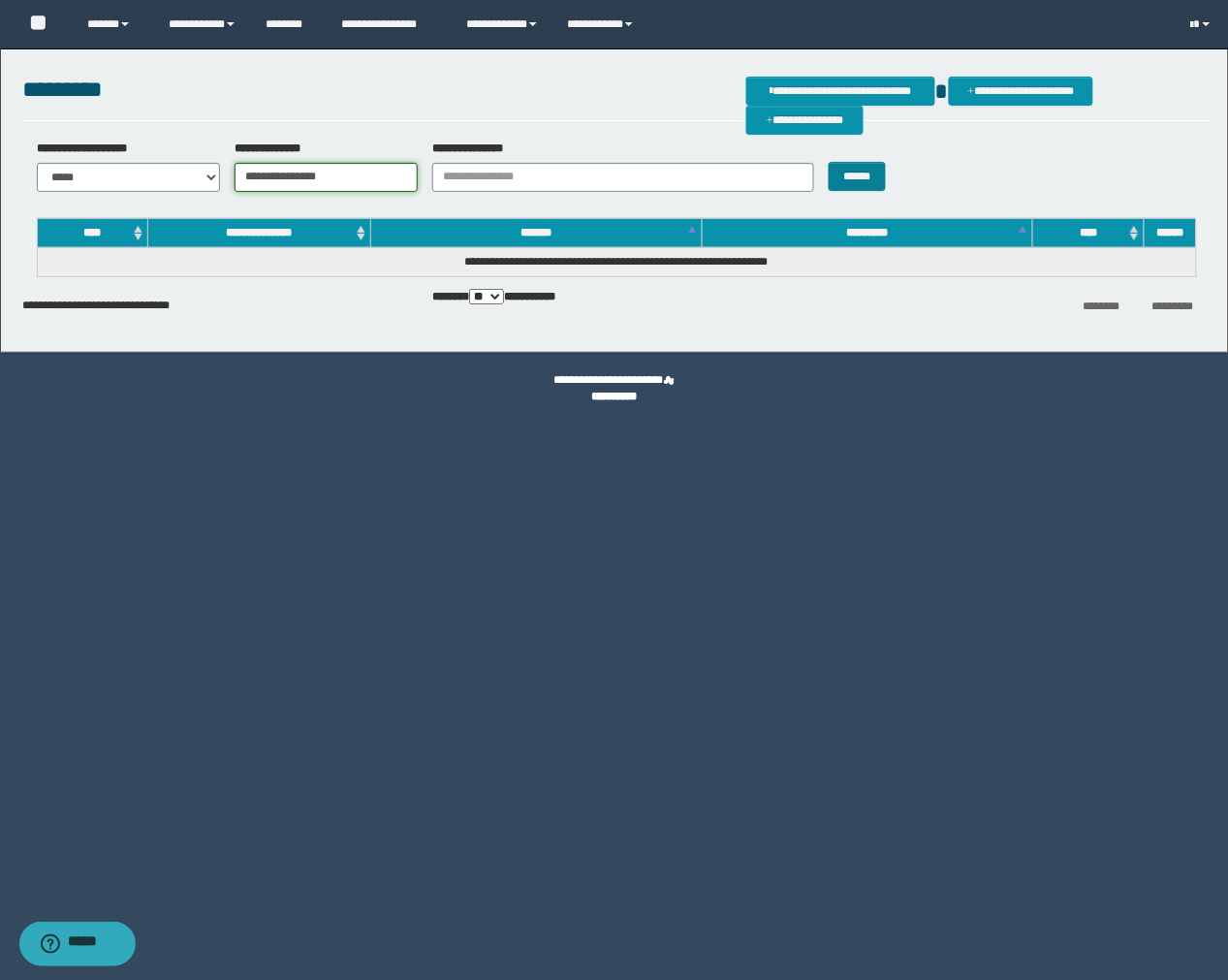 type on "**********" 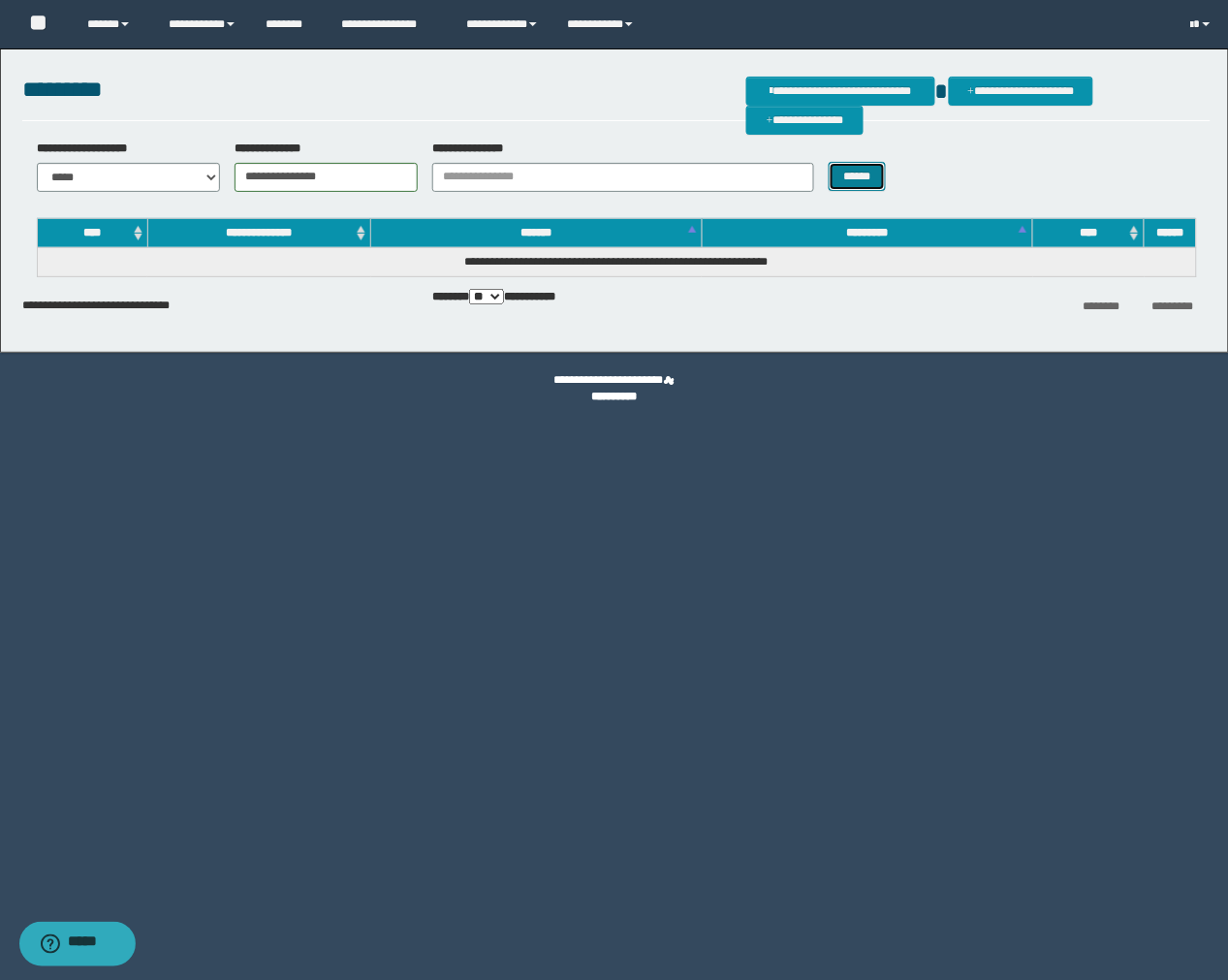 click on "******" at bounding box center (858, 176) 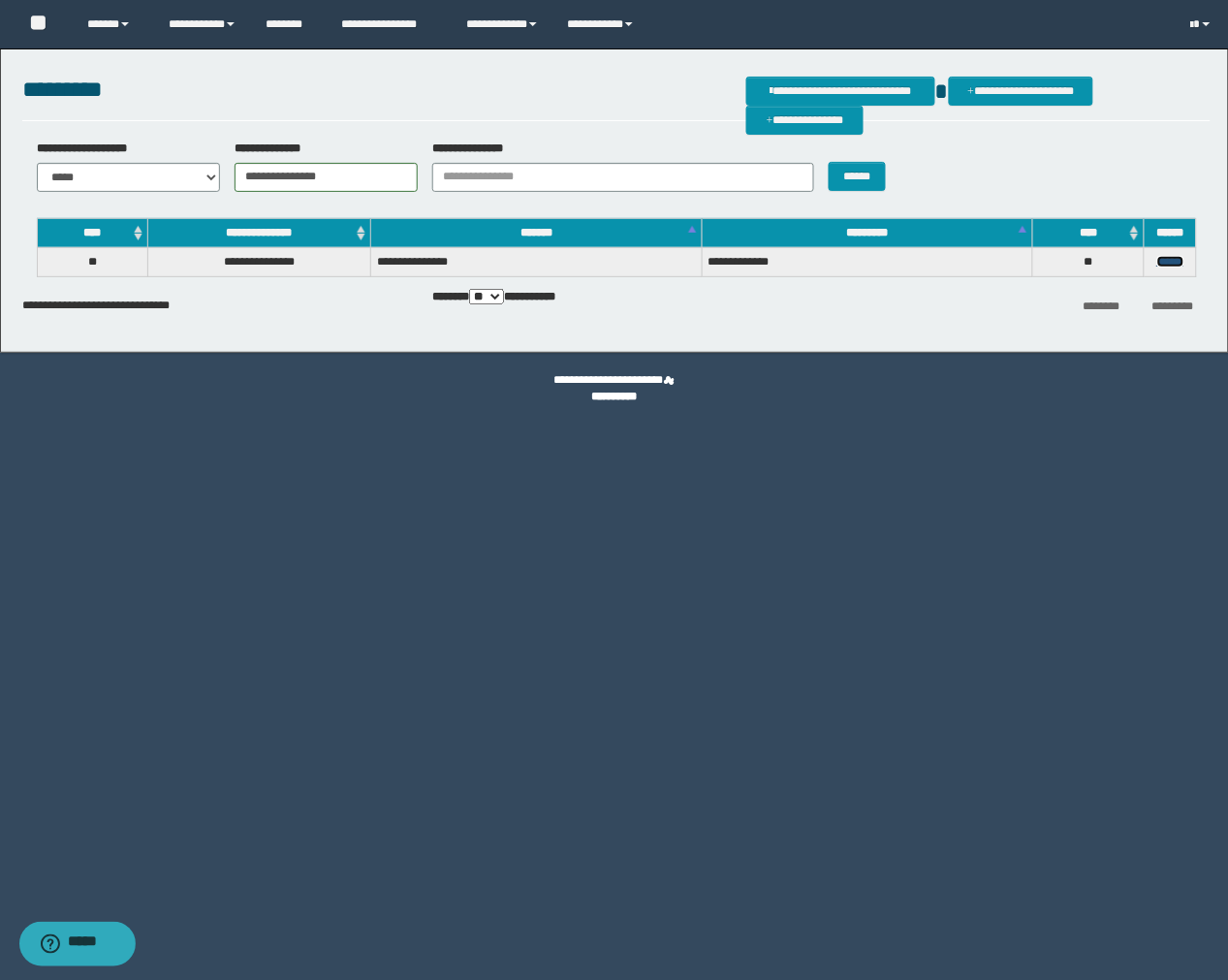 click on "******" at bounding box center [1171, 262] 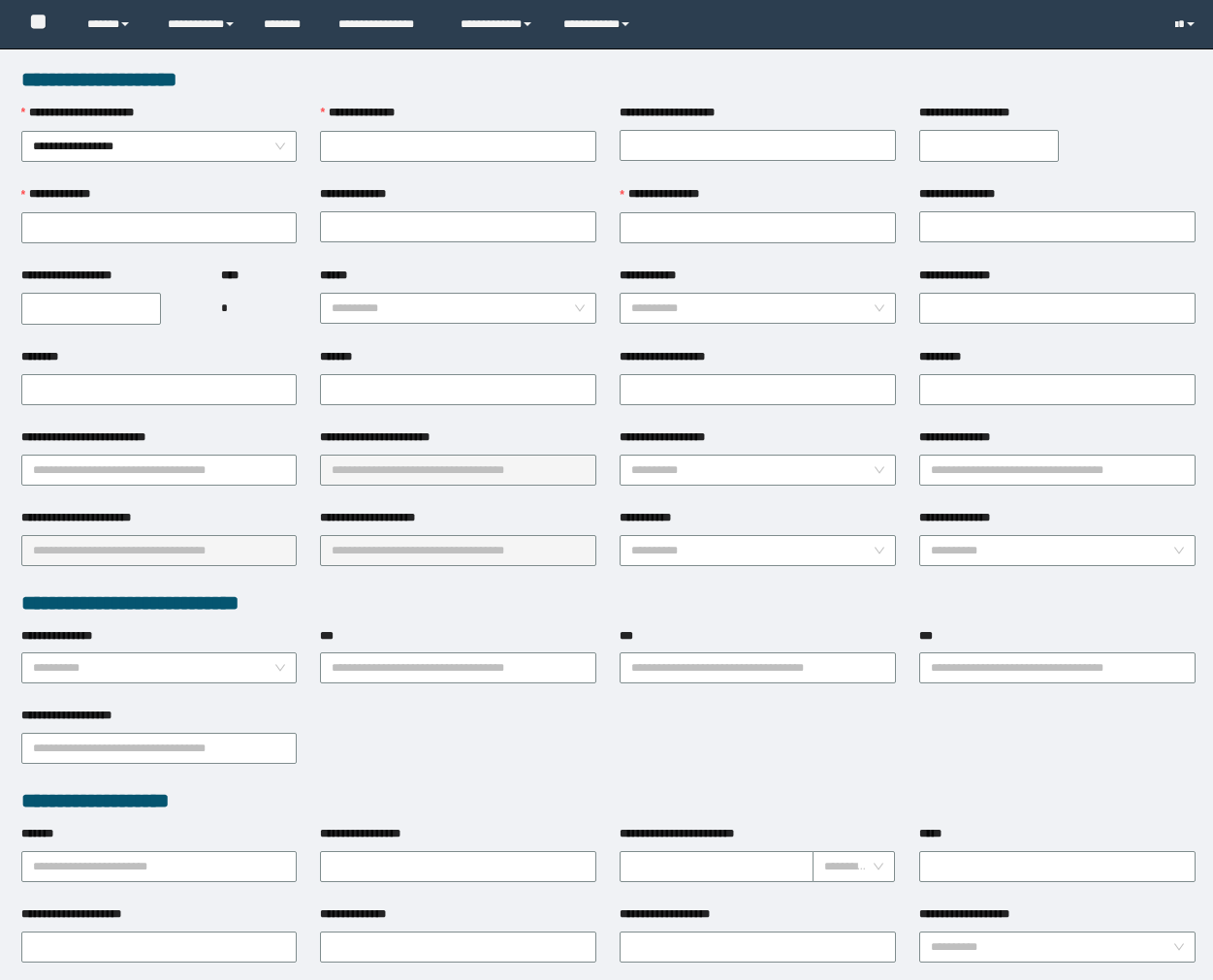 scroll, scrollTop: 0, scrollLeft: 0, axis: both 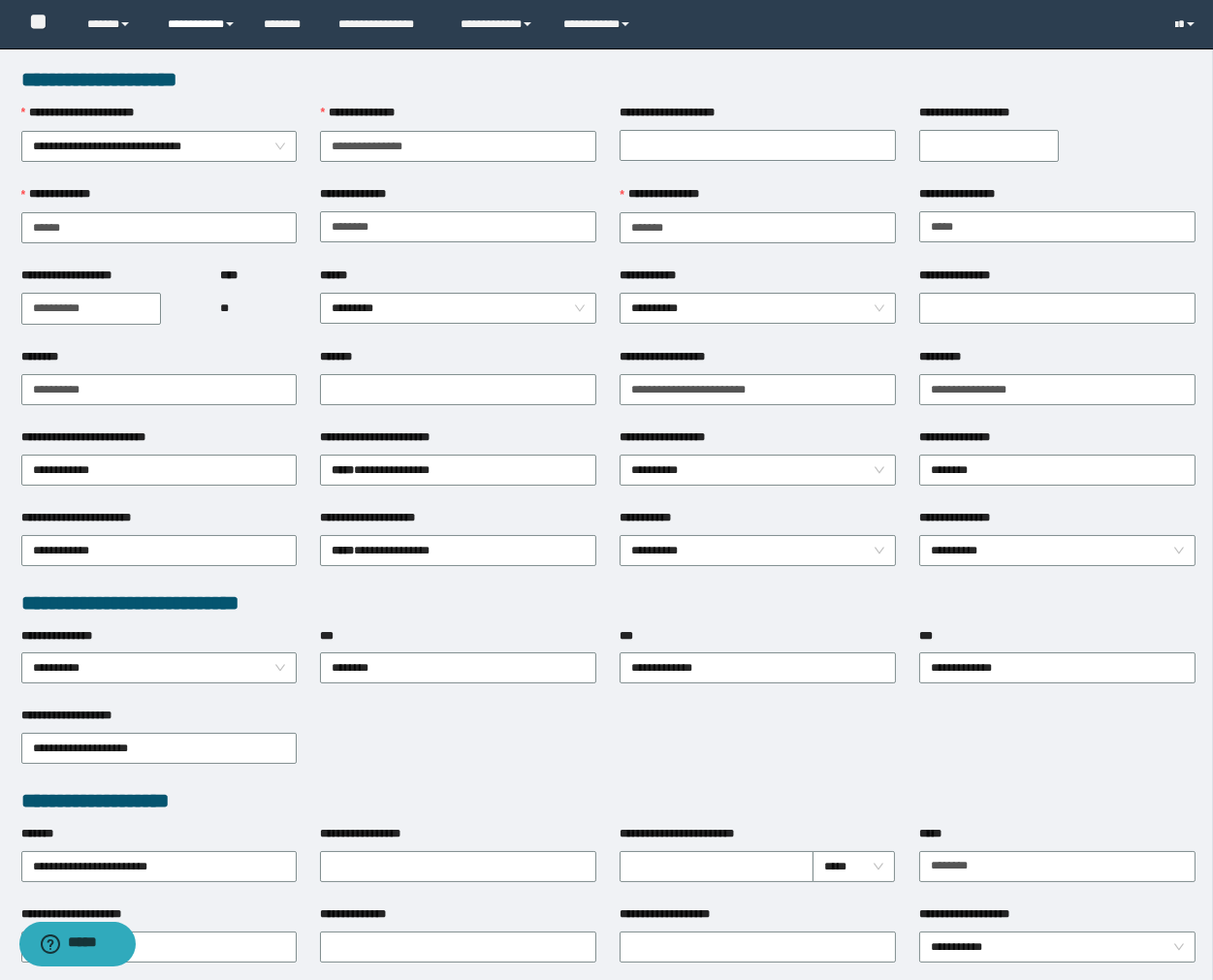 drag, startPoint x: 207, startPoint y: 17, endPoint x: 207, endPoint y: 30, distance: 13 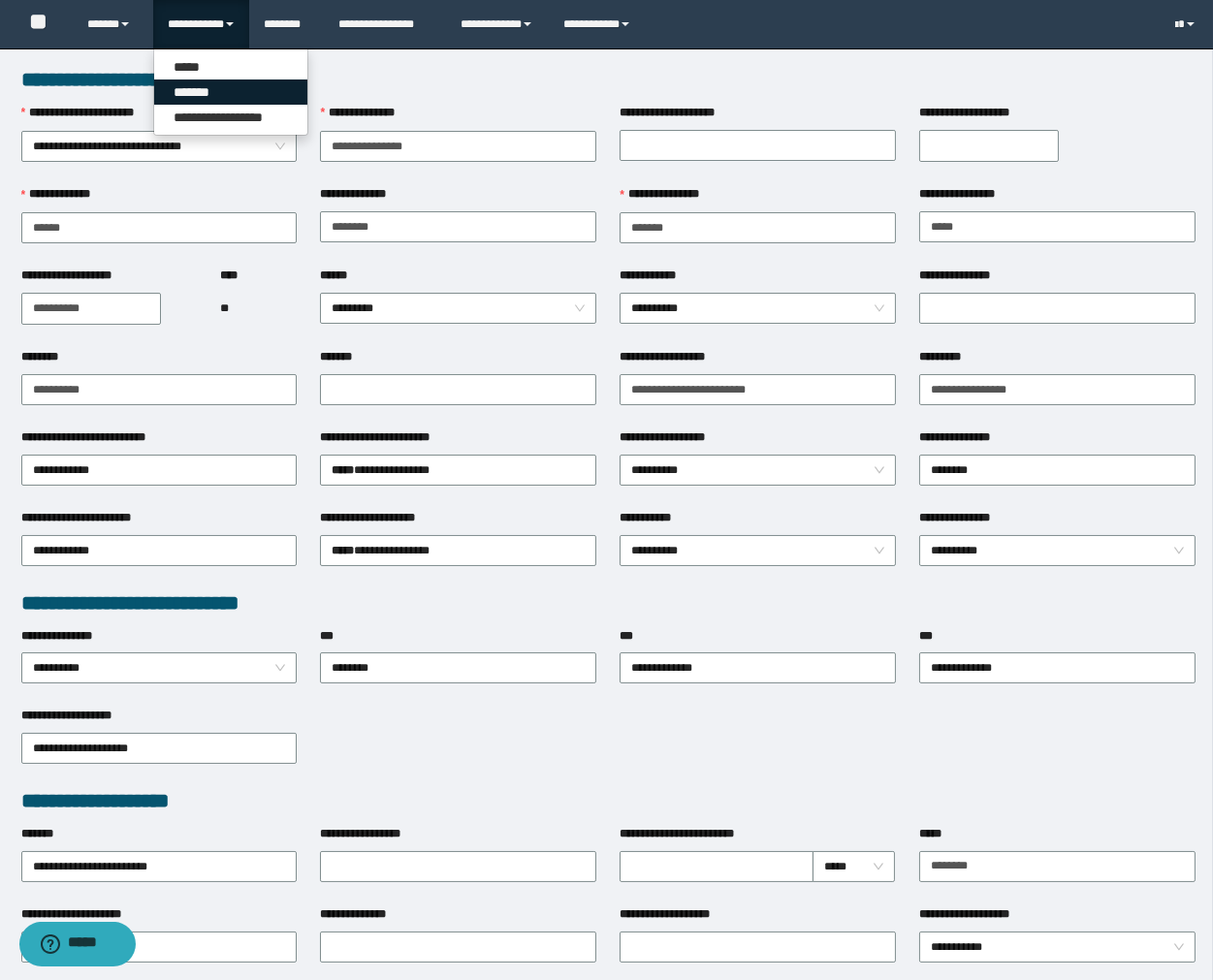 click on "*******" at bounding box center [231, 92] 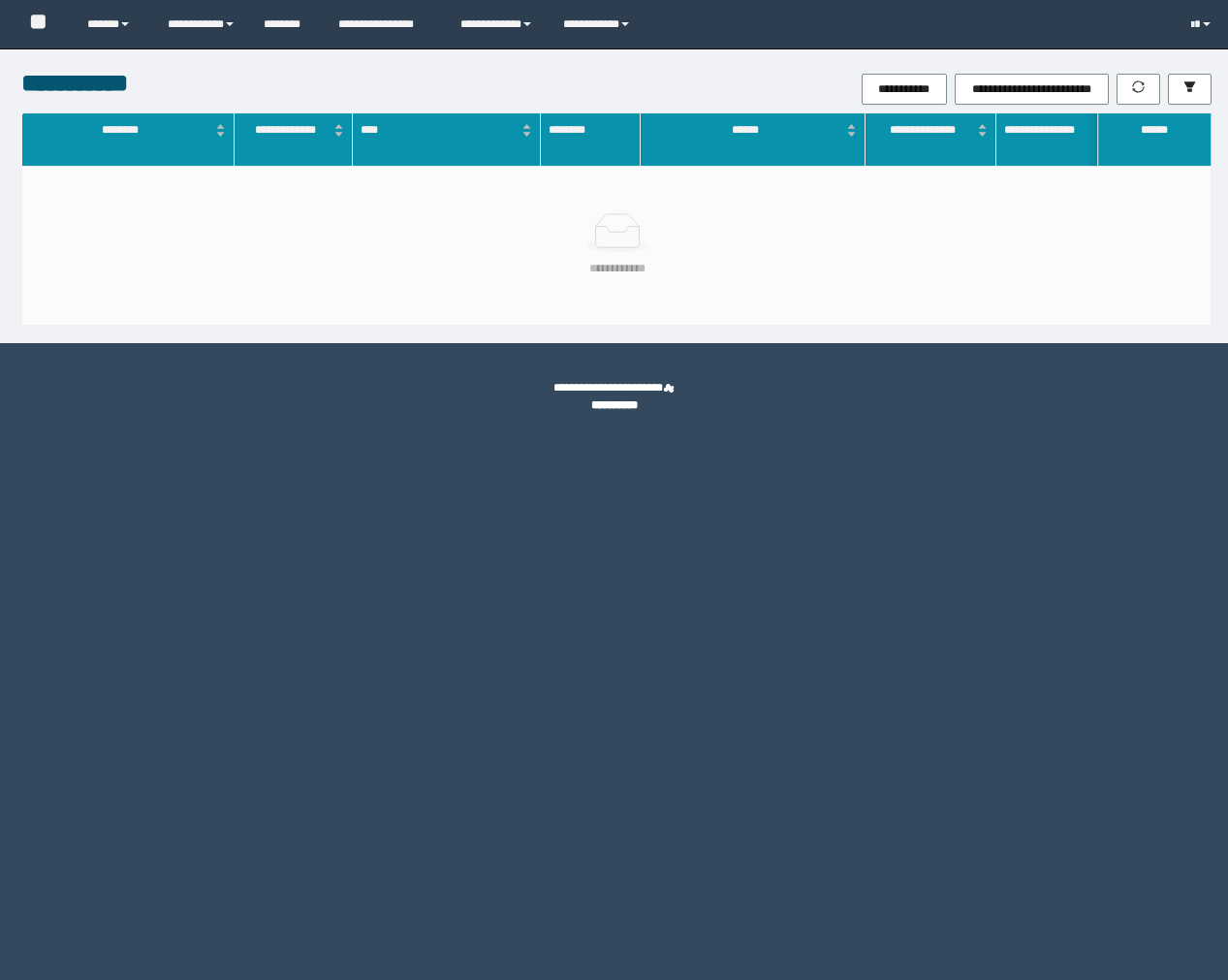 scroll, scrollTop: 0, scrollLeft: 0, axis: both 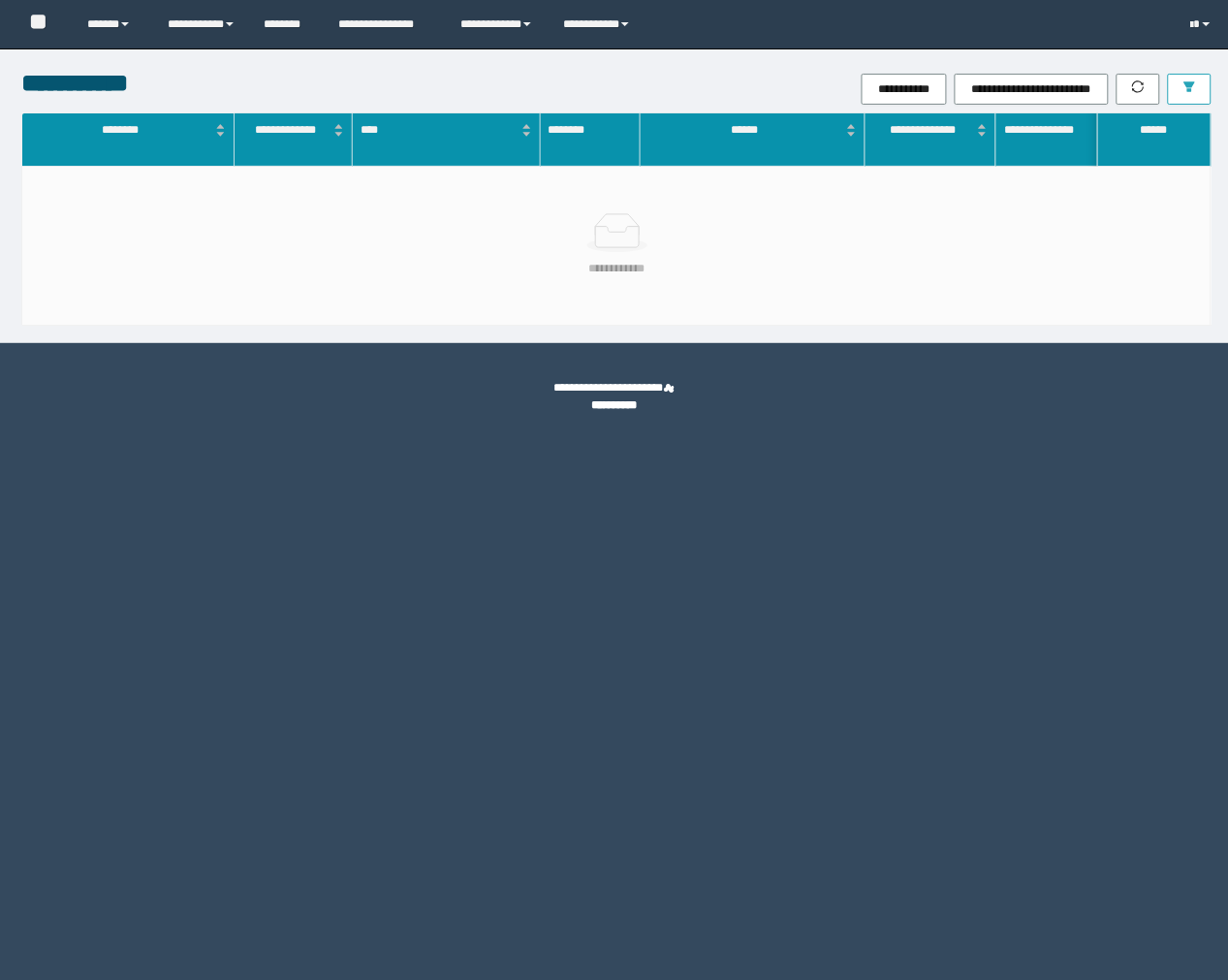 click at bounding box center (1189, 89) 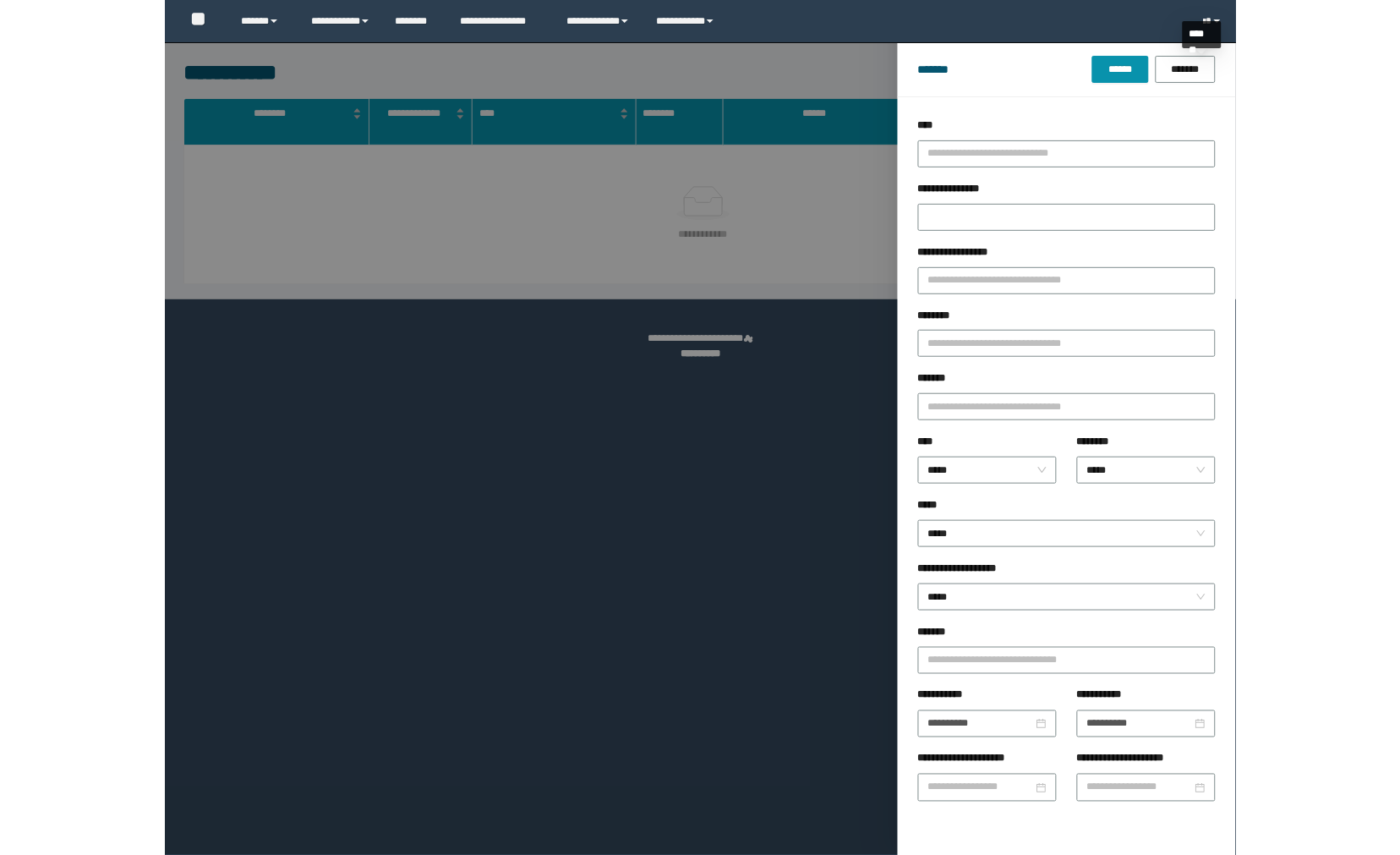 scroll, scrollTop: 0, scrollLeft: 0, axis: both 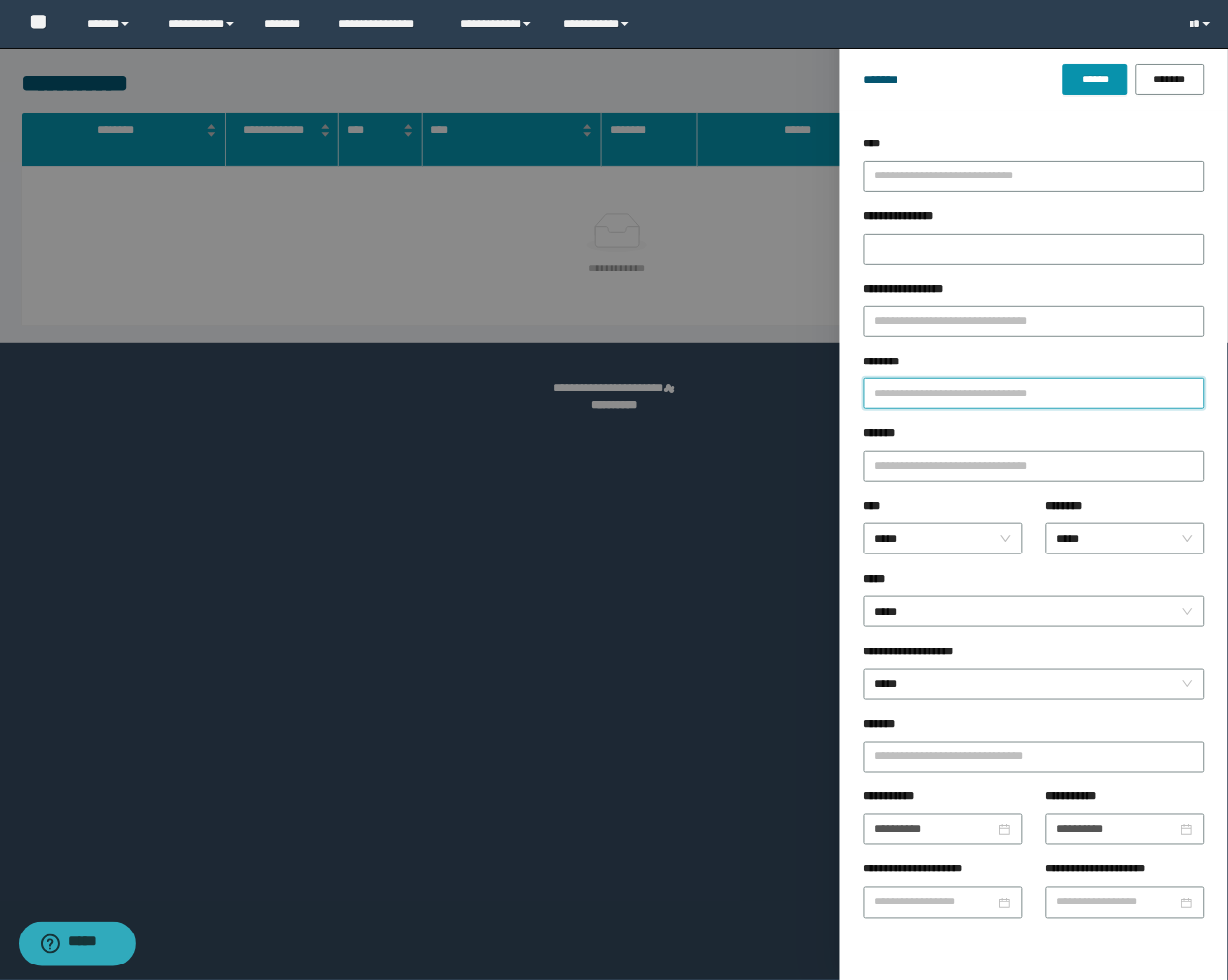 click on "********" at bounding box center (1034, 394) 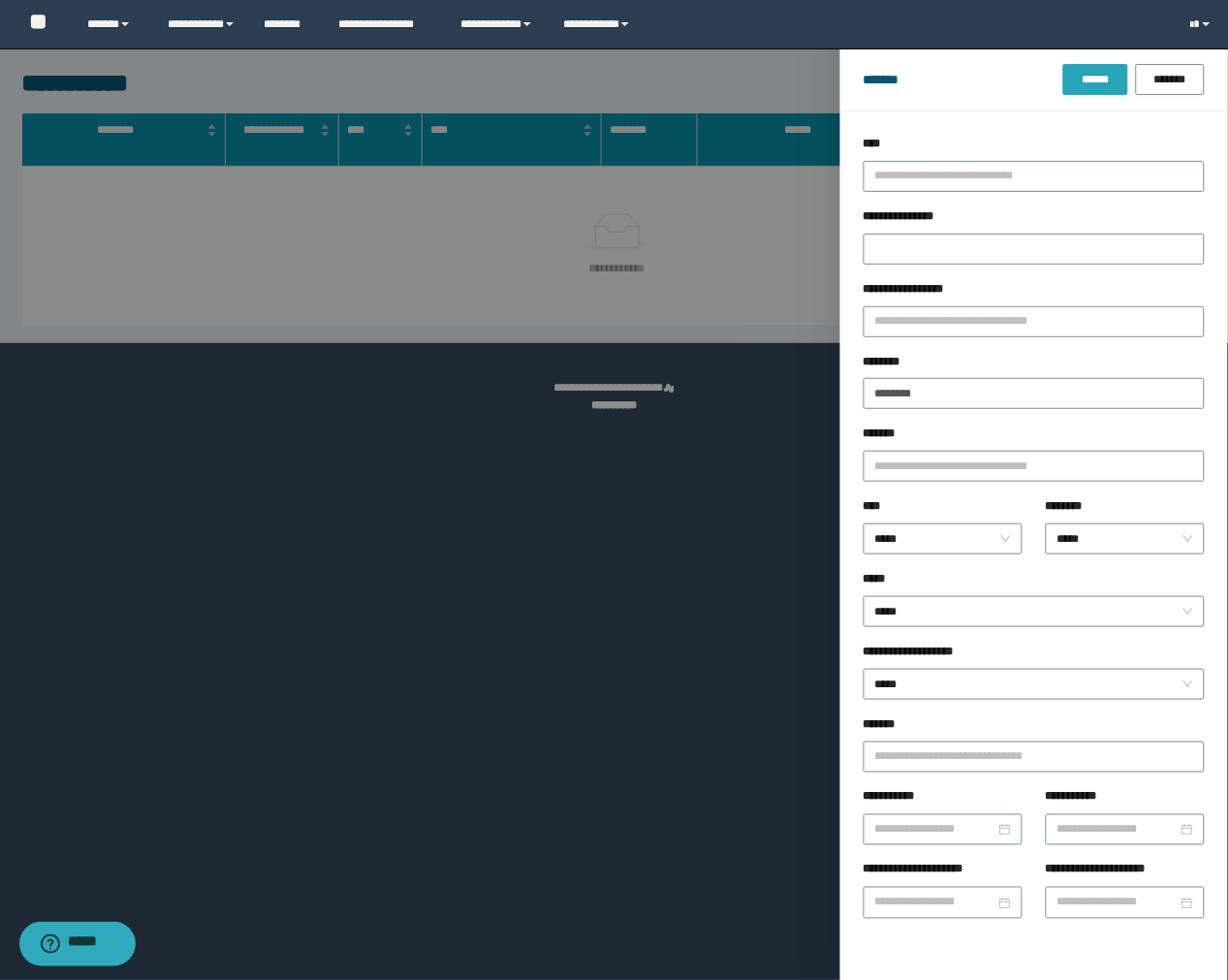 click on "******" at bounding box center (1095, 79) 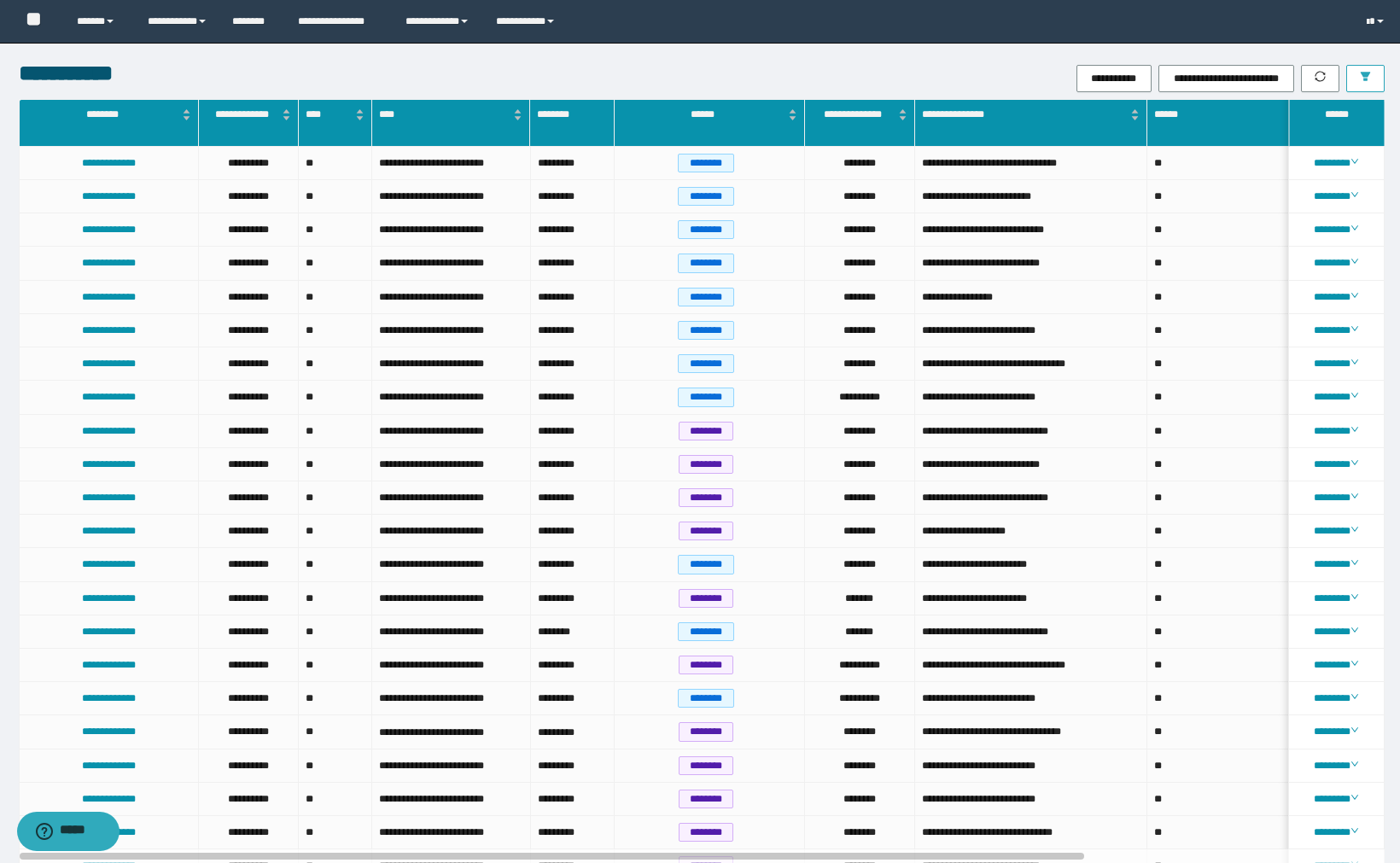 click at bounding box center (1365, 79) 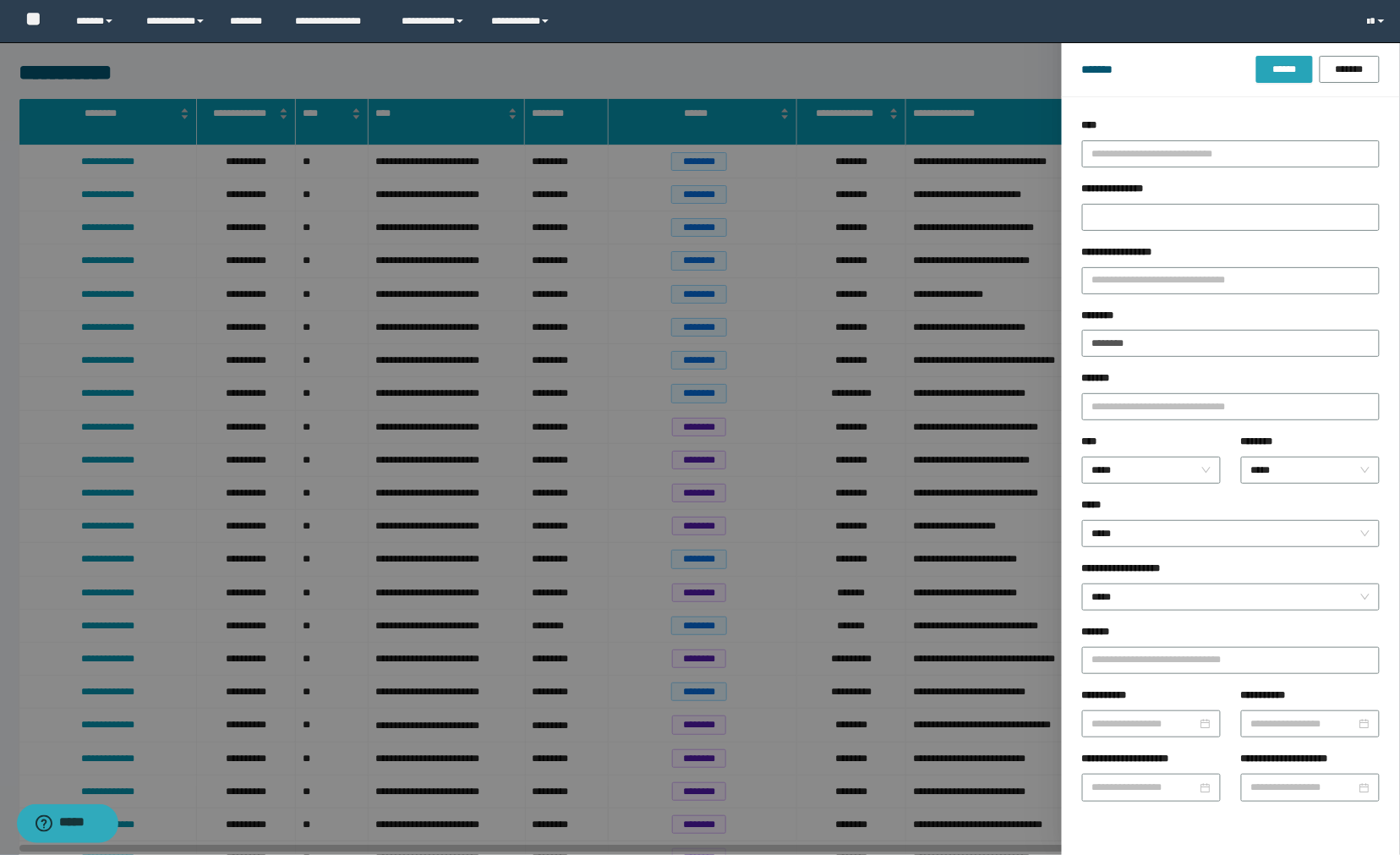 click on "******" at bounding box center (1284, 69) 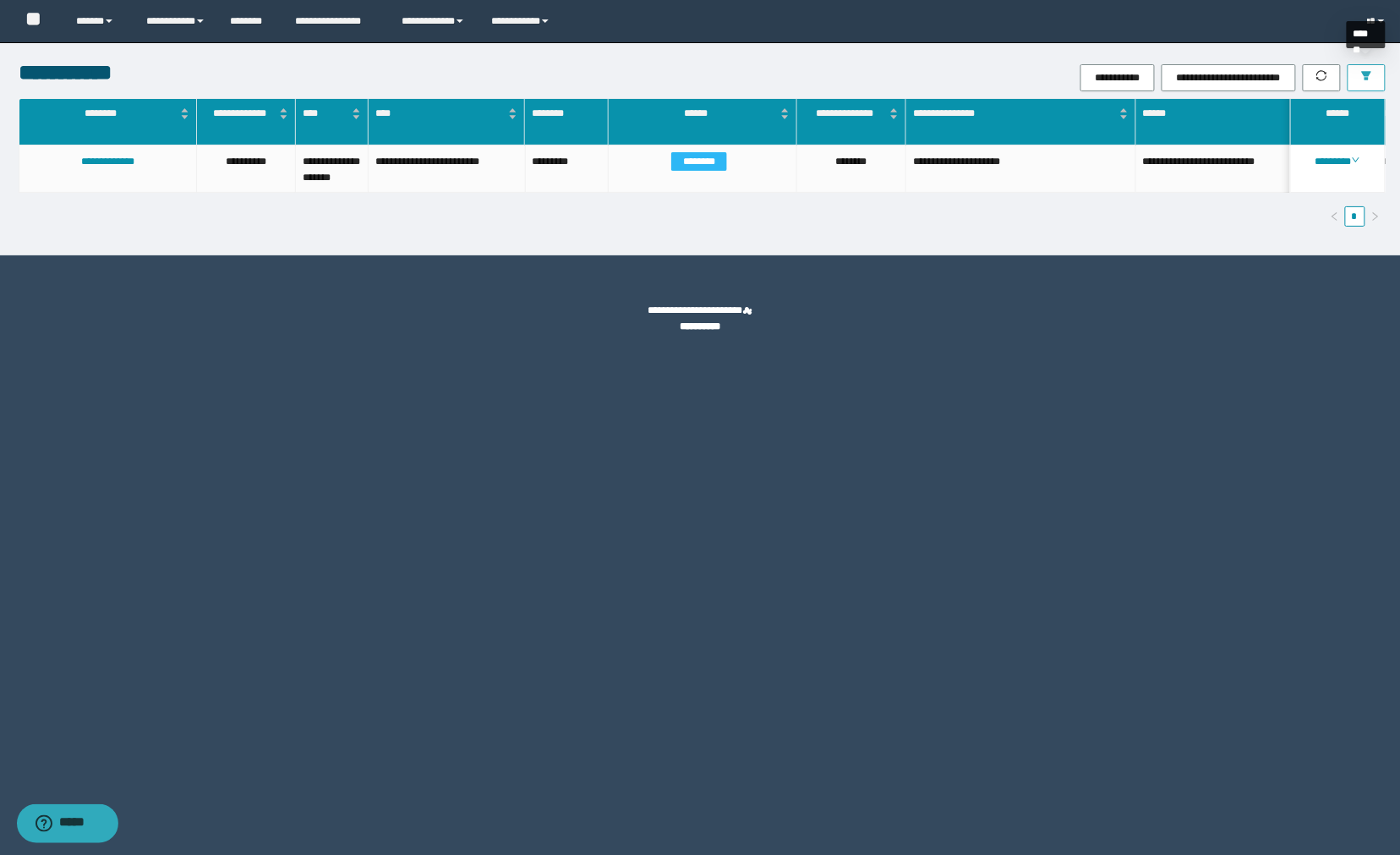 click at bounding box center [1366, 78] 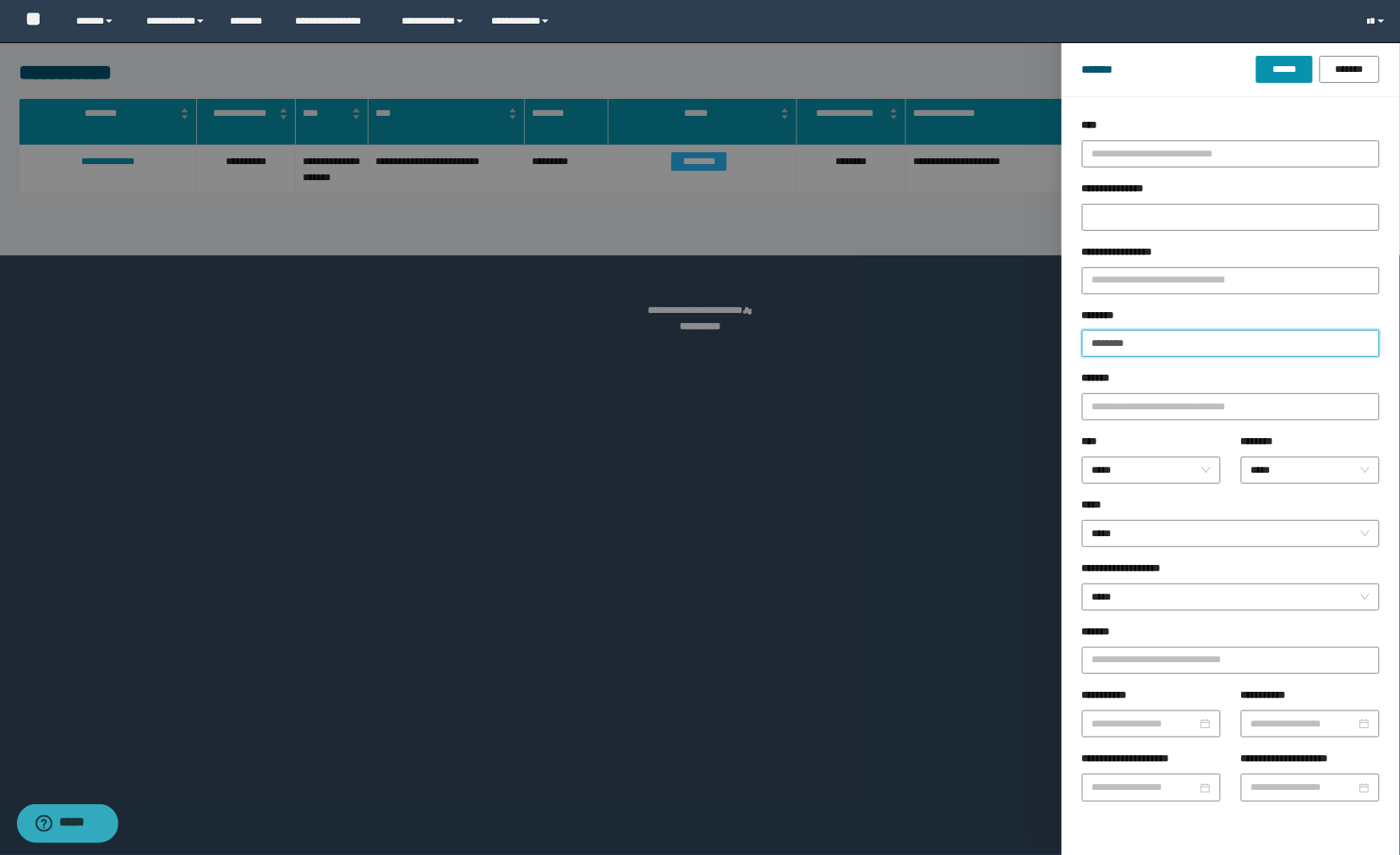 drag, startPoint x: 1168, startPoint y: 343, endPoint x: 1045, endPoint y: 344, distance: 123.00406 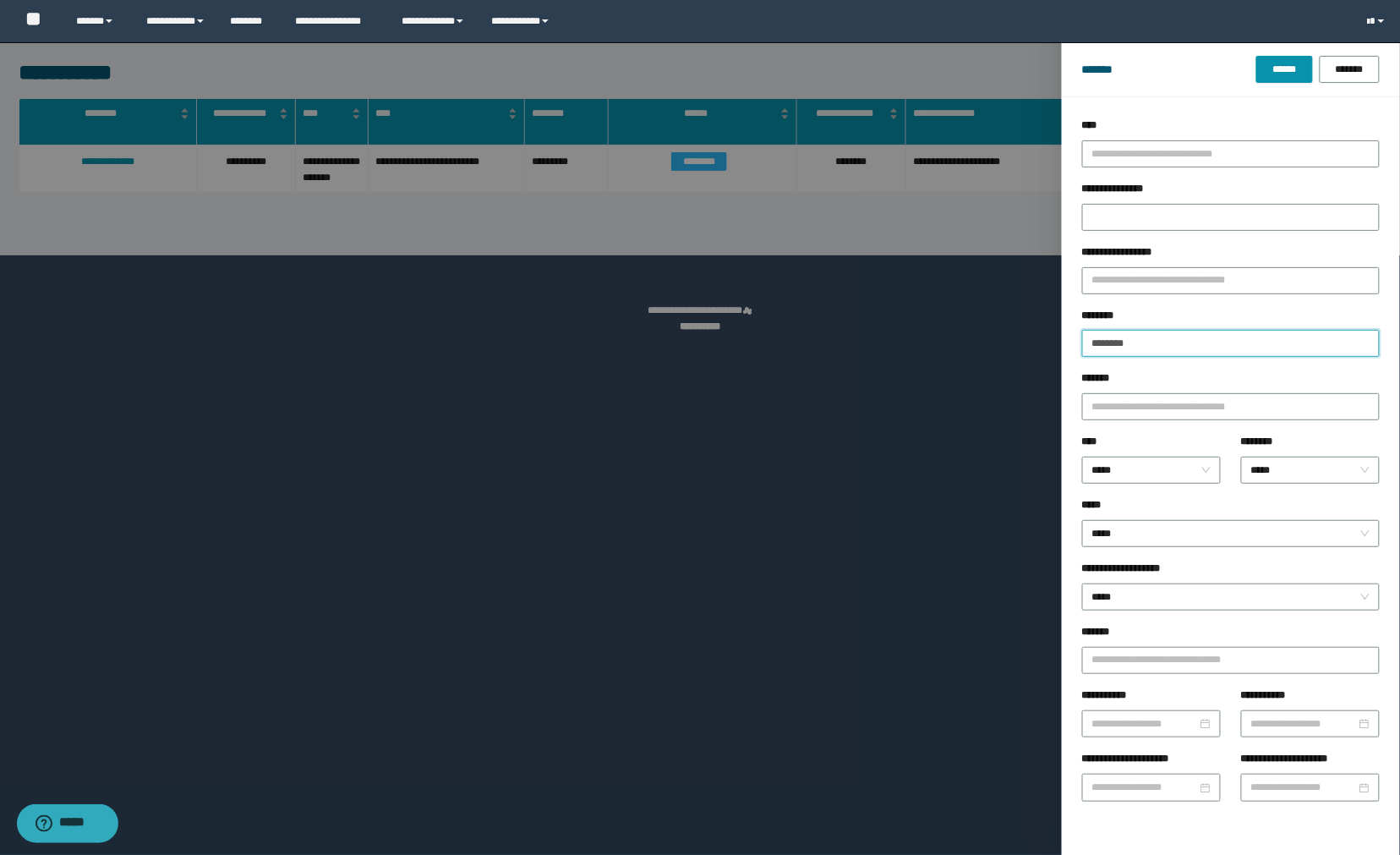 click on "**********" at bounding box center [700, 427] 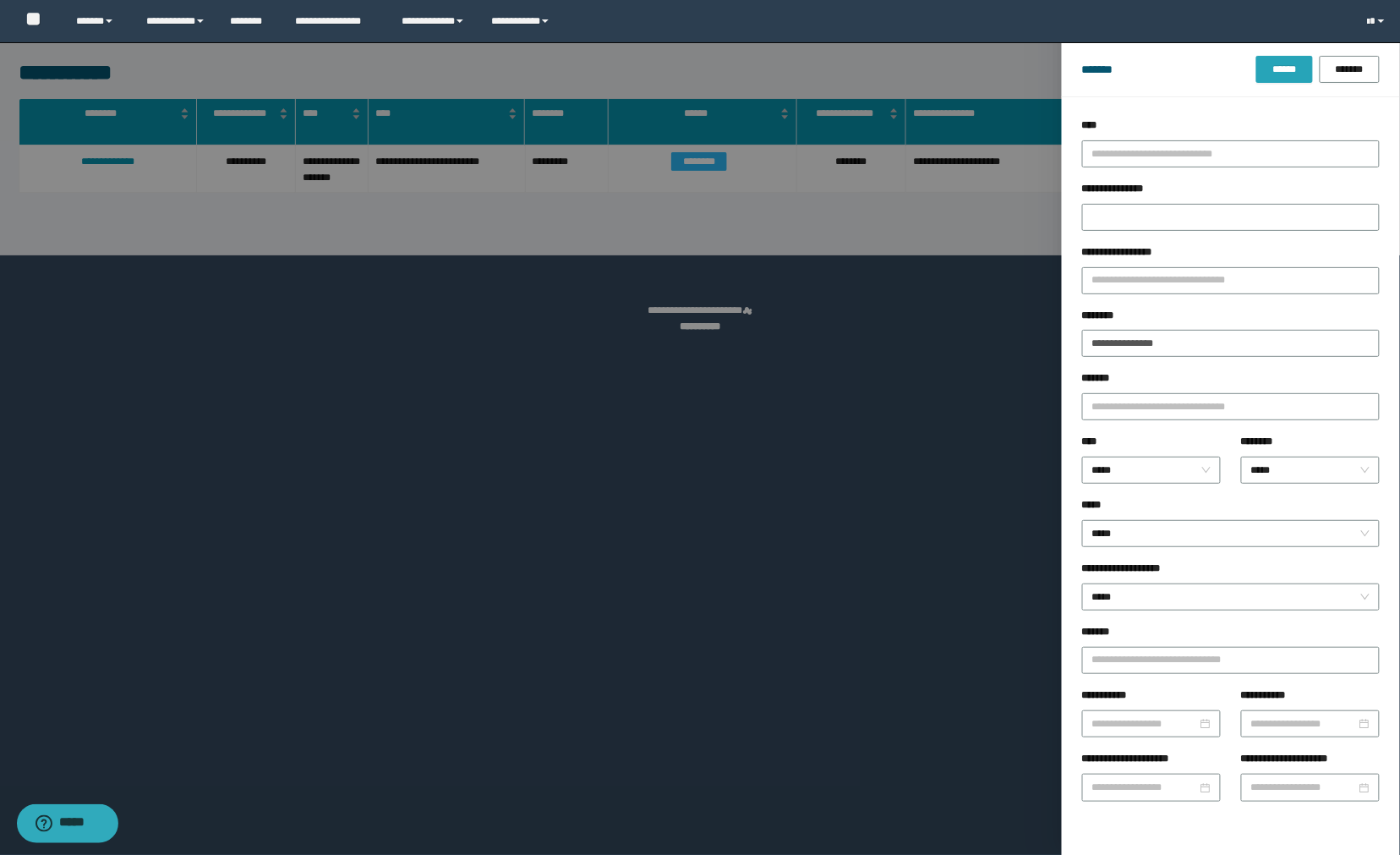 click on "******" at bounding box center (1284, 69) 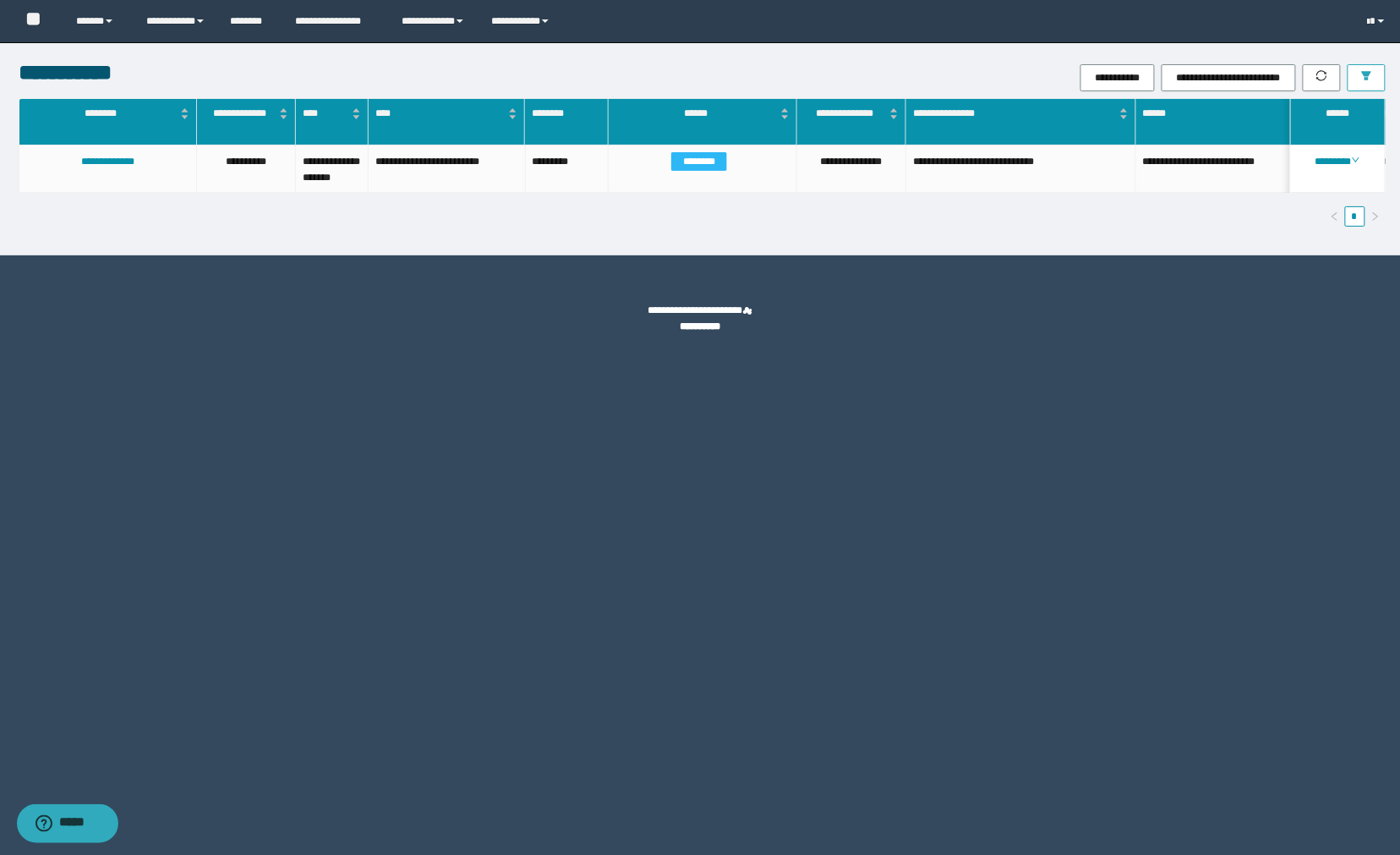 click at bounding box center [1366, 78] 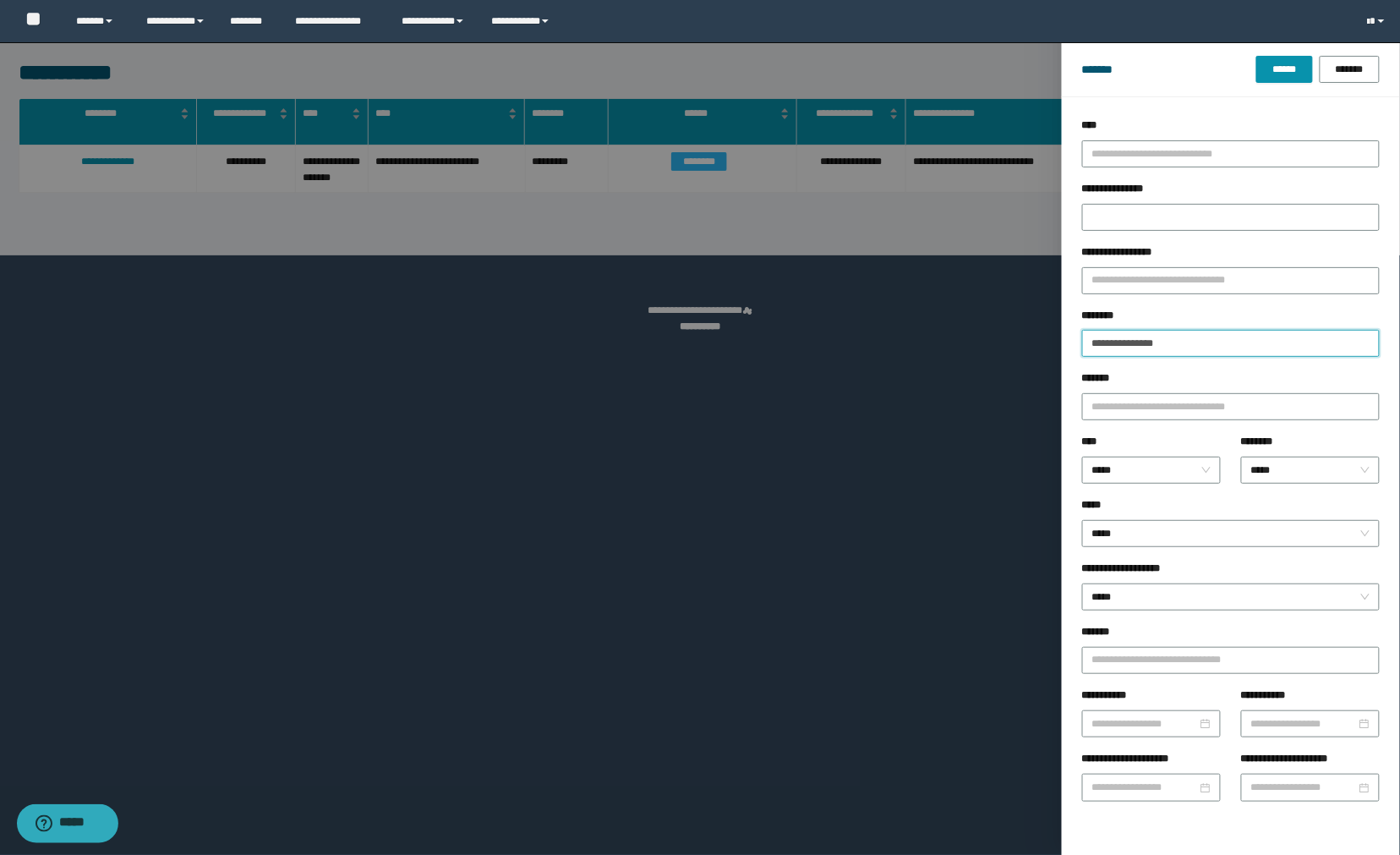 drag, startPoint x: 1128, startPoint y: 343, endPoint x: 1079, endPoint y: 293, distance: 70.00714 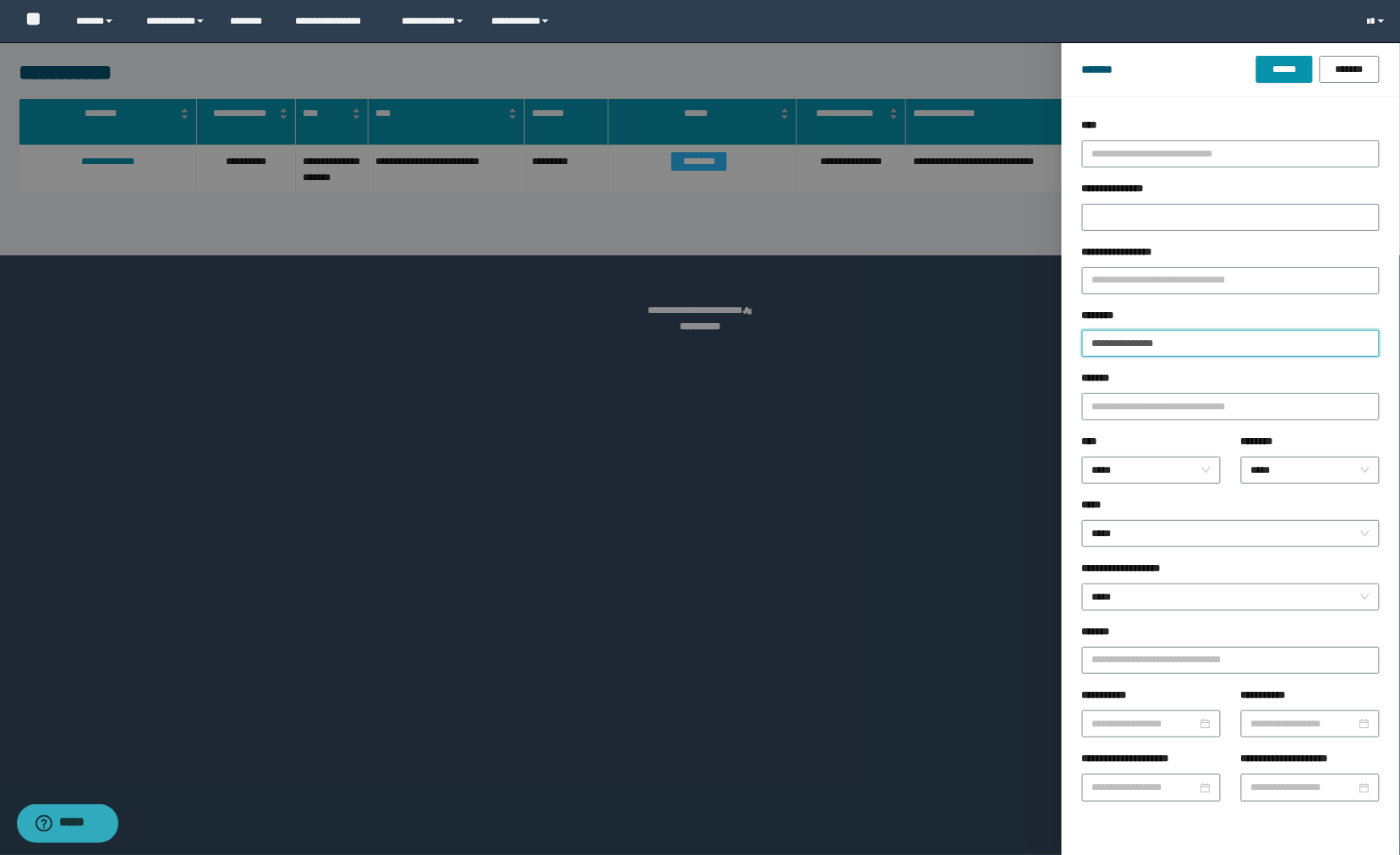 click on "**********" at bounding box center (700, 427) 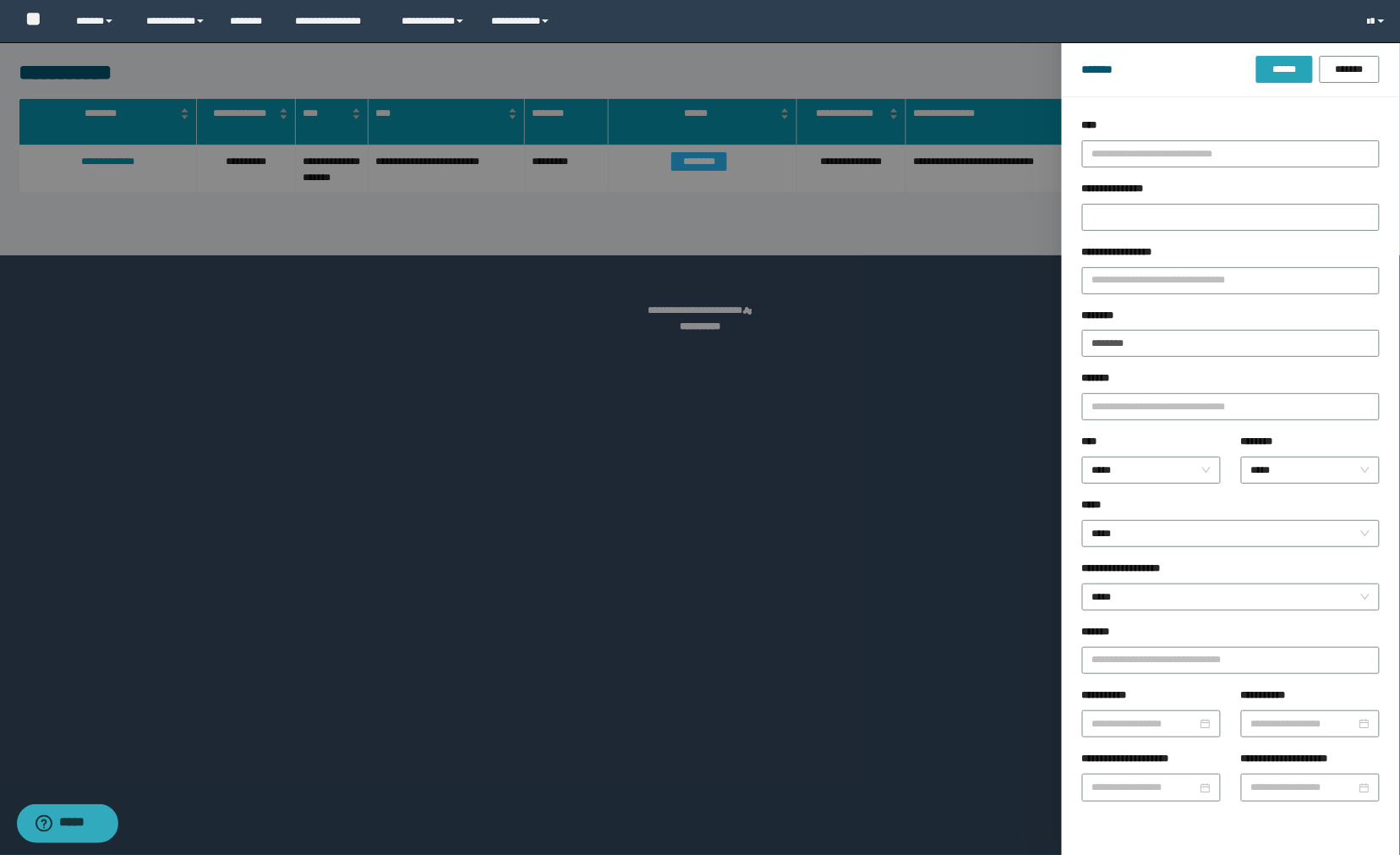 click on "******" at bounding box center [1284, 69] 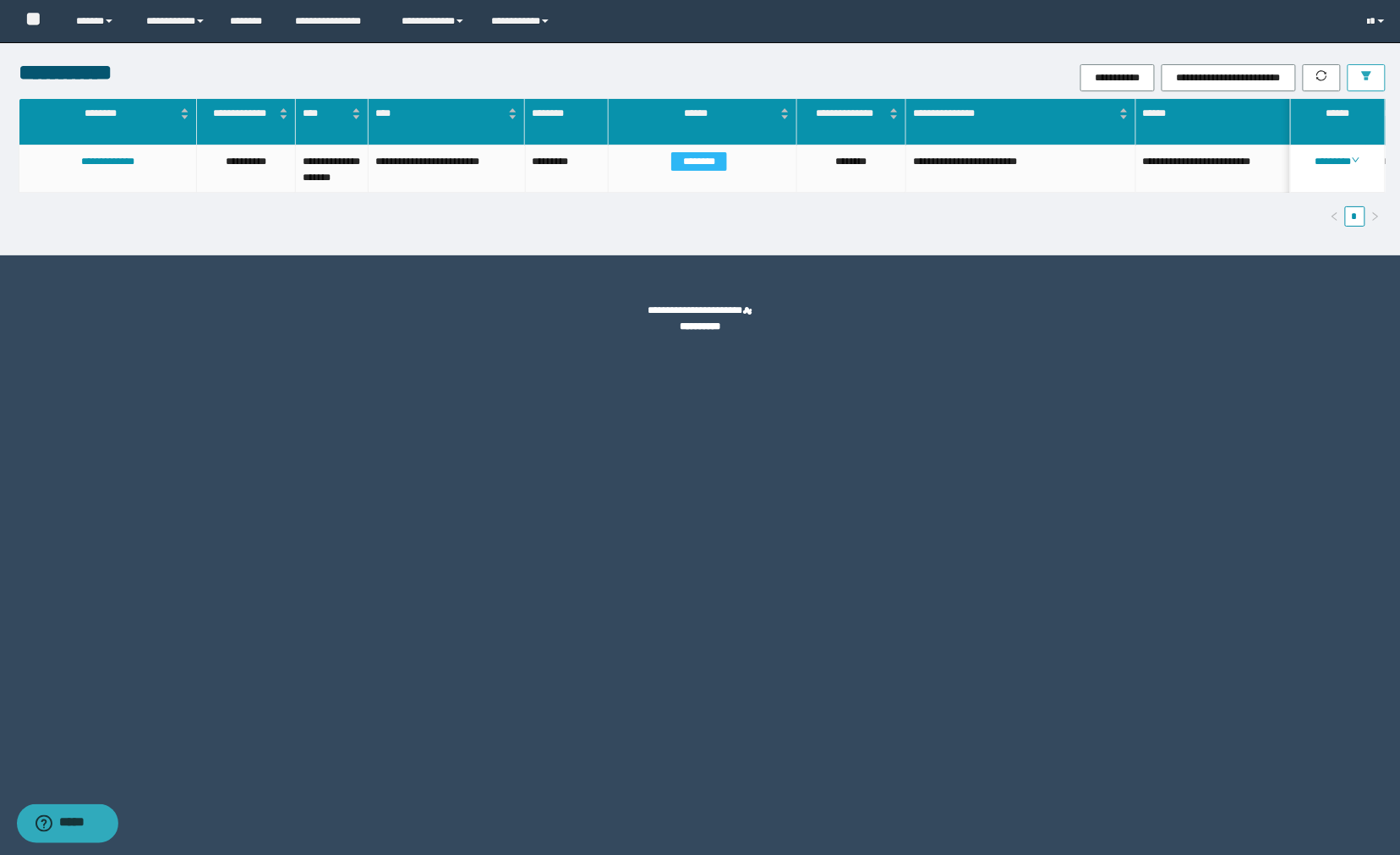 click at bounding box center (1366, 77) 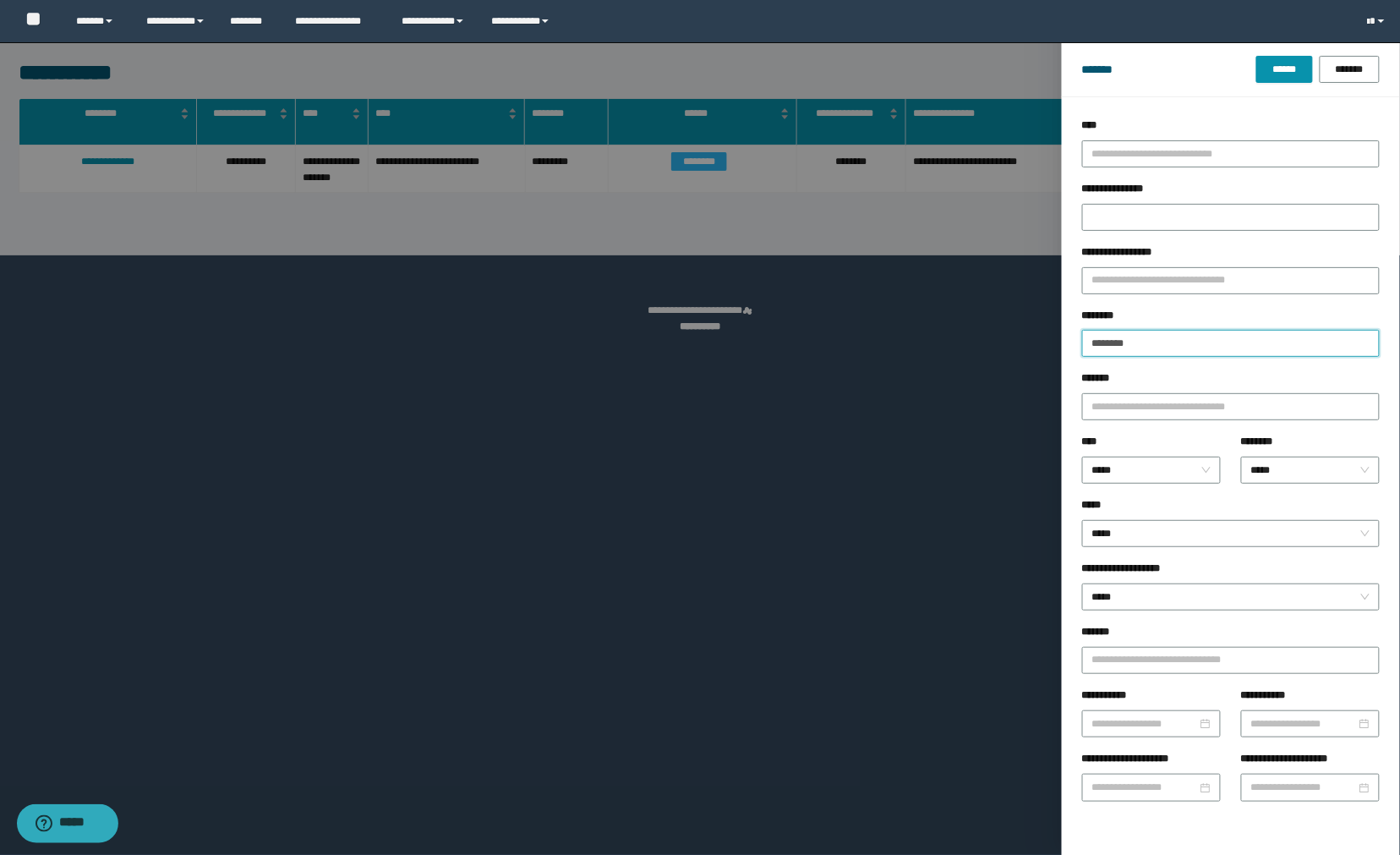 drag, startPoint x: 1154, startPoint y: 332, endPoint x: 1043, endPoint y: 332, distance: 111 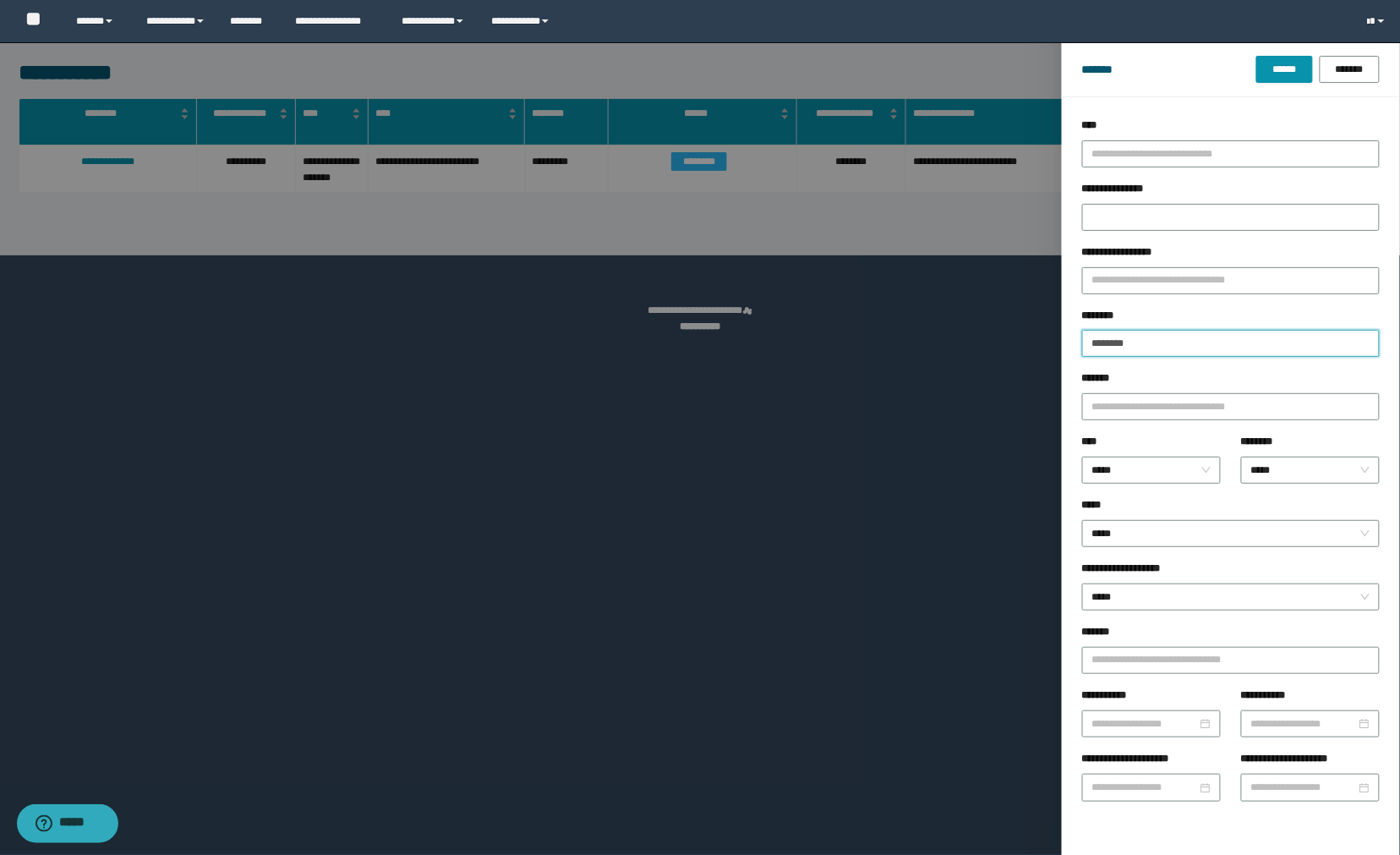 click on "**********" at bounding box center [700, 427] 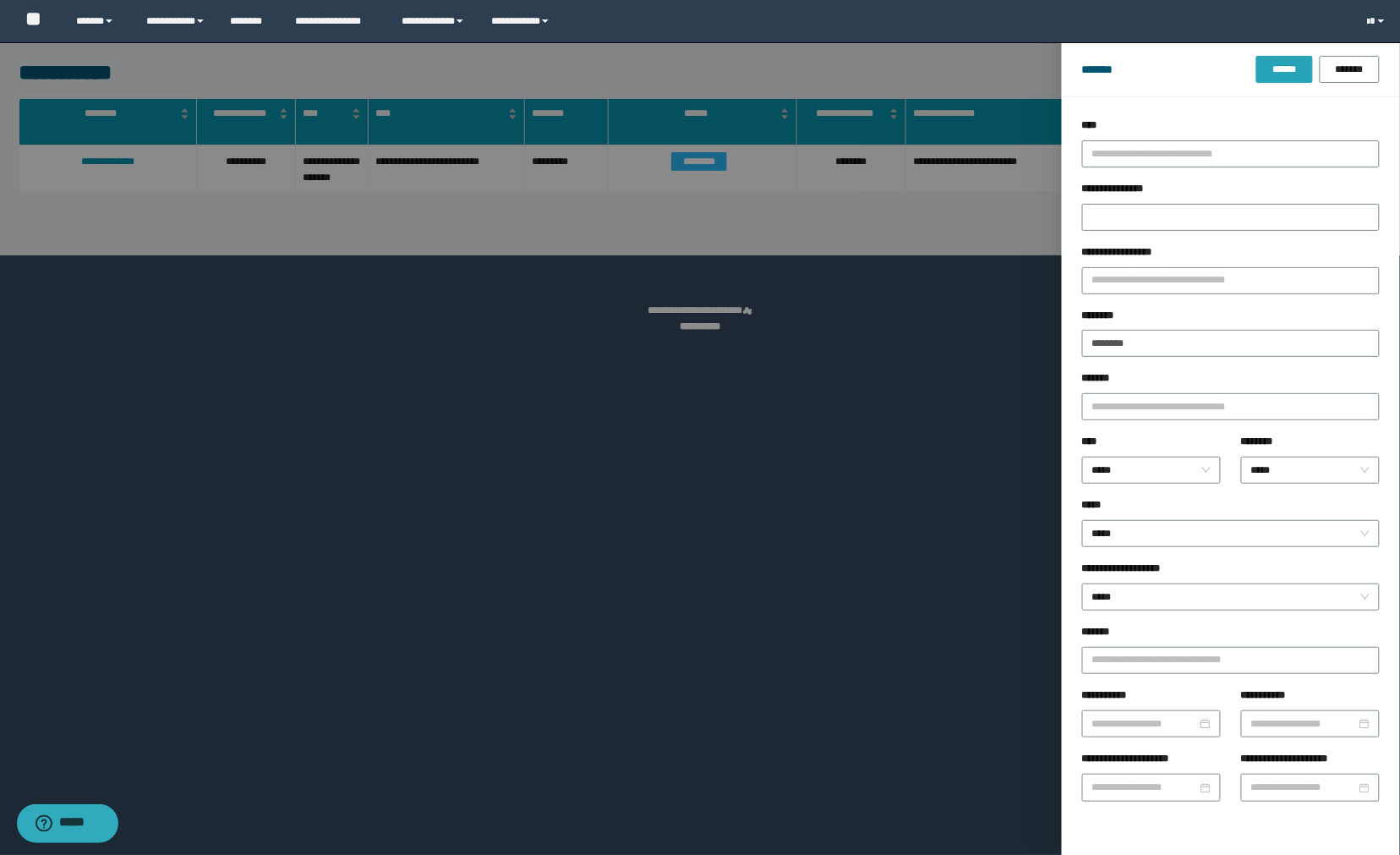 click on "******" at bounding box center [1284, 69] 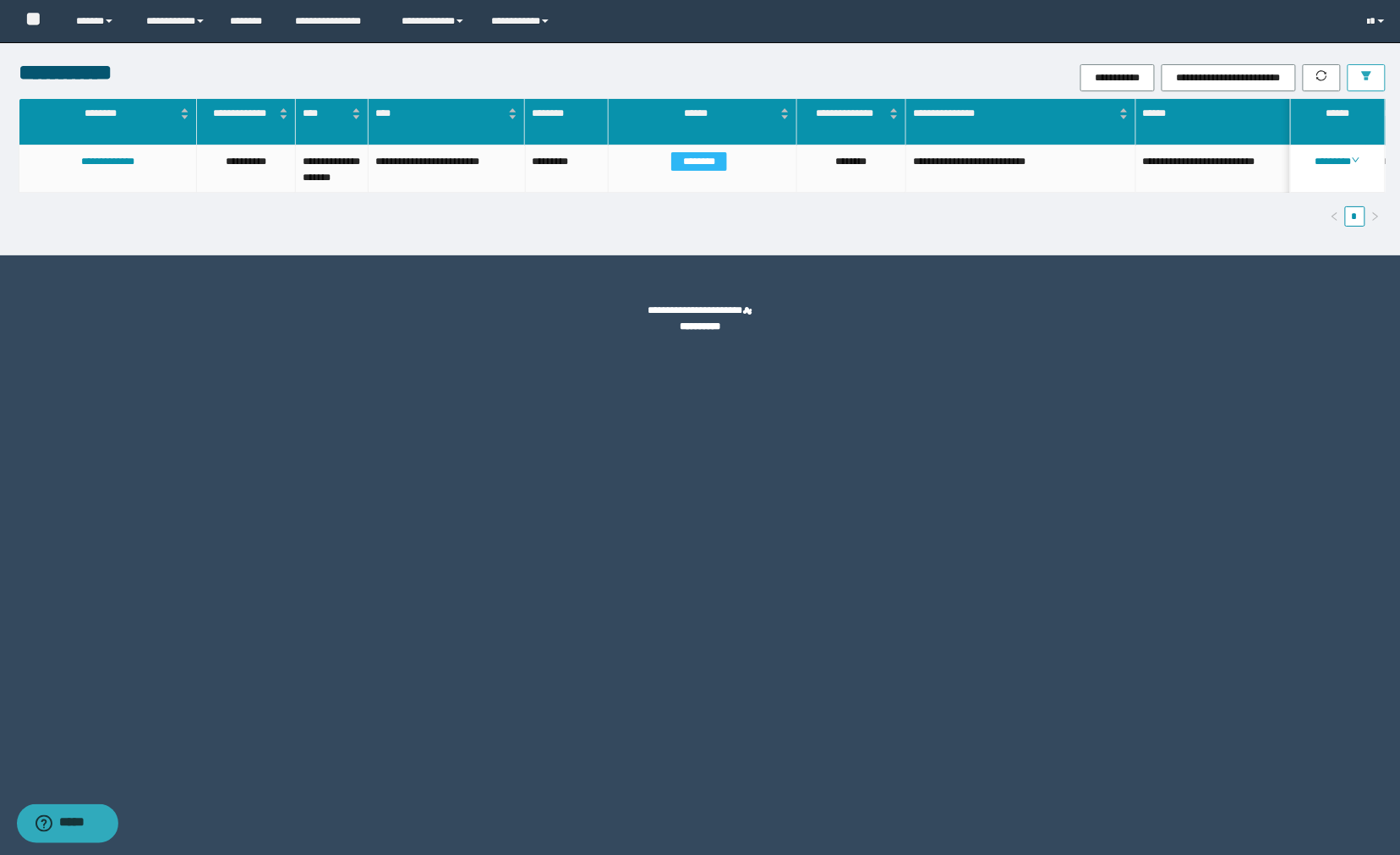 click 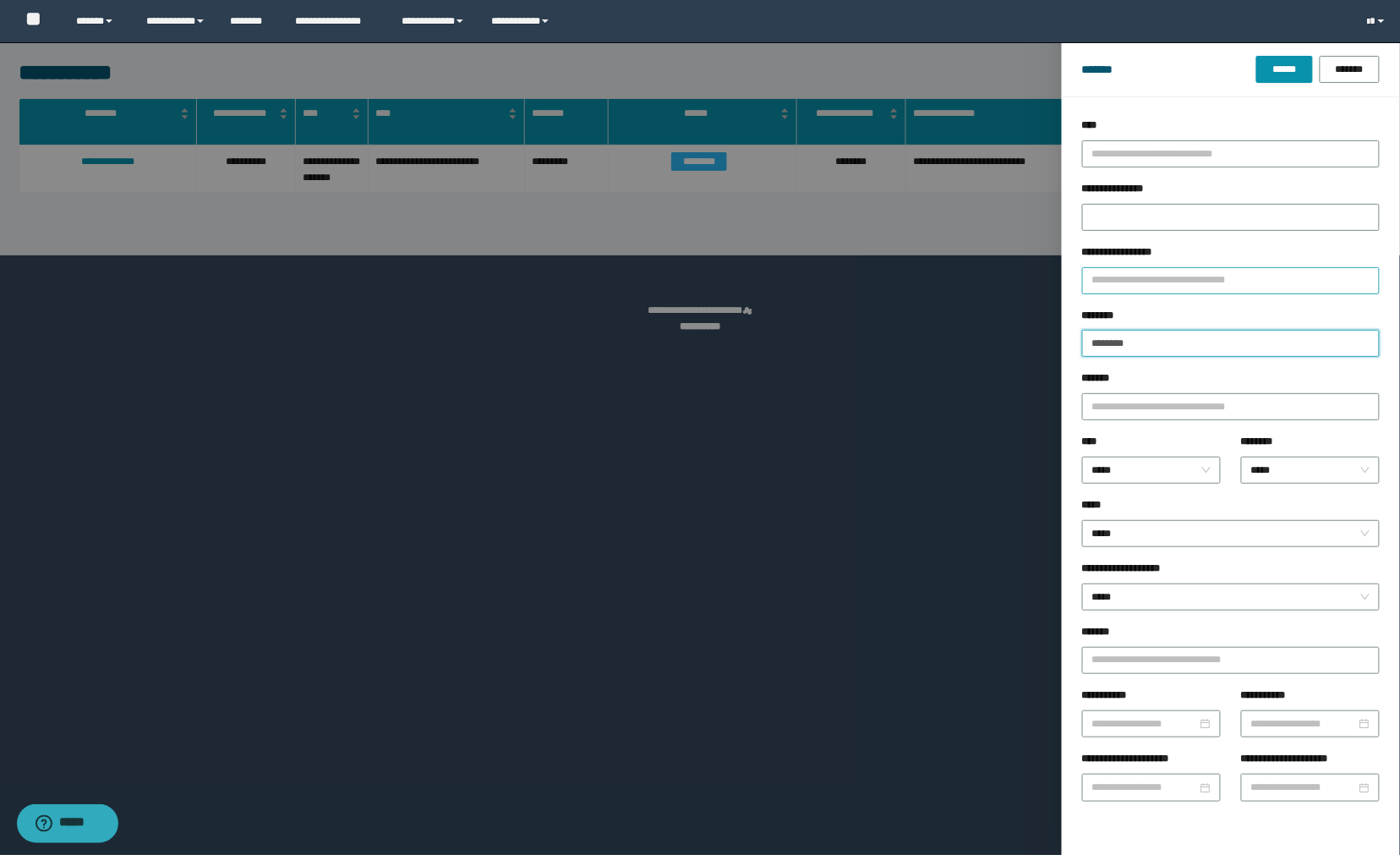 drag, startPoint x: 1168, startPoint y: 340, endPoint x: 1139, endPoint y: 277, distance: 69.354164 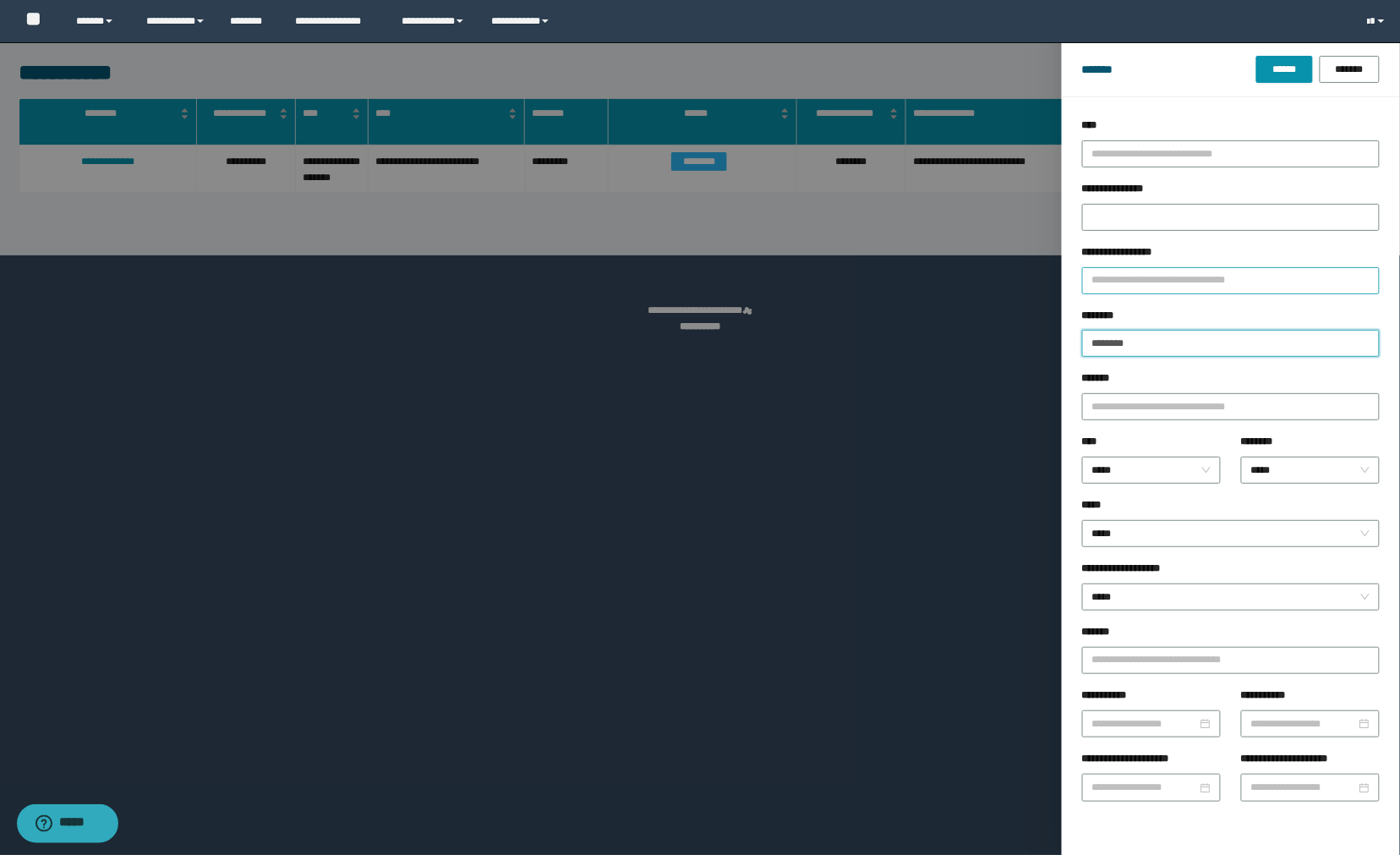 click on "**********" at bounding box center (700, 427) 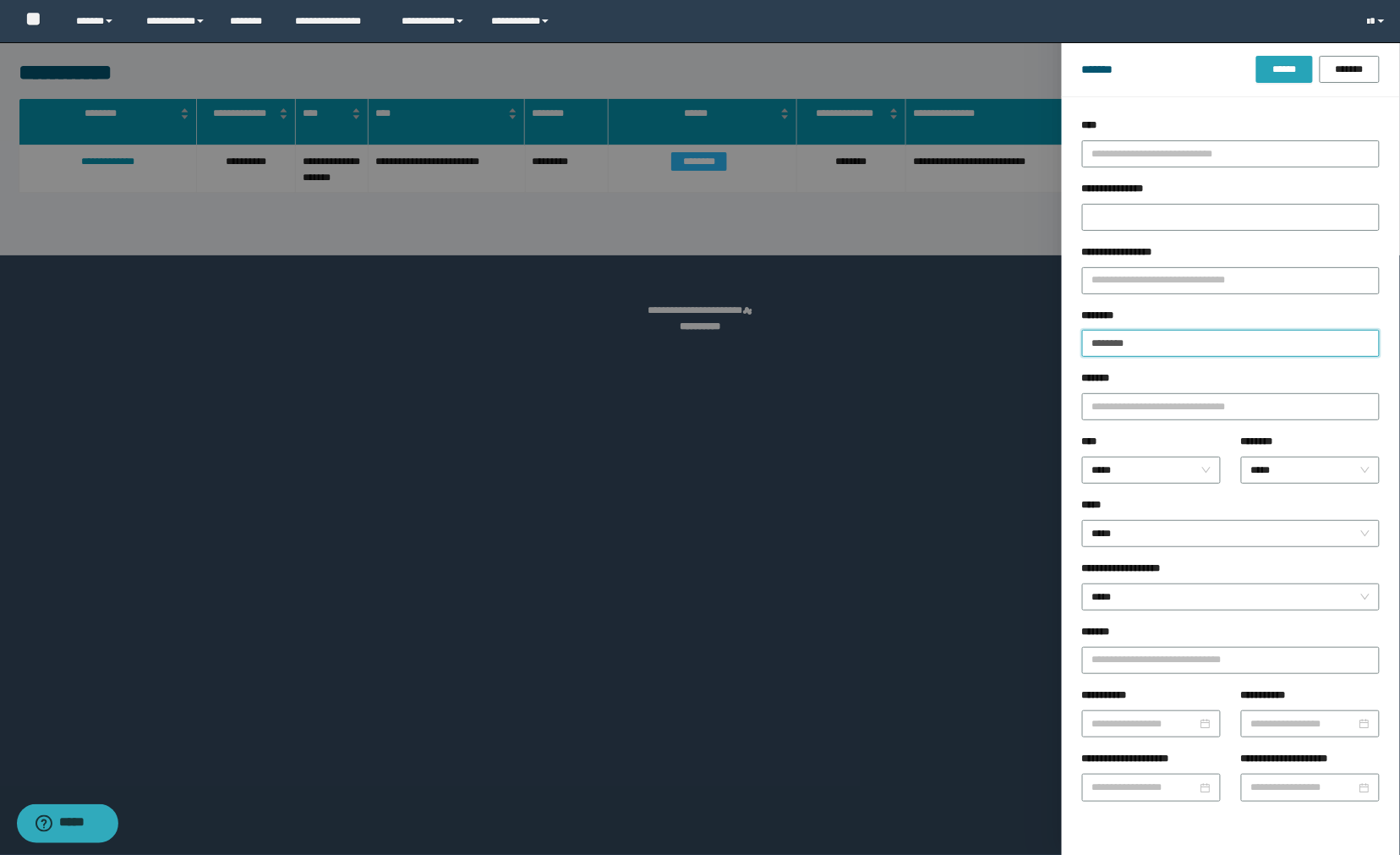 type on "********" 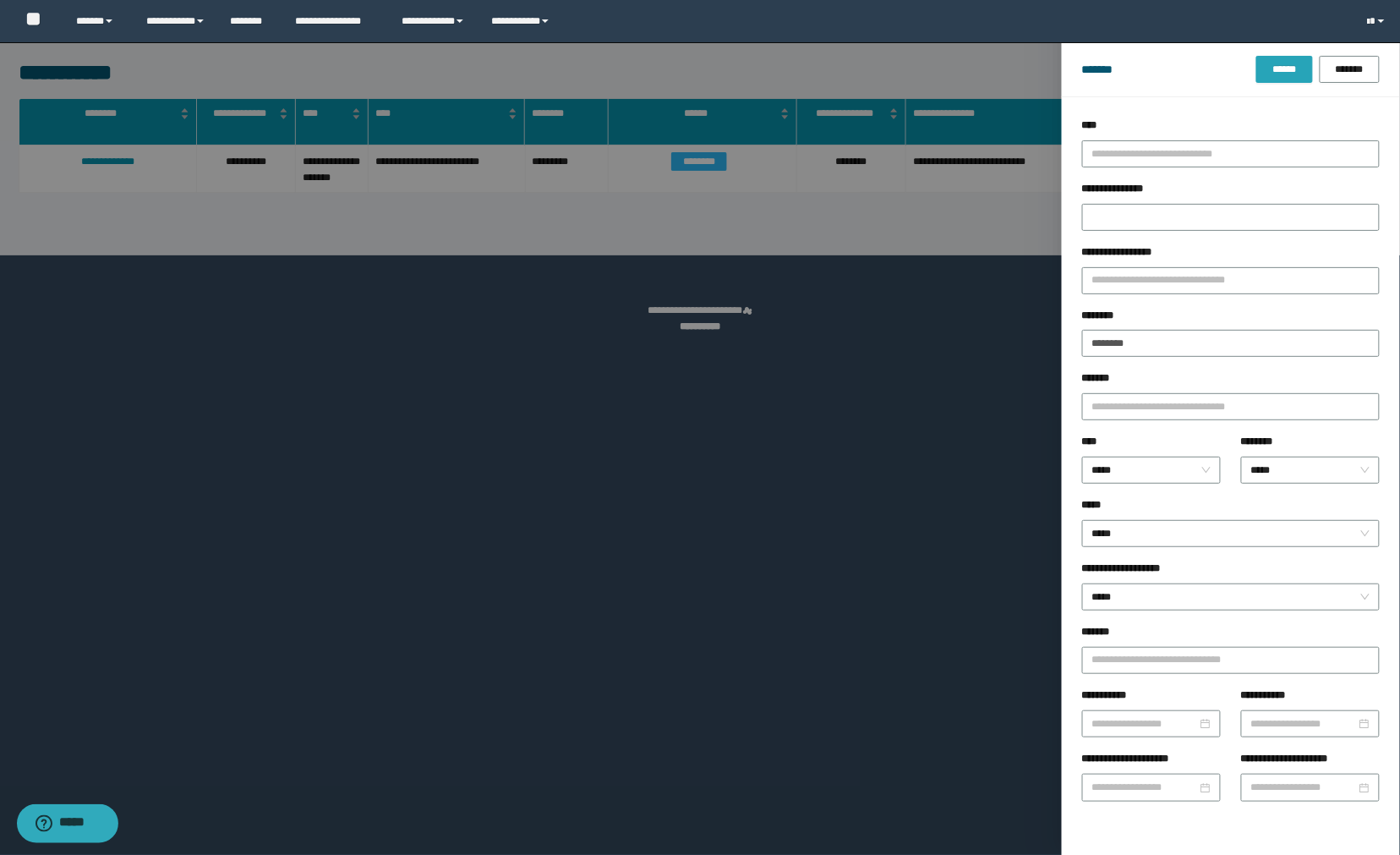 click on "******" at bounding box center [1284, 69] 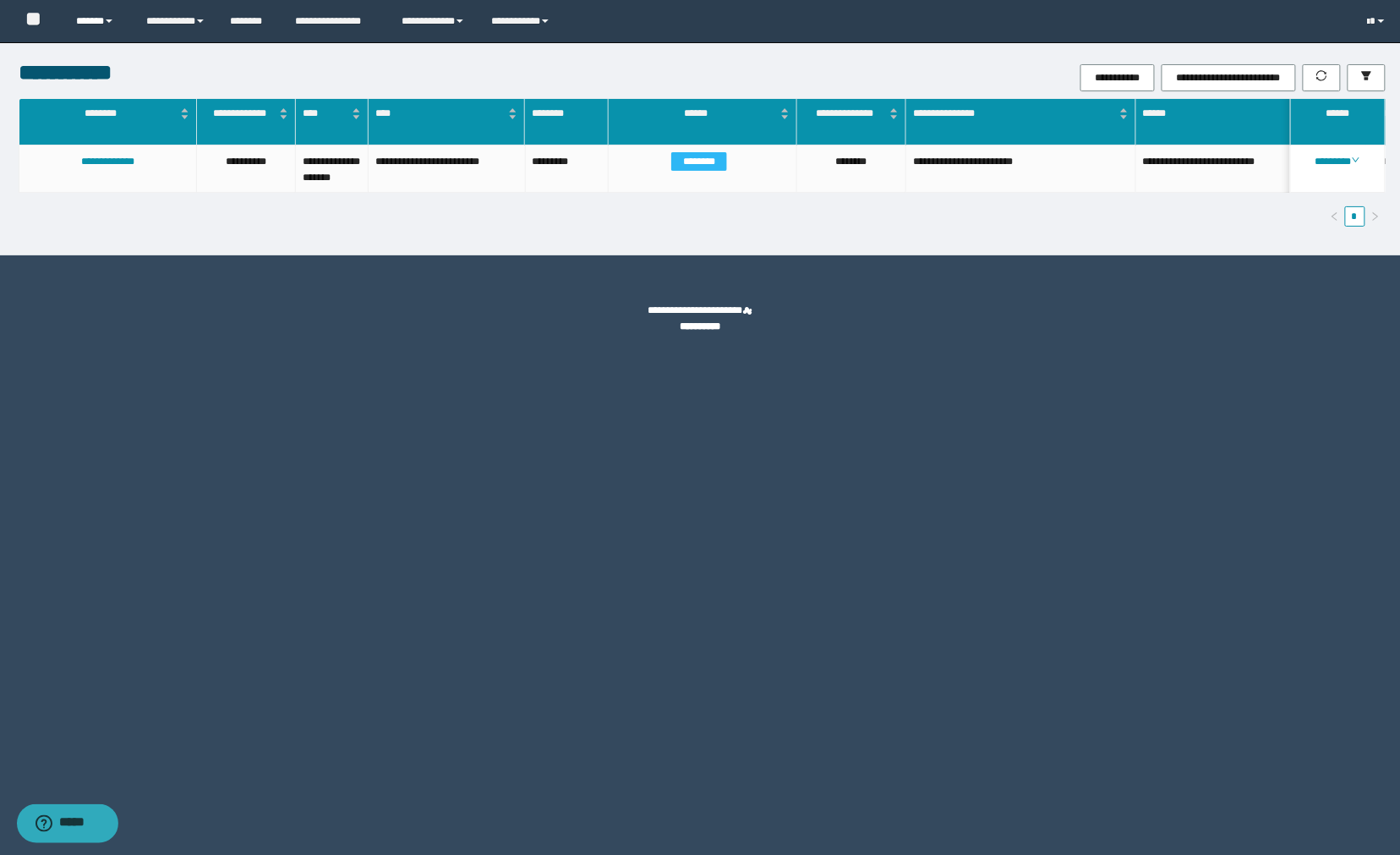 click on "******" at bounding box center [98, 21] 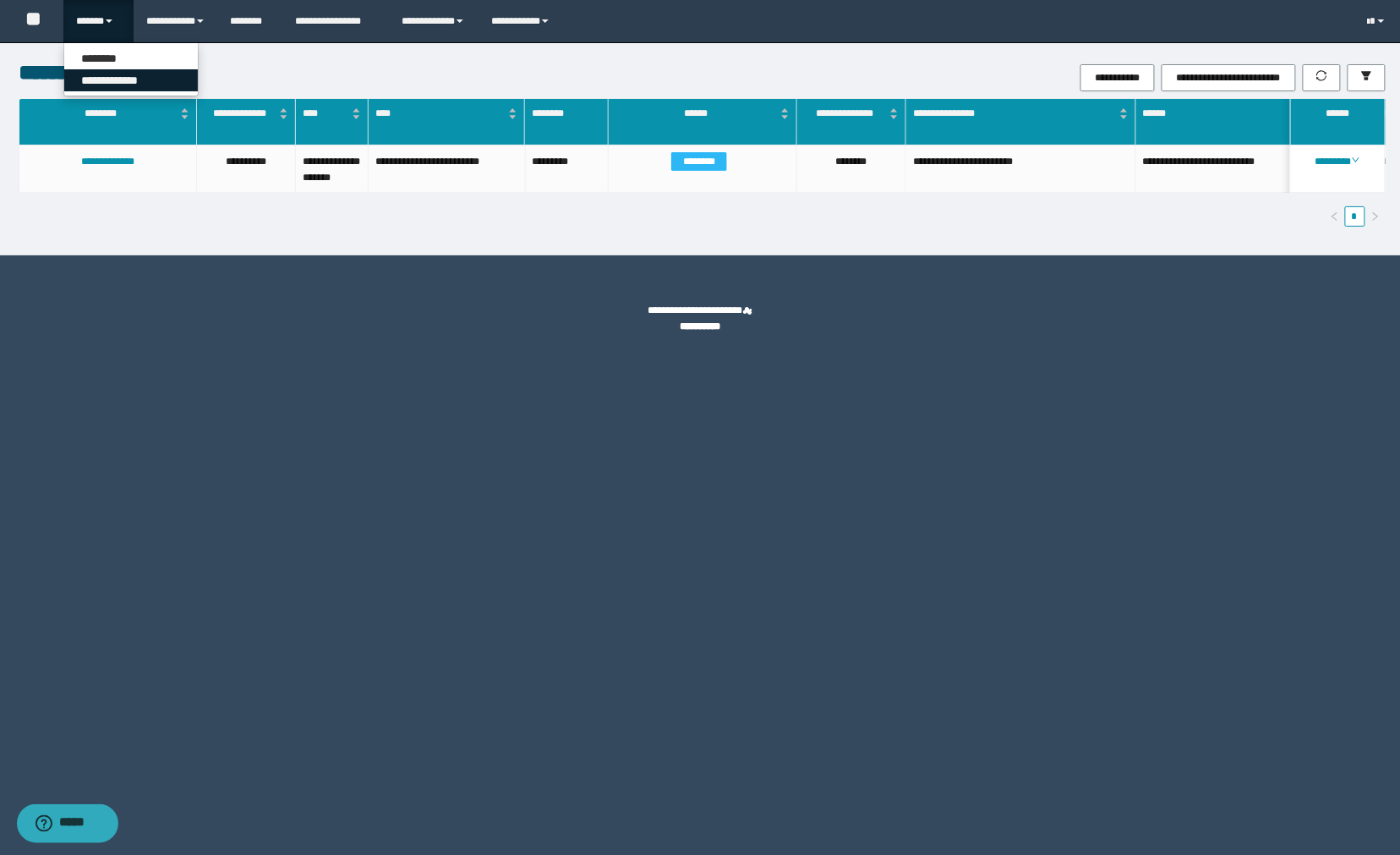 click on "**********" at bounding box center (131, 80) 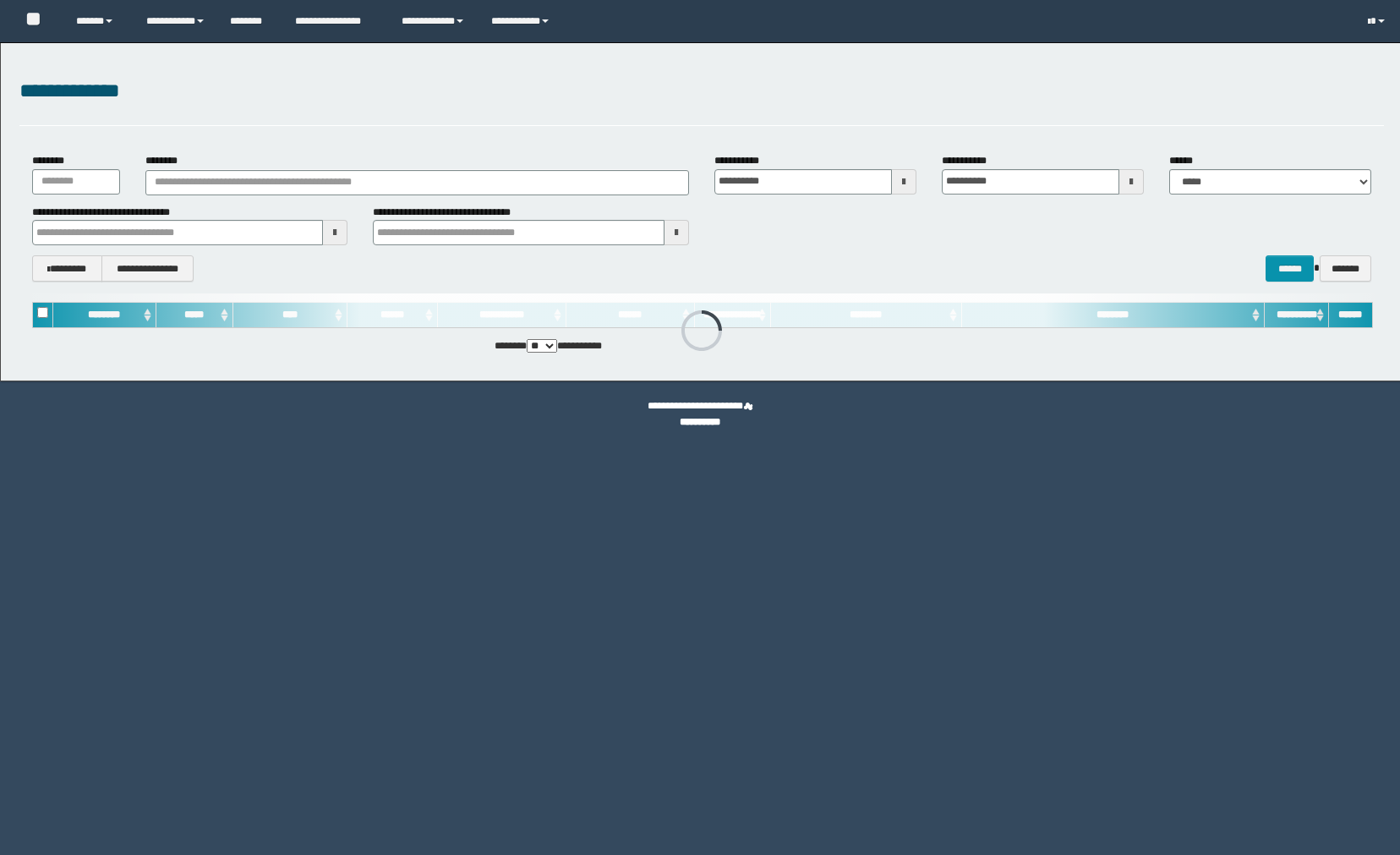 scroll, scrollTop: 0, scrollLeft: 0, axis: both 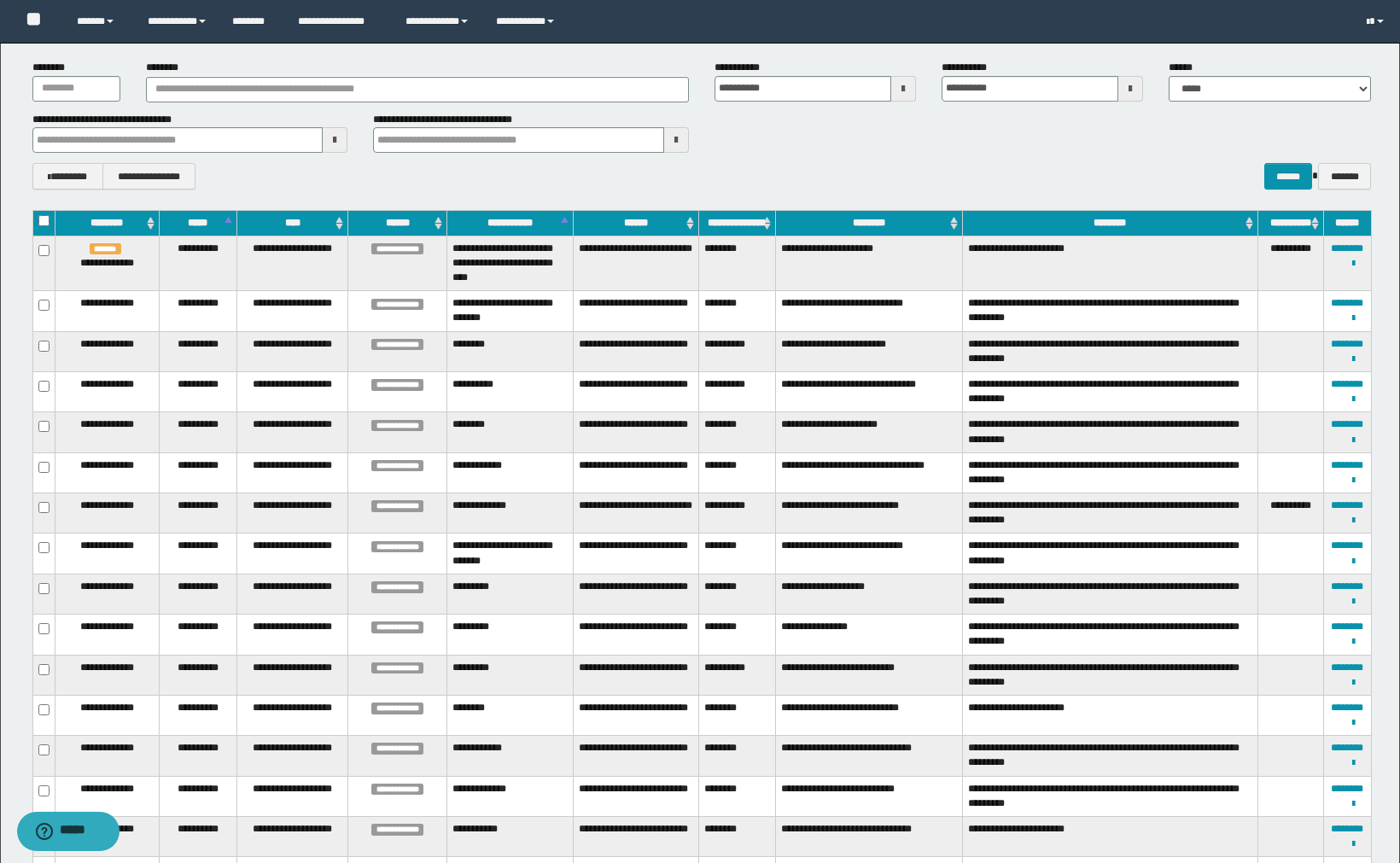 click on "**********" at bounding box center [197, 513] 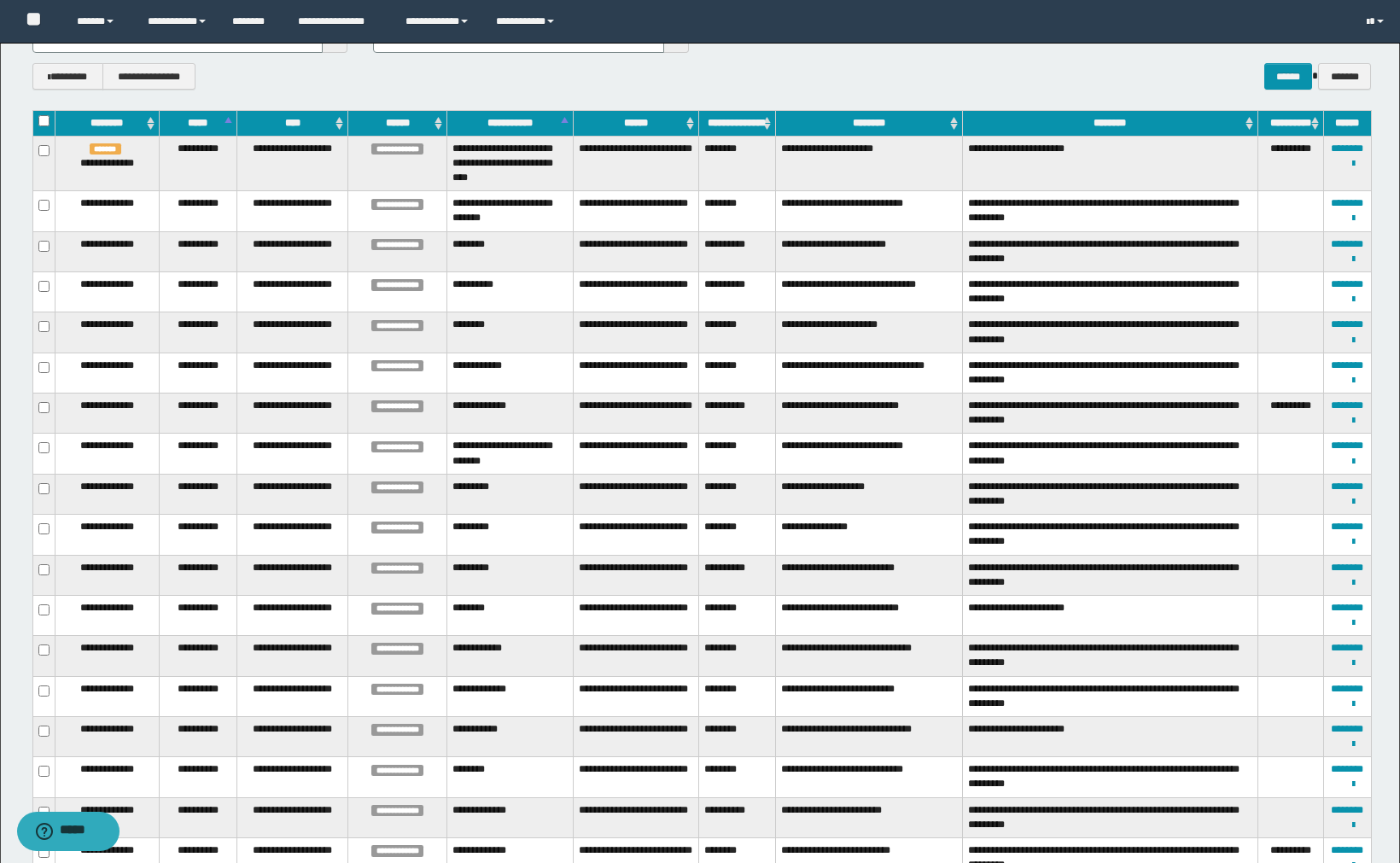 scroll, scrollTop: 95, scrollLeft: 0, axis: vertical 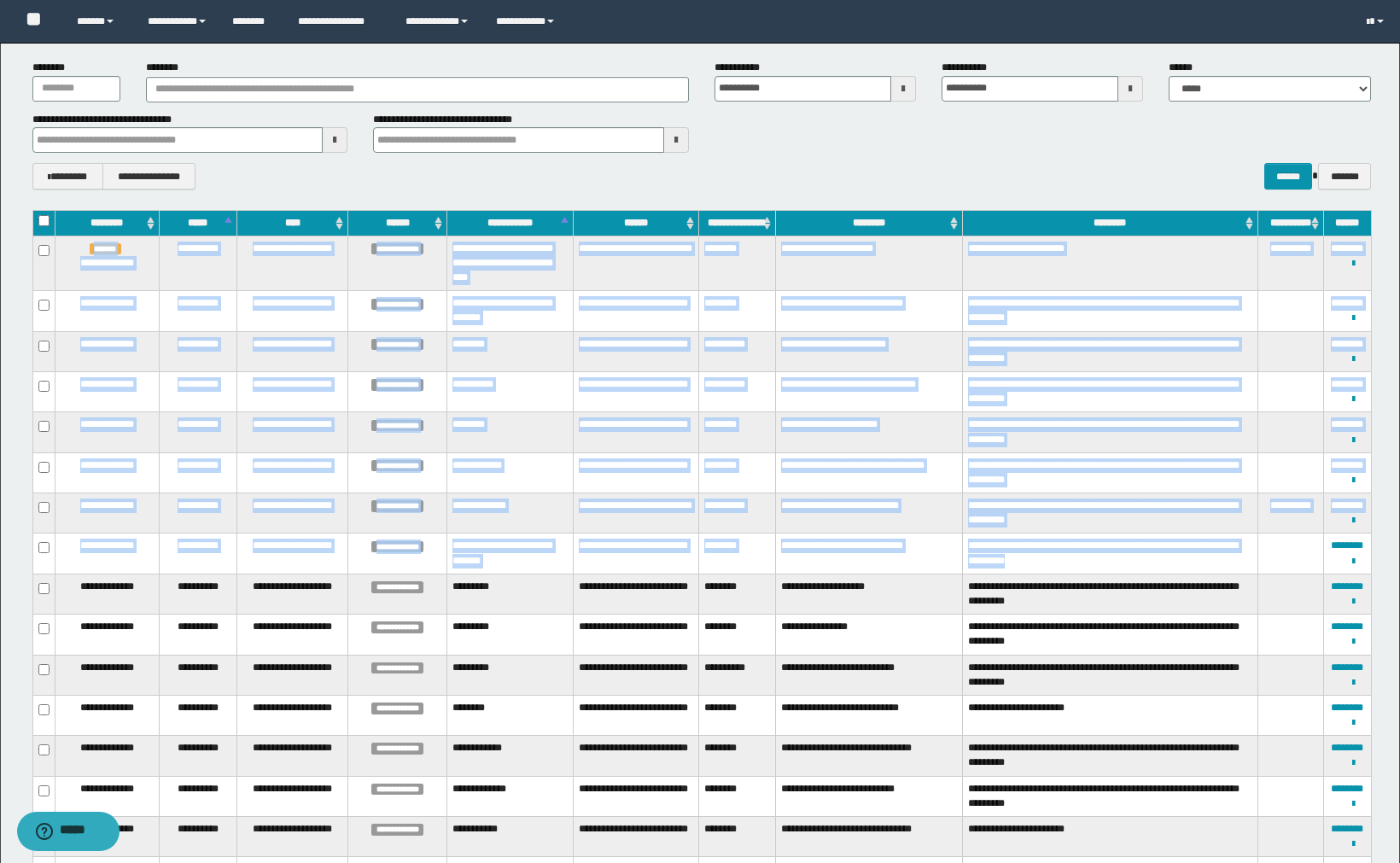drag, startPoint x: 64, startPoint y: 558, endPoint x: 1295, endPoint y: 550, distance: 1231.026 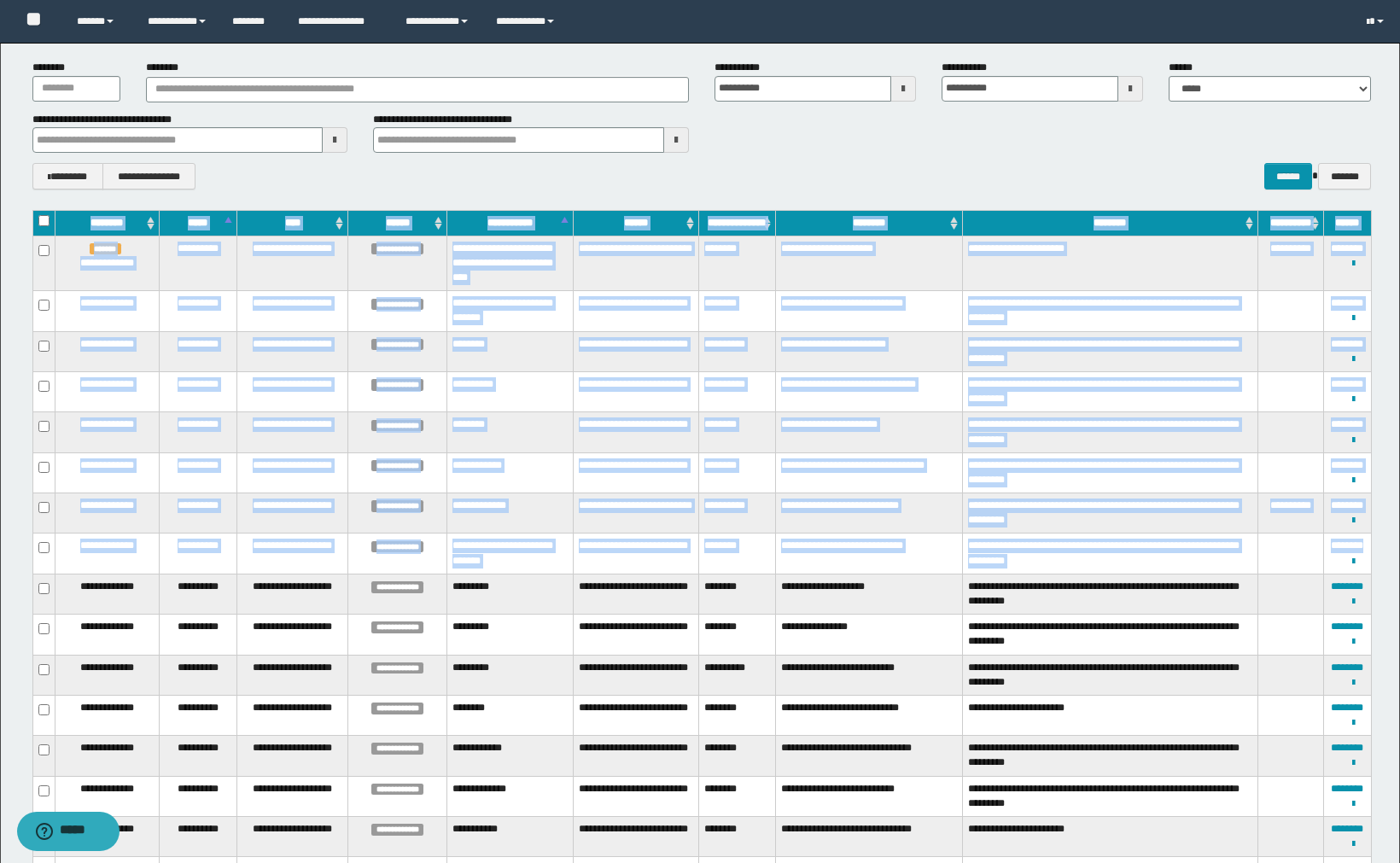 drag, startPoint x: 1333, startPoint y: 561, endPoint x: 73, endPoint y: 222, distance: 1304.8069 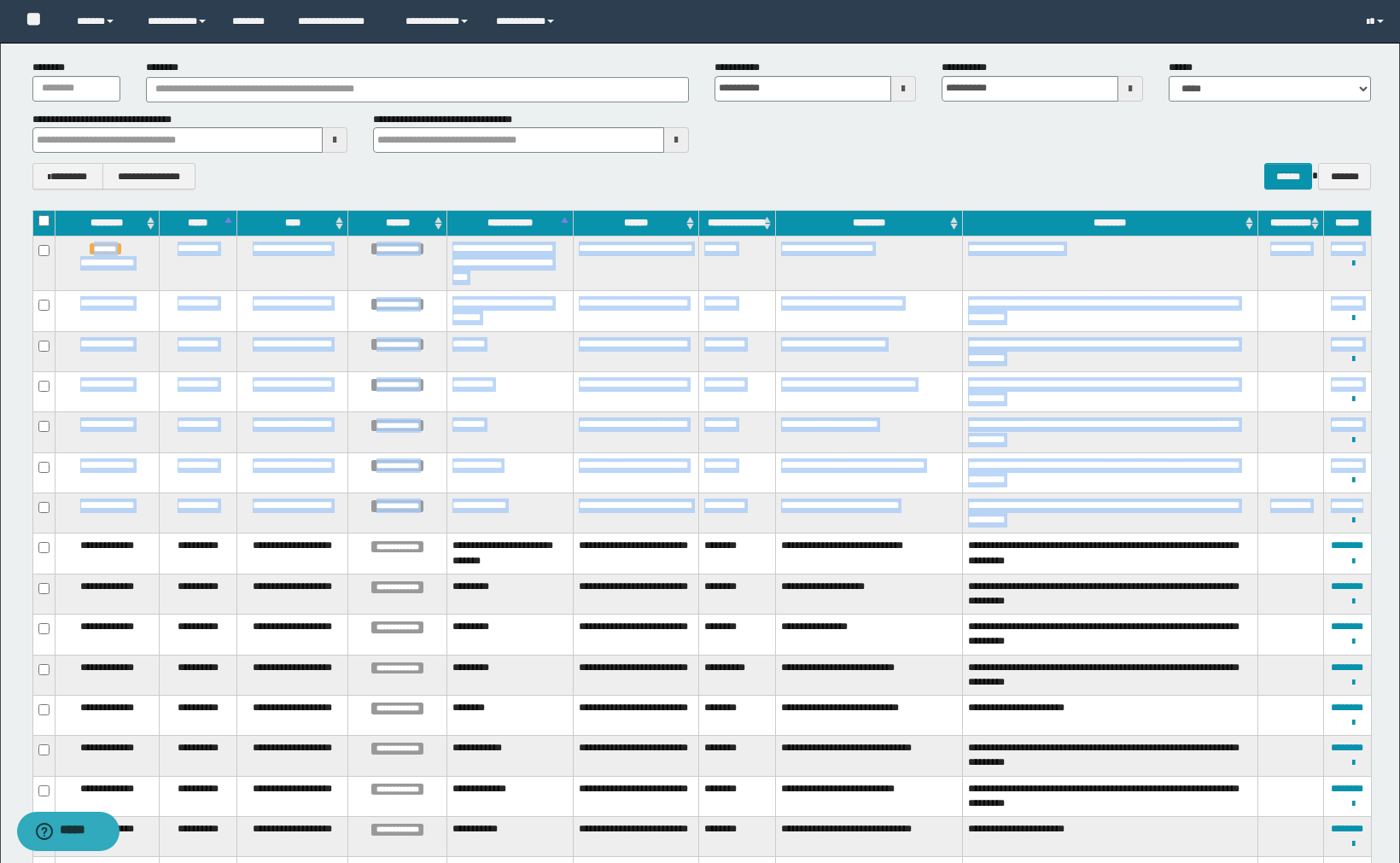drag, startPoint x: 1350, startPoint y: 527, endPoint x: 63, endPoint y: 249, distance: 1316.6826 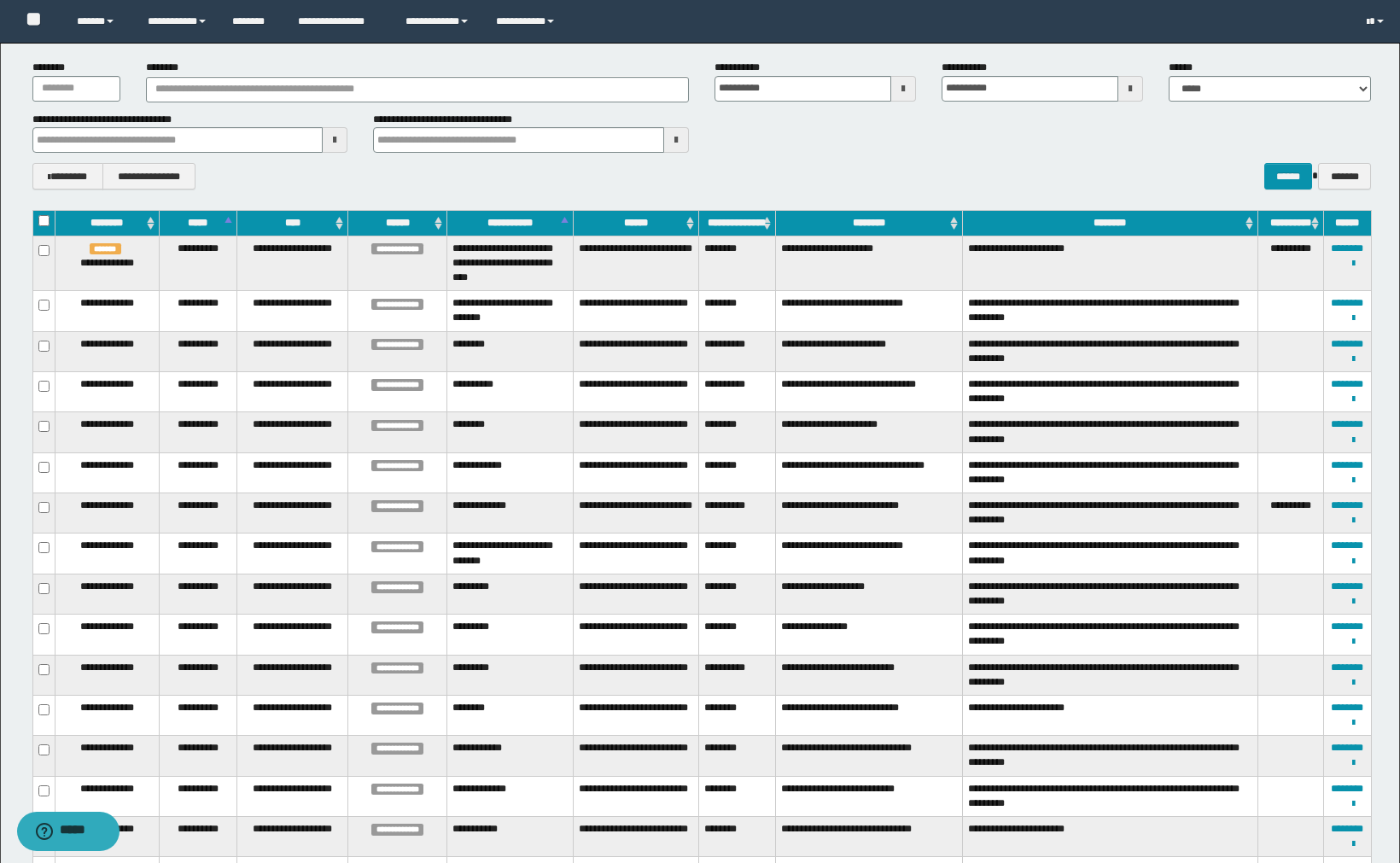 click on "**********" at bounding box center [1110, 593] 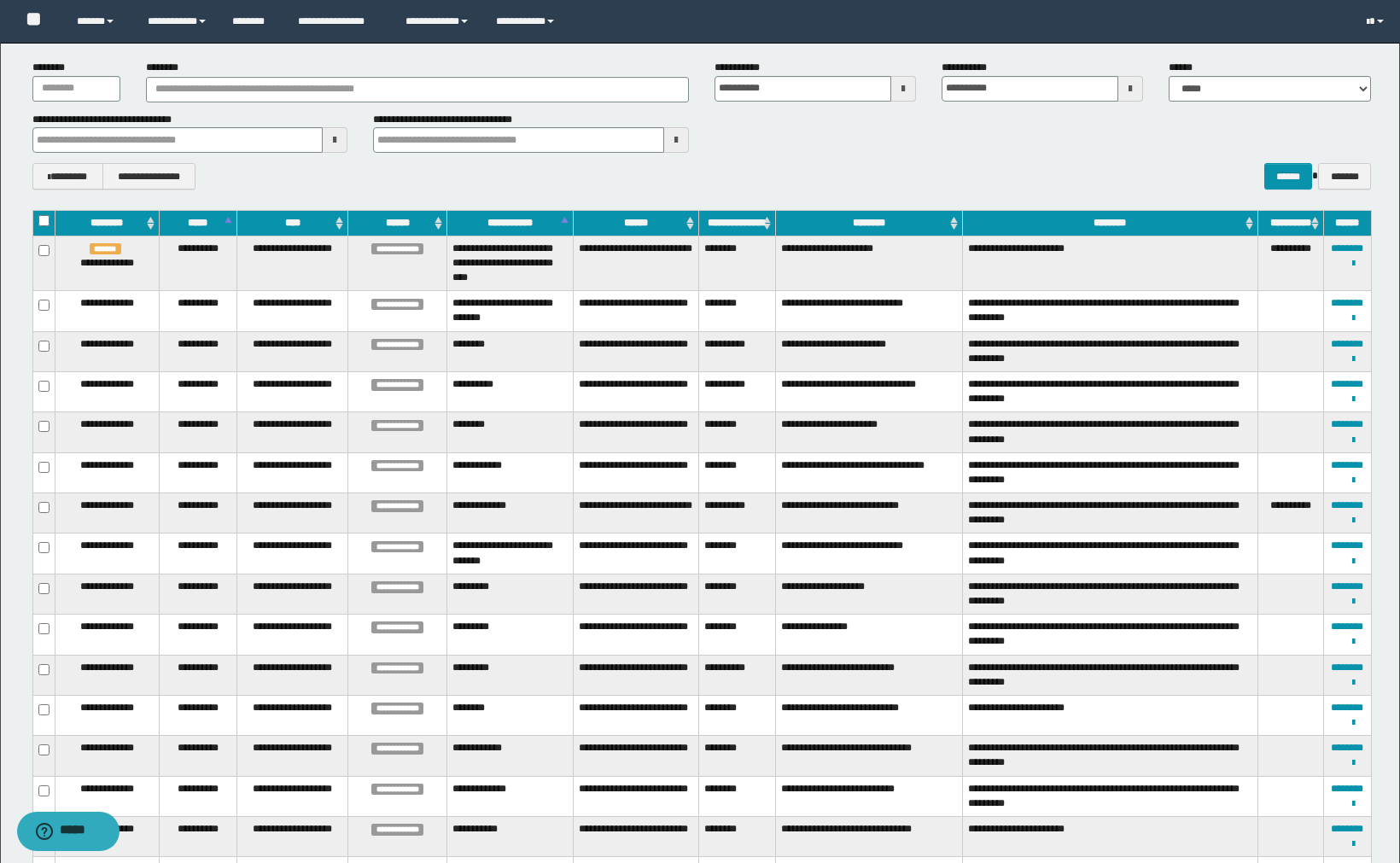 click on "**********" at bounding box center [292, 513] 